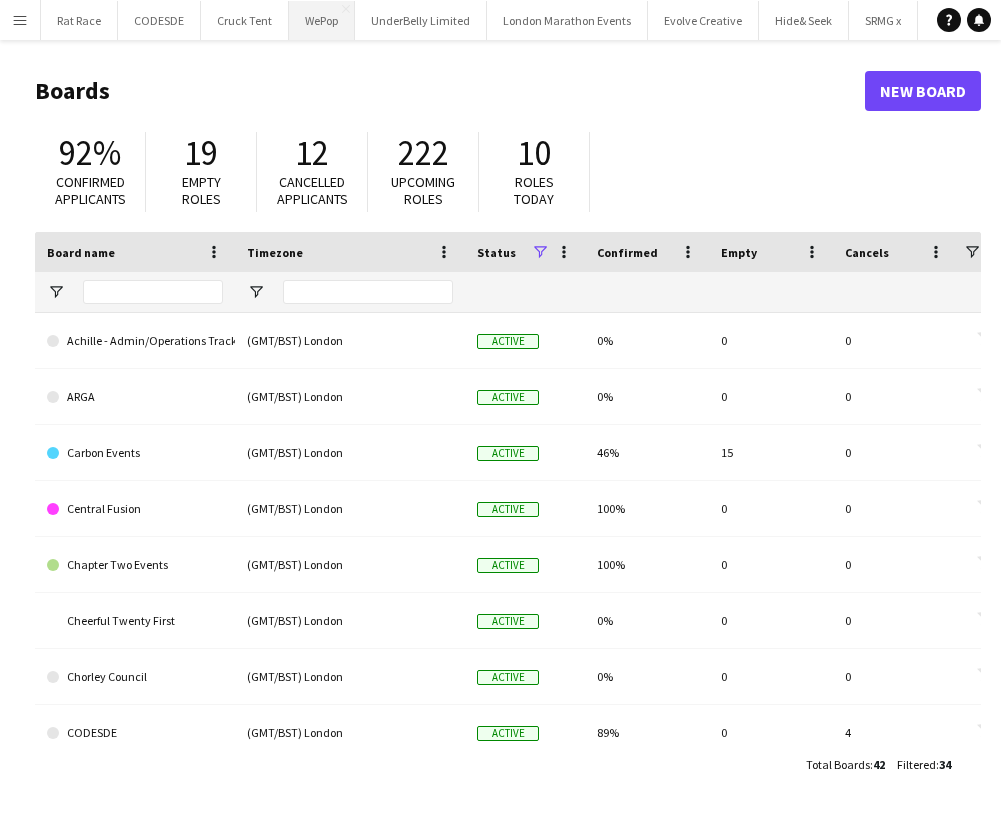 scroll, scrollTop: 0, scrollLeft: 0, axis: both 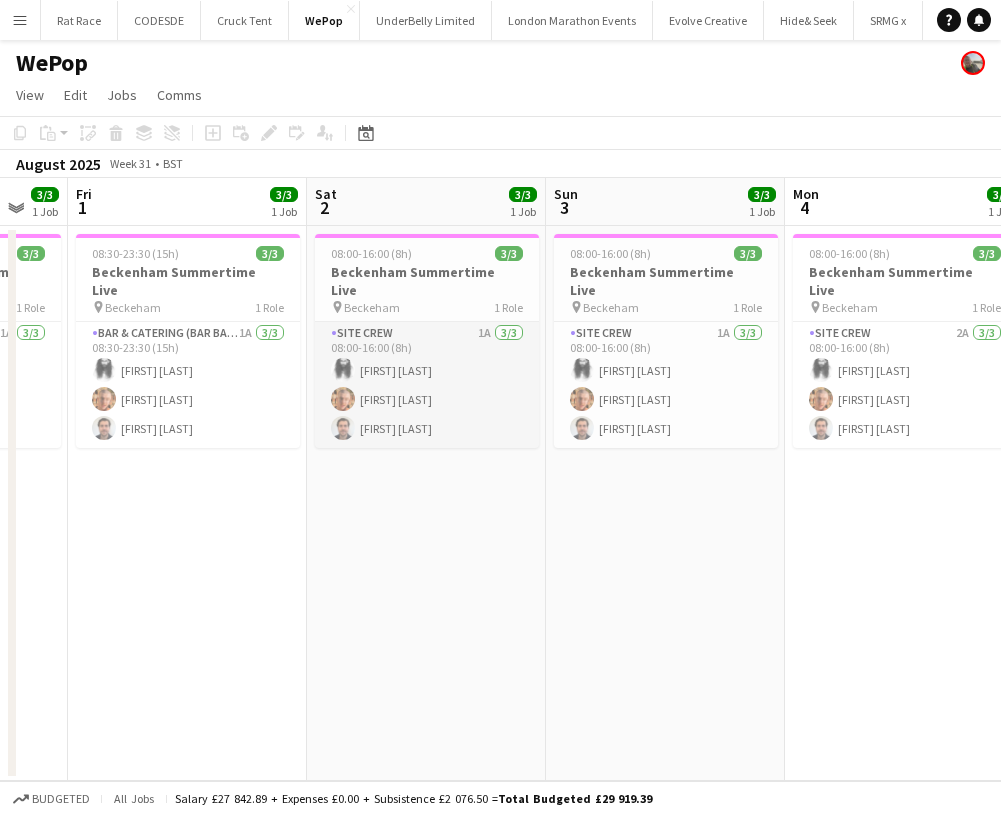click on "Site Crew   1A   3/3   08:00-16:00 (8h)
Alexander Parsi Harvey James Harvey Tim Royston" at bounding box center [427, 385] 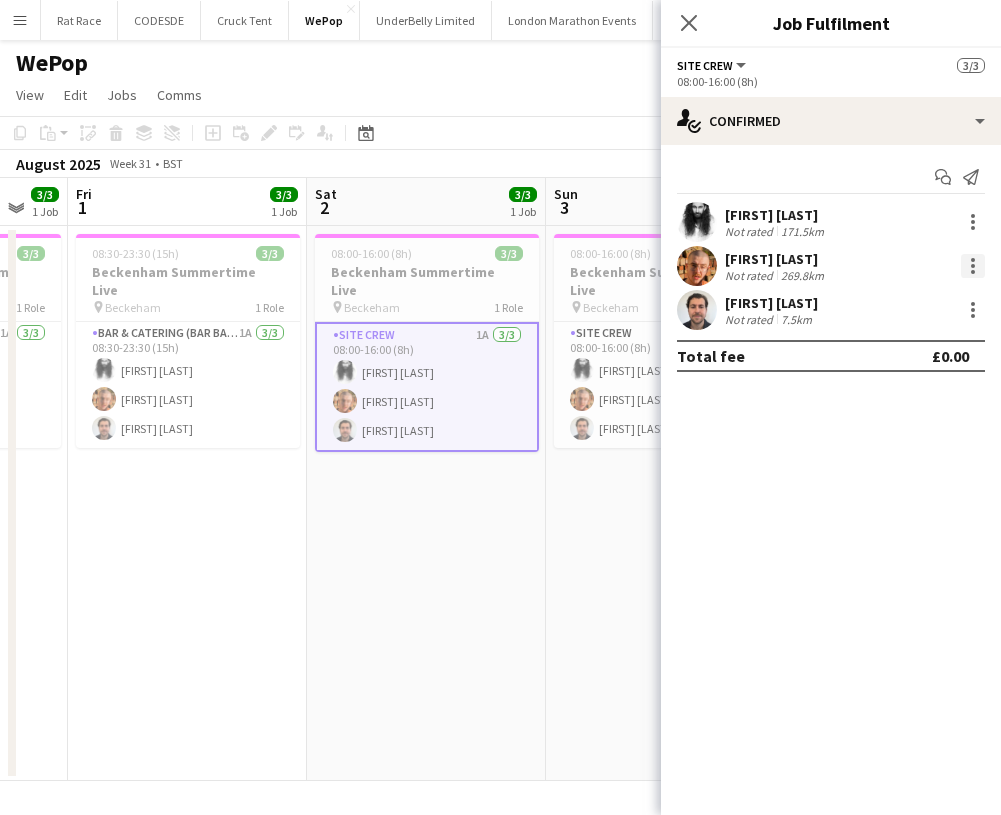 click at bounding box center (973, 266) 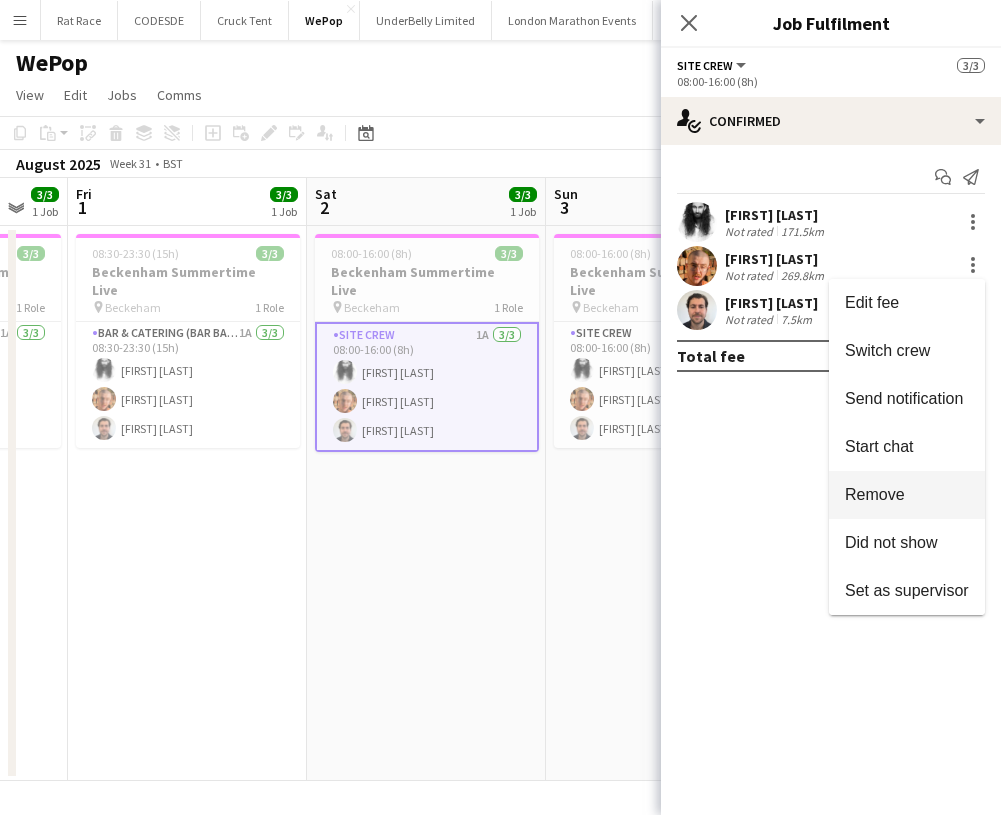 click on "Remove" at bounding box center (875, 494) 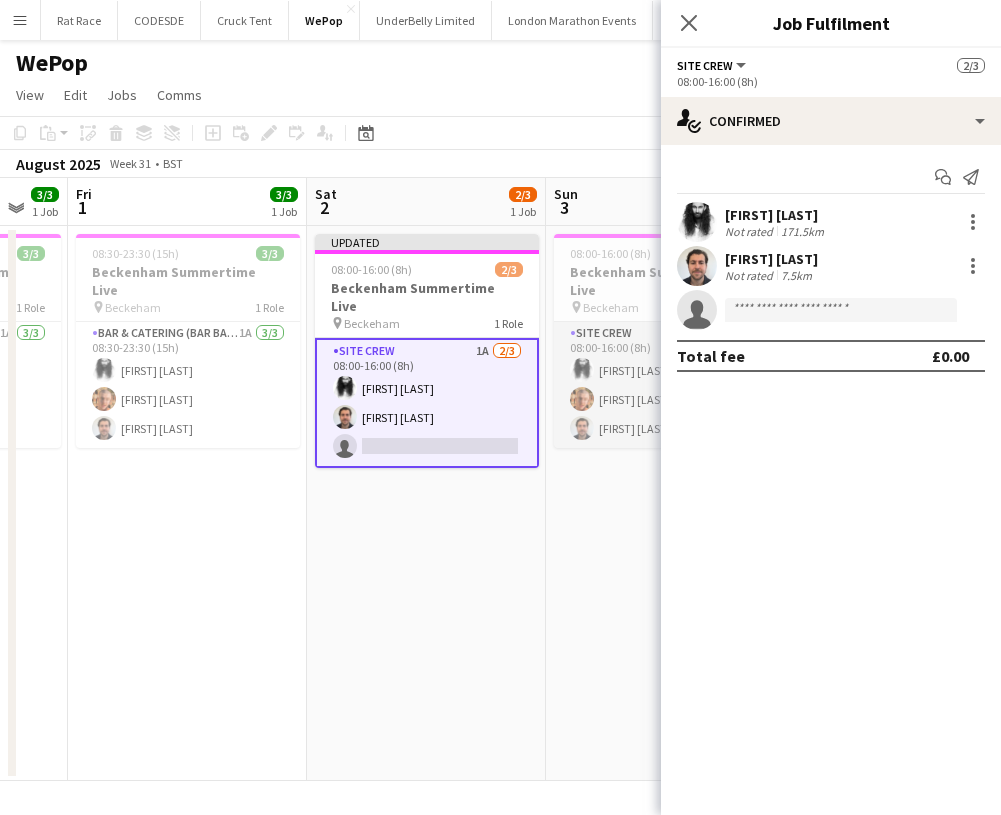 click at bounding box center (582, 428) 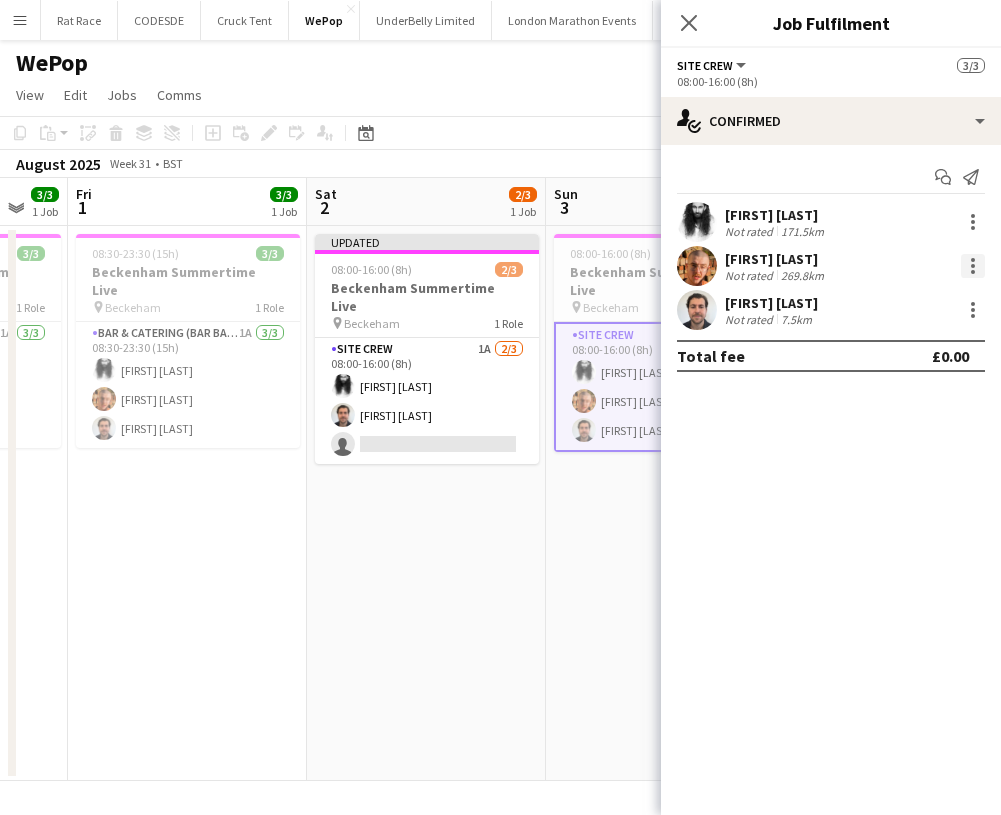 click at bounding box center [973, 266] 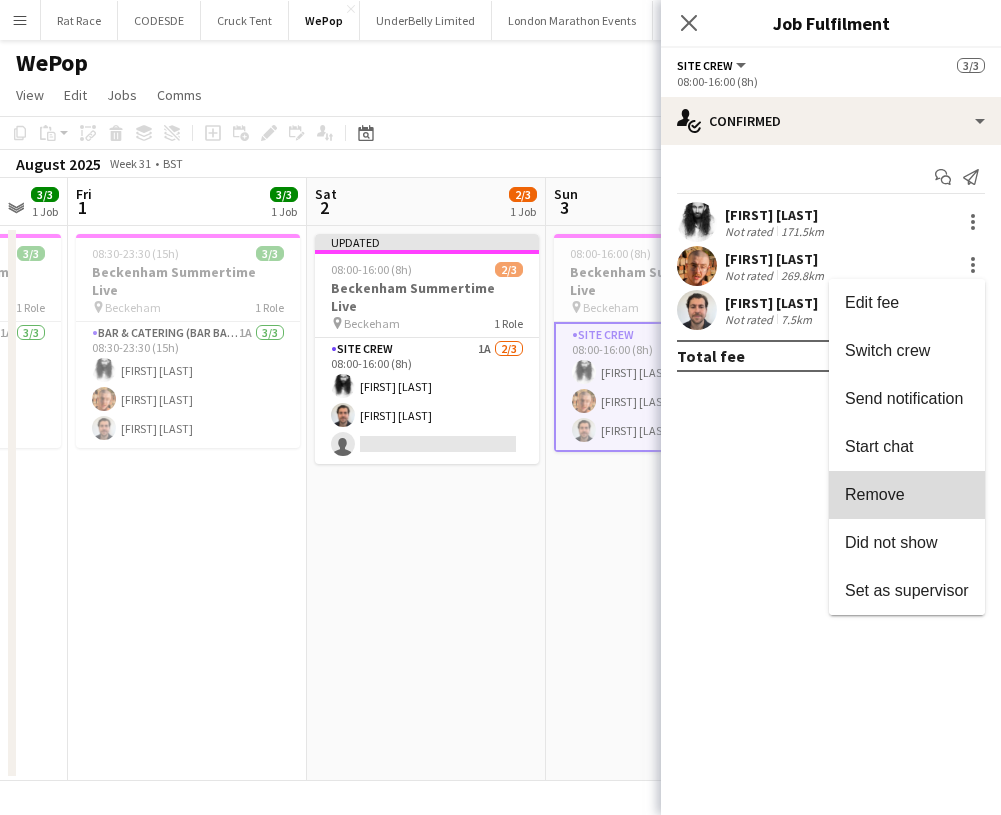click on "Remove" at bounding box center [875, 494] 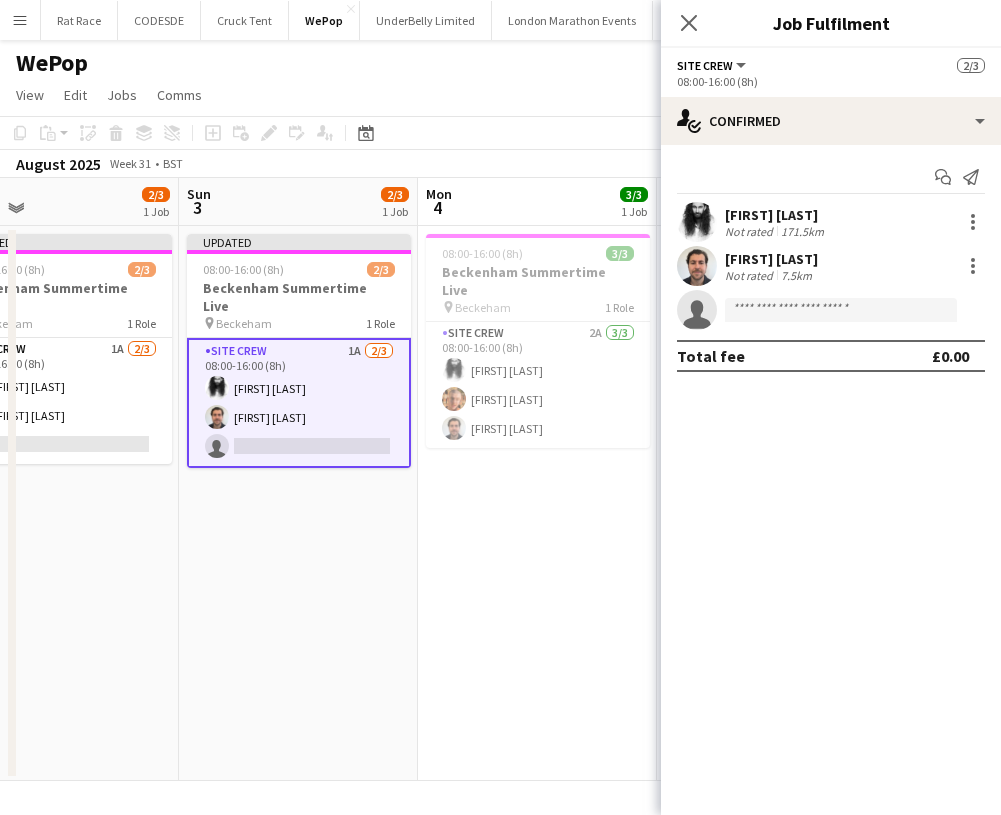 scroll, scrollTop: 0, scrollLeft: 810, axis: horizontal 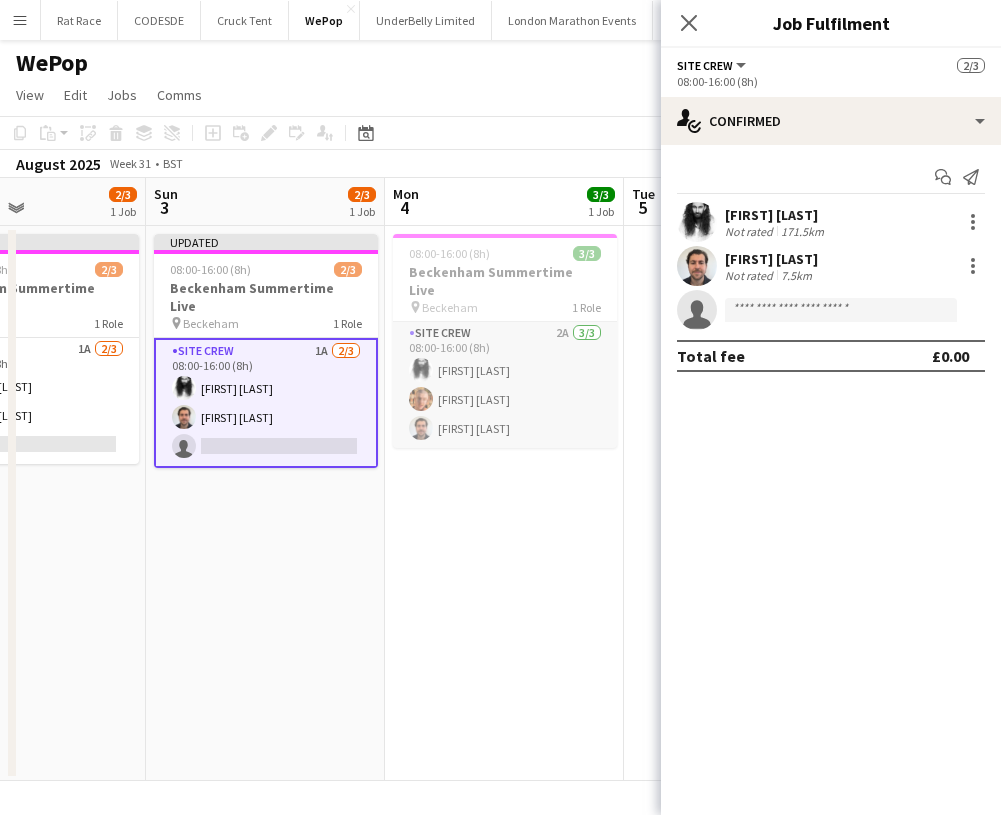 click on "Site Crew   2A   3/3   08:00-16:00 (8h)
Alexander Parsi Harvey James Harvey Tim Royston" at bounding box center (505, 385) 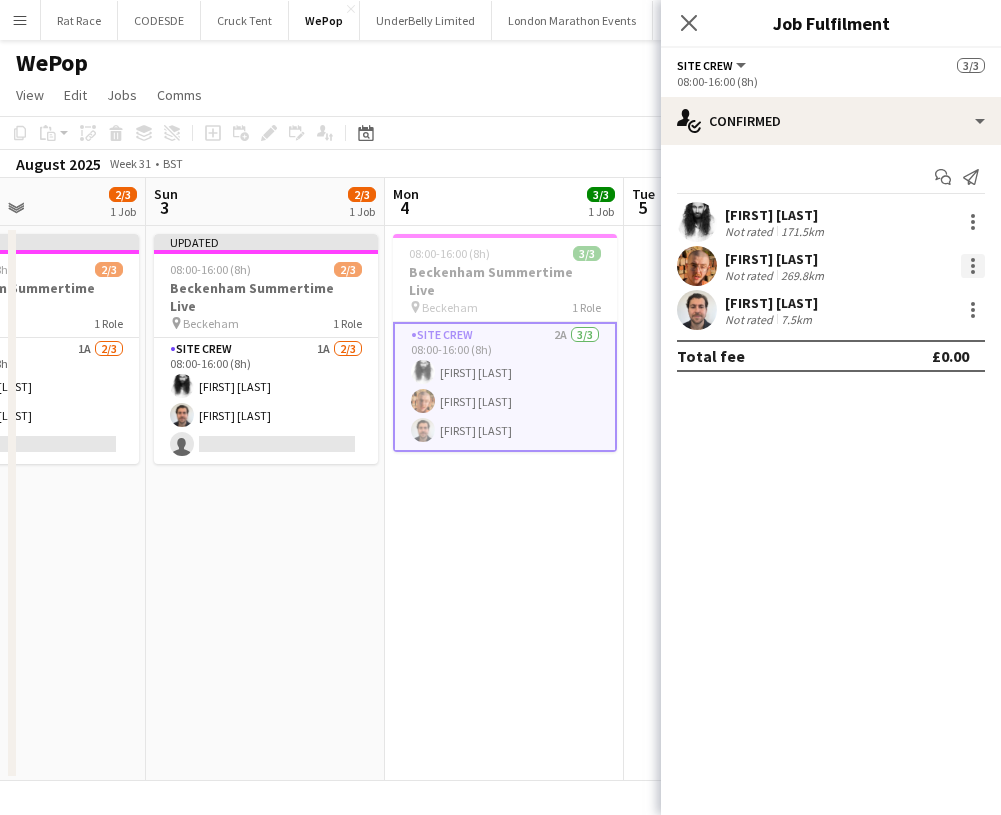 click at bounding box center [973, 266] 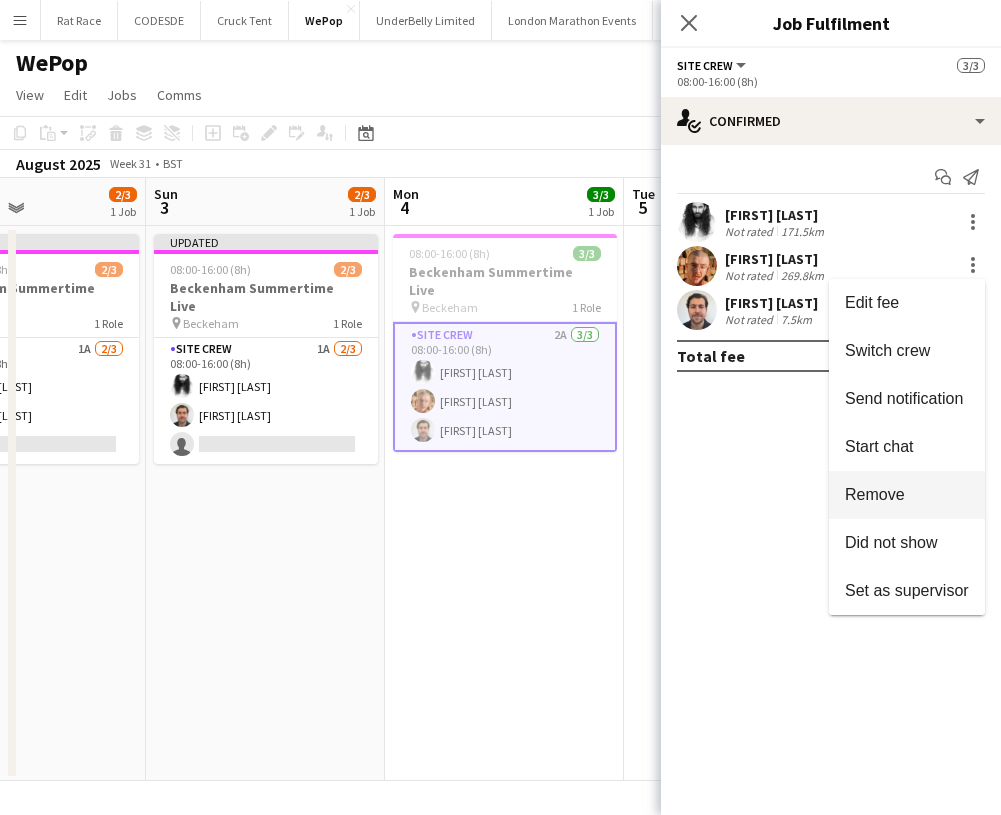 click on "Remove" at bounding box center (875, 494) 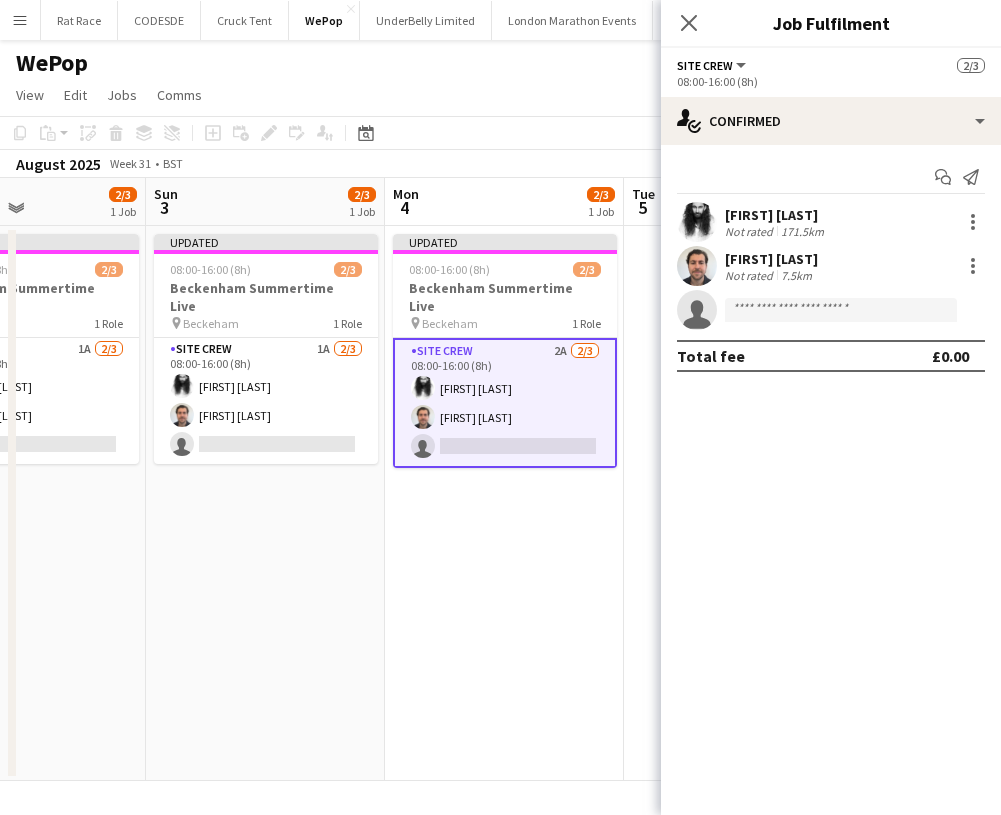 scroll, scrollTop: 0, scrollLeft: 0, axis: both 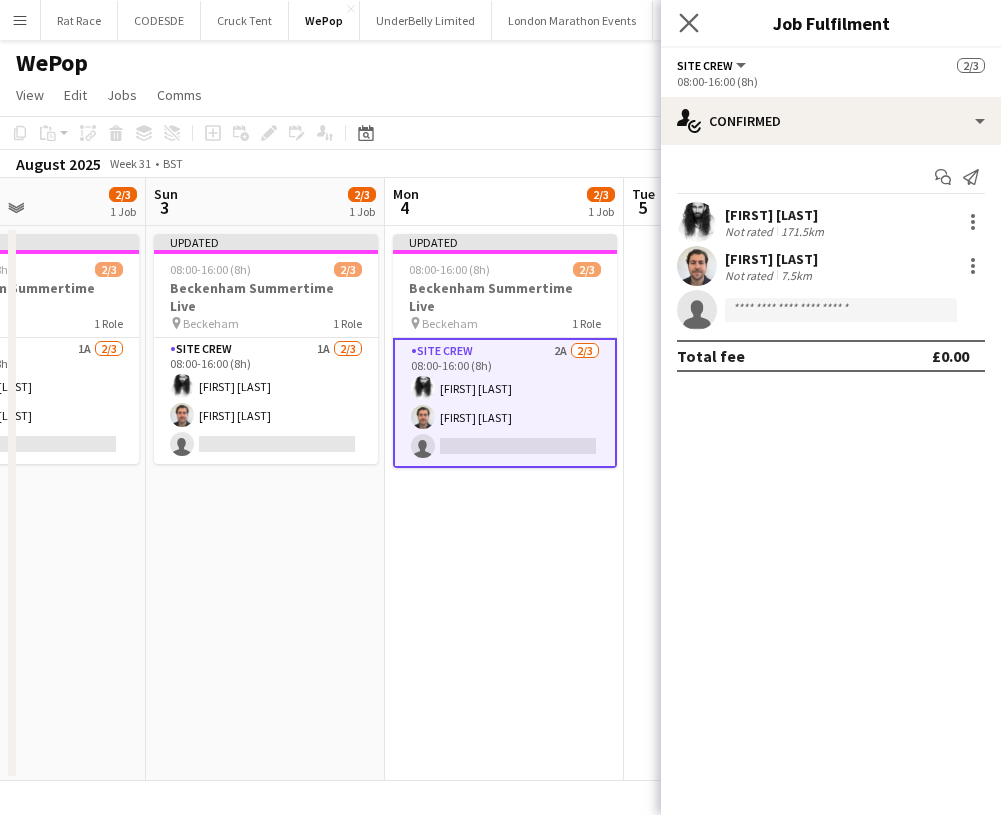 click on "Close pop-in" 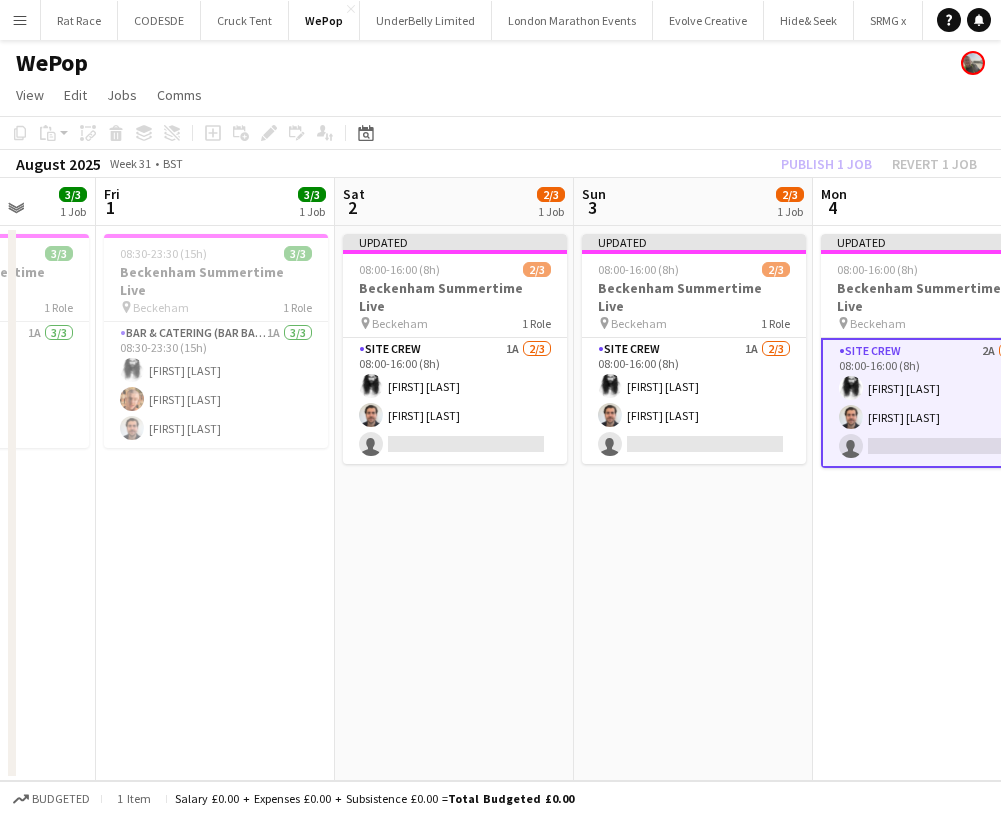 scroll, scrollTop: 0, scrollLeft: 617, axis: horizontal 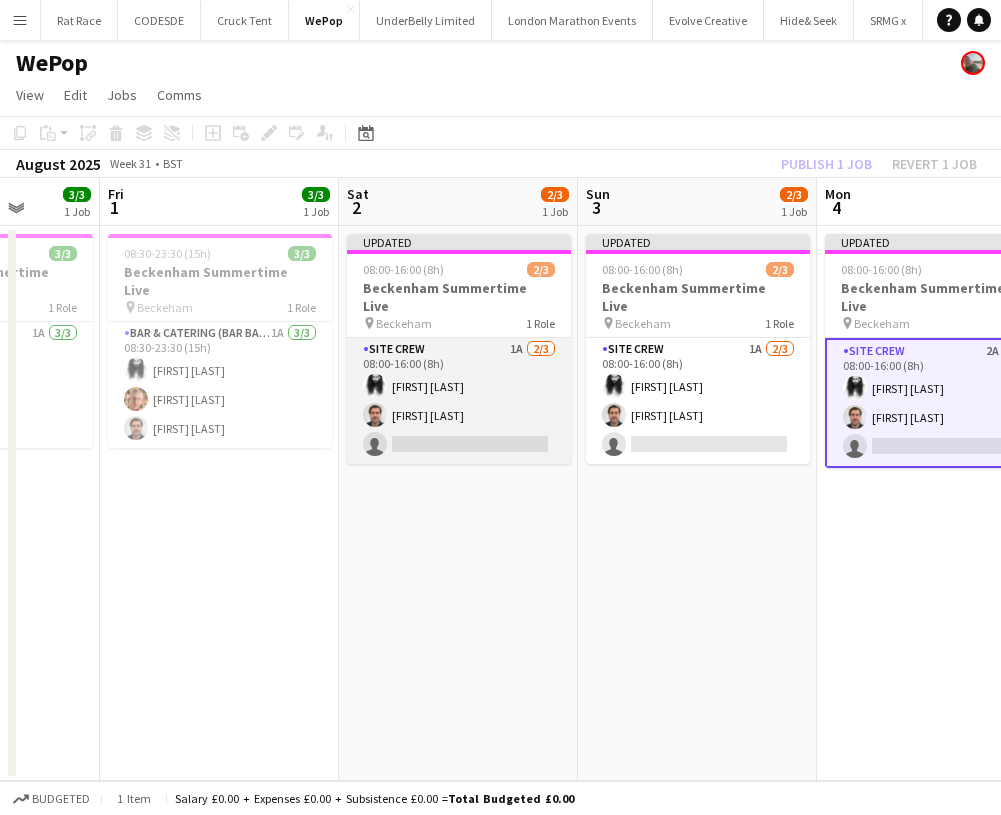 click on "Site Crew   1A   2/3   08:00-16:00 (8h)
Alexander Parsi Tim Royston
single-neutral-actions" at bounding box center [459, 401] 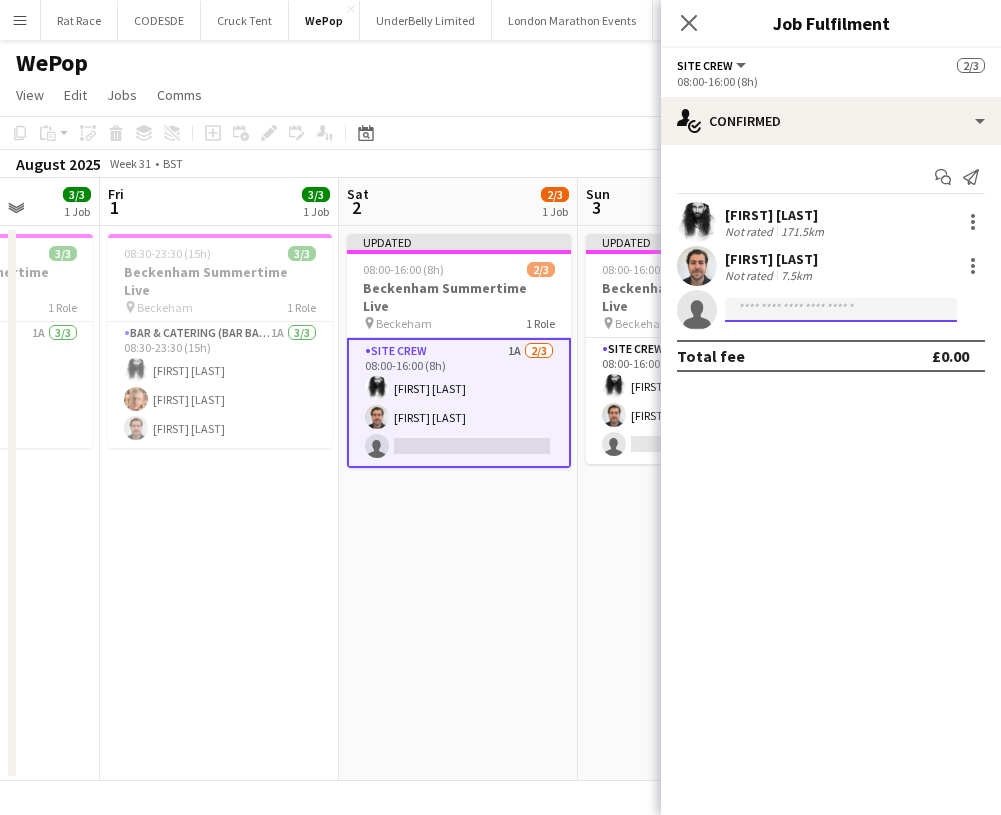 click 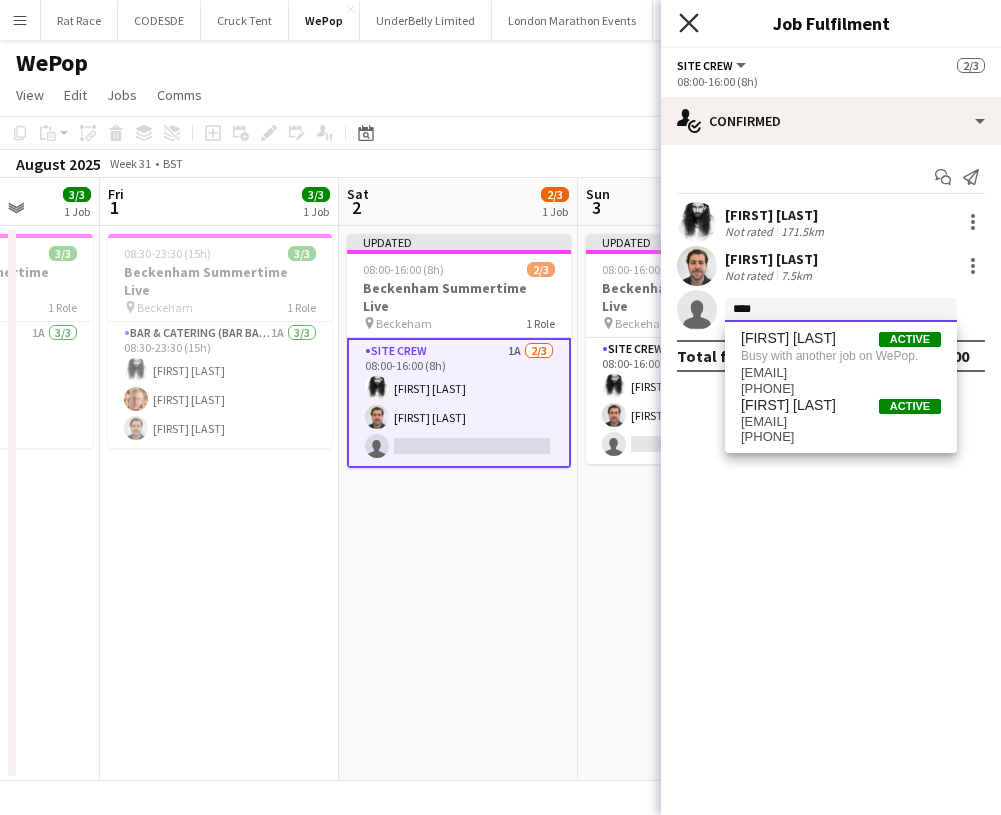 type on "****" 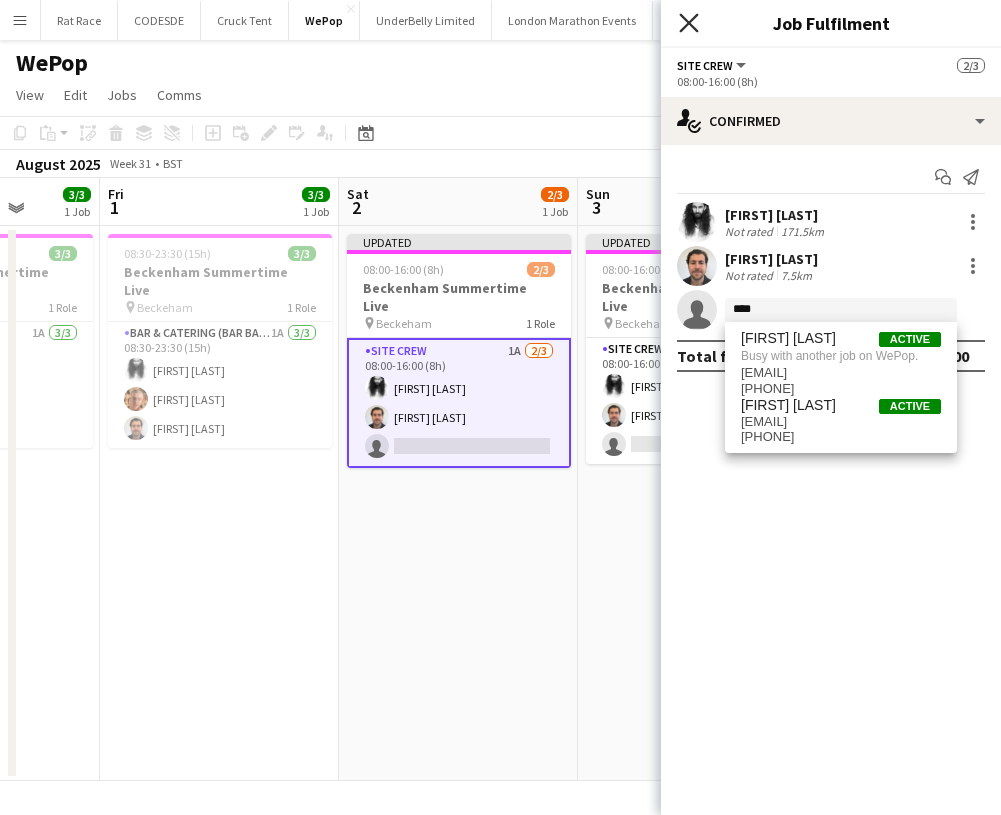 click on "Close pop-in" 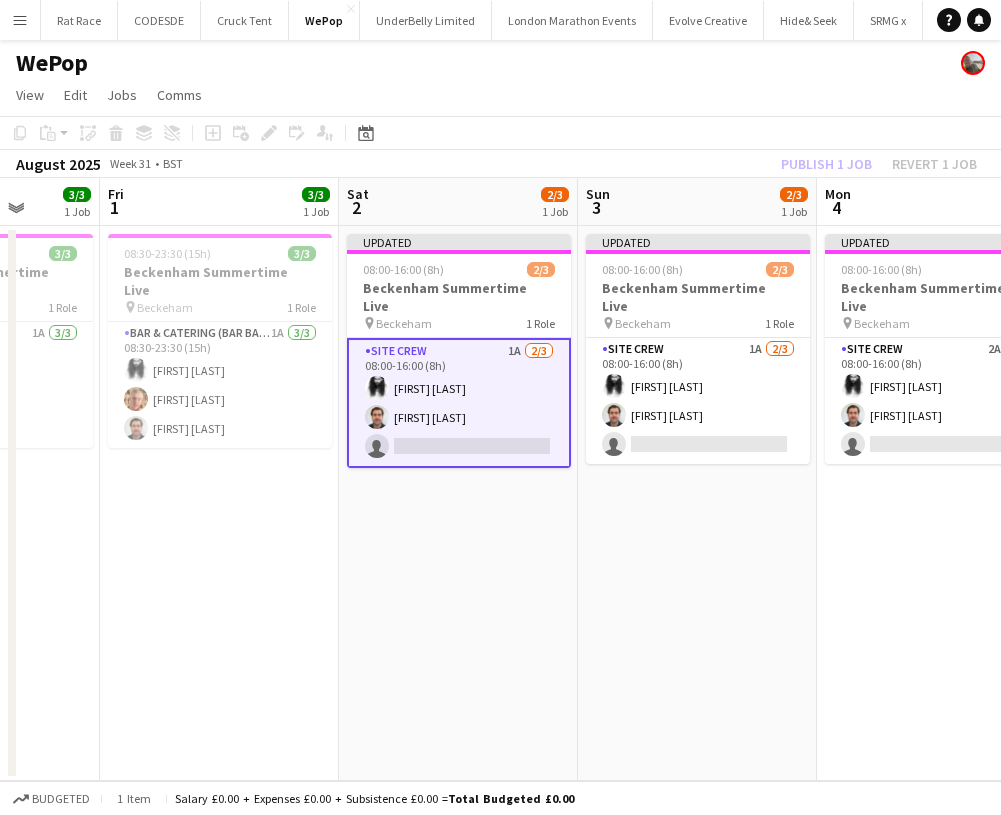 click on "Publish 1 job   Revert 1 job" 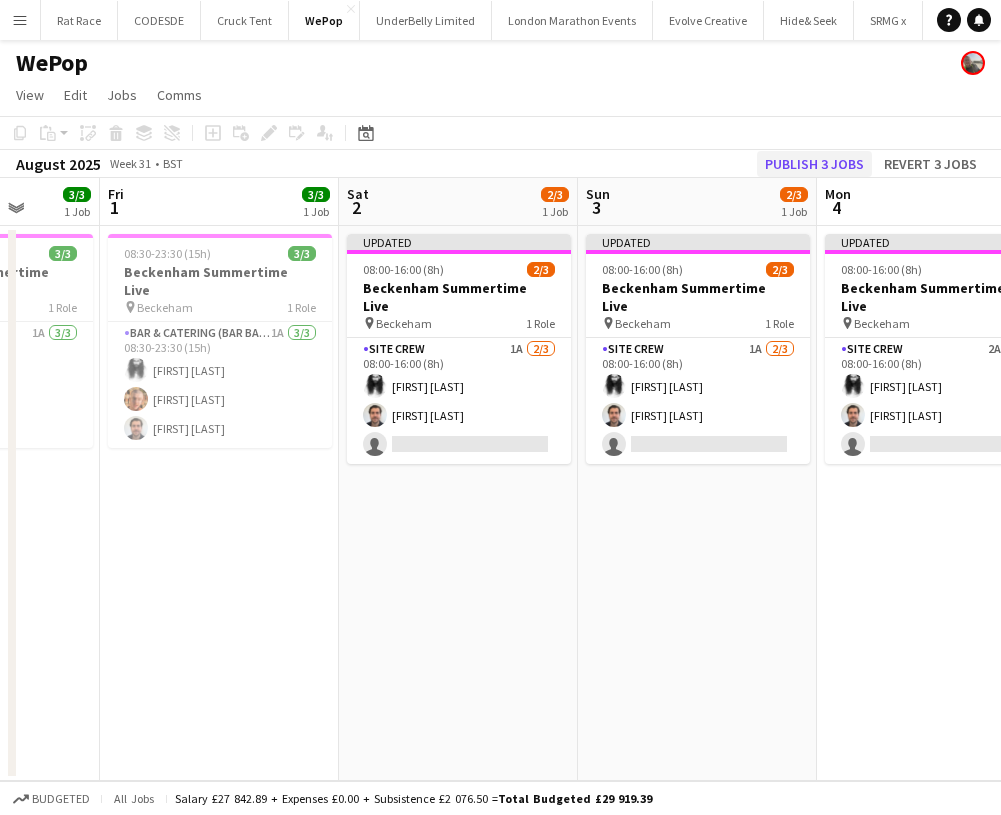 click on "Publish 3 jobs" 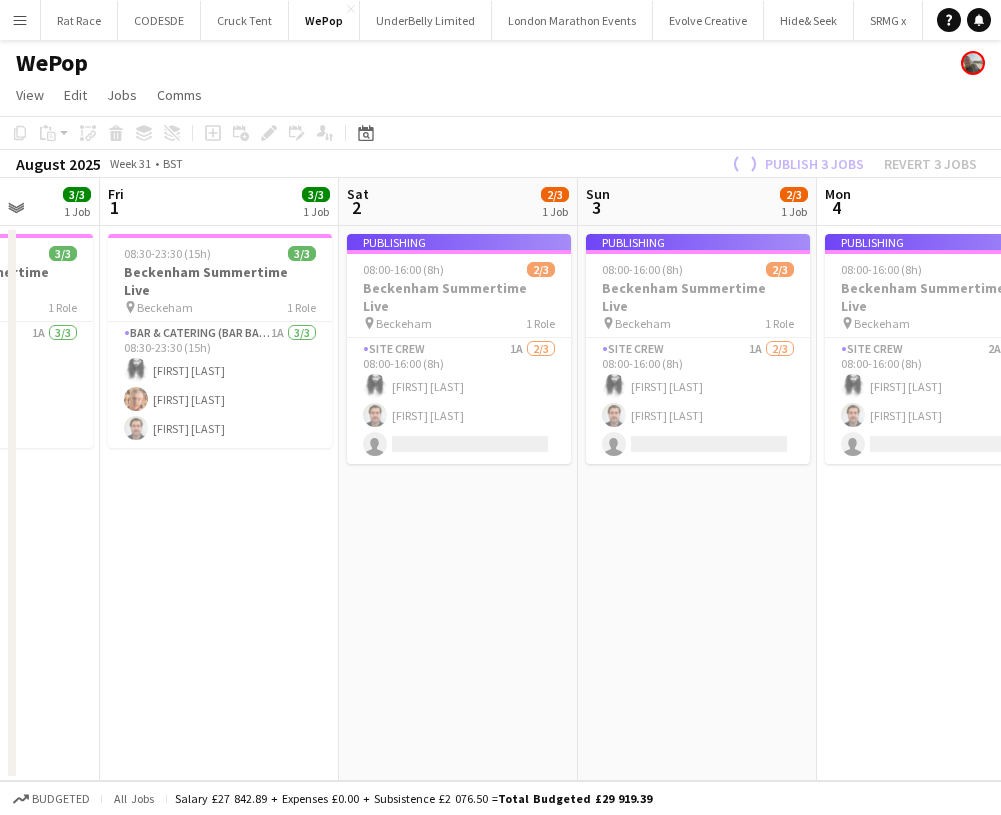 click on "Site Crew   1A   2/3   08:00-16:00 (8h)
Alexander Parsi Tim Royston
single-neutral-actions" at bounding box center [459, 401] 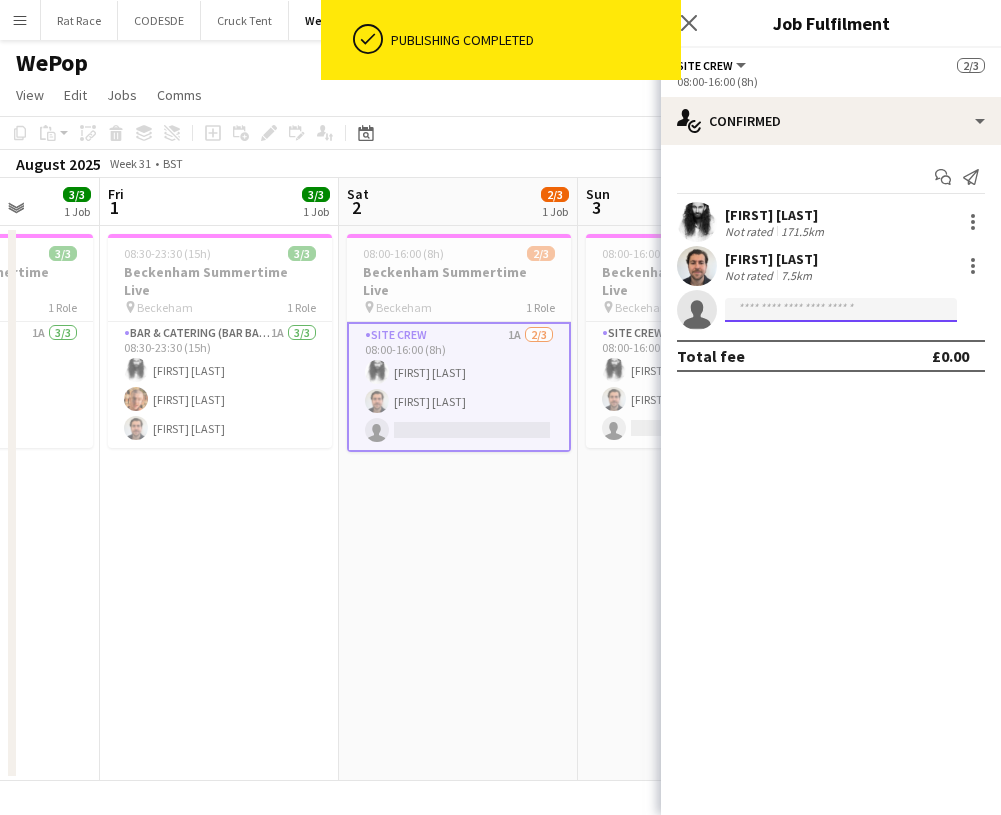 click 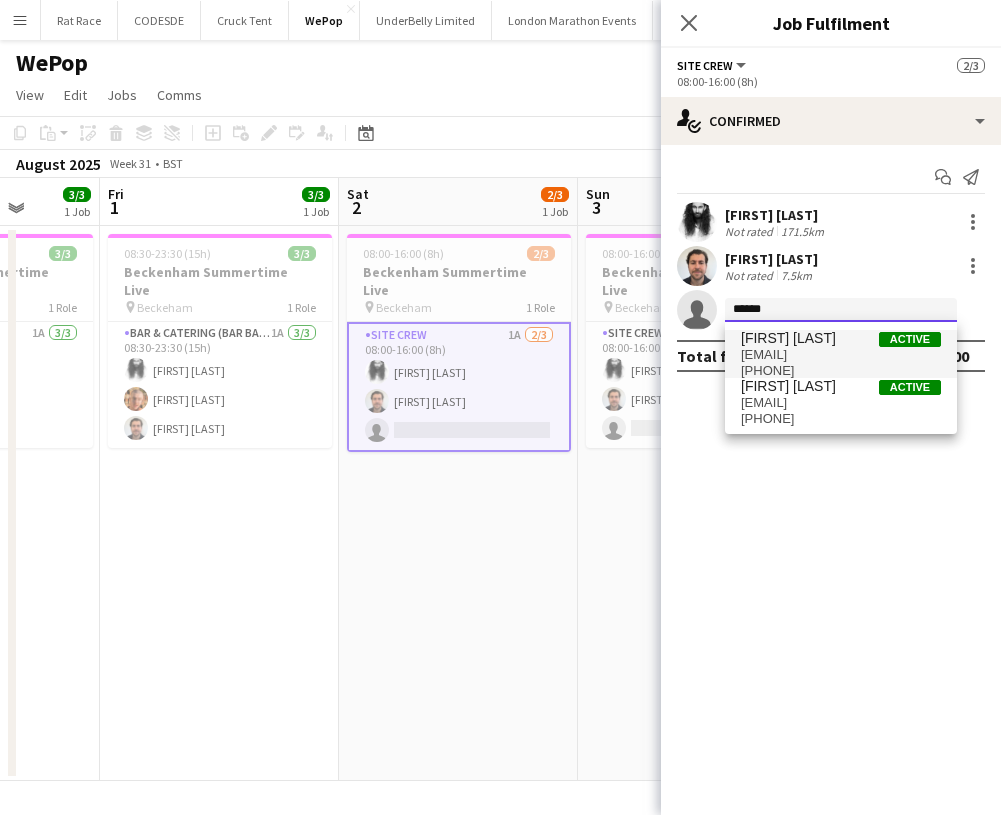 type on "******" 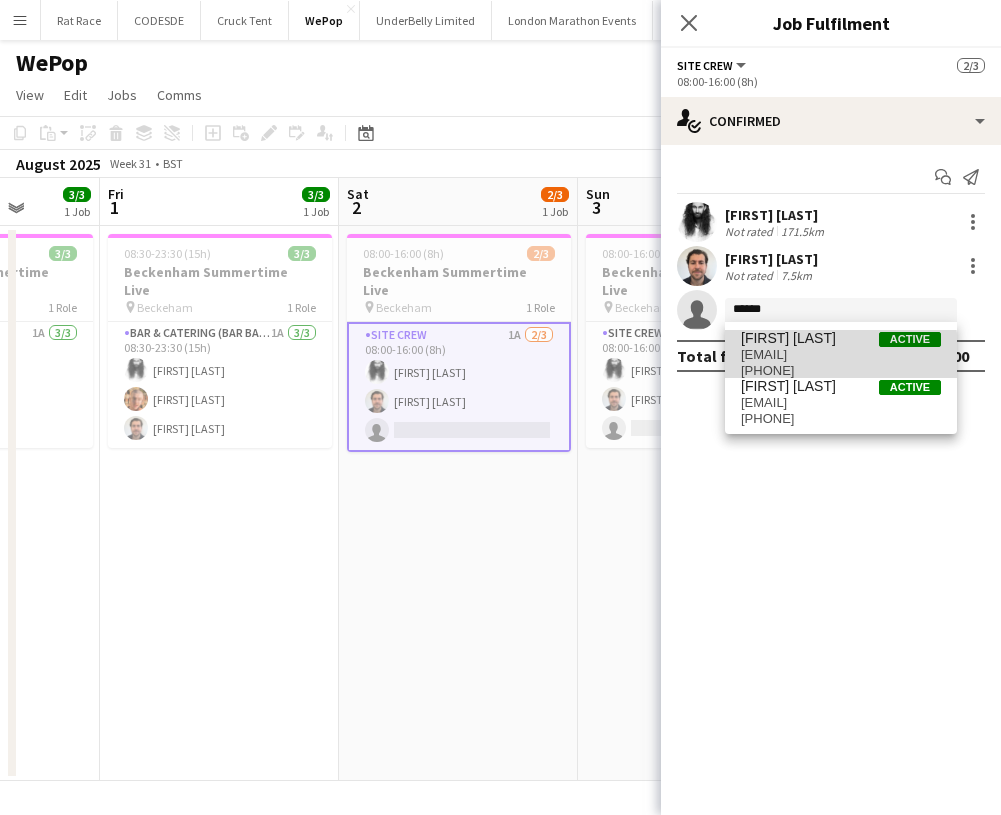 drag, startPoint x: 775, startPoint y: 342, endPoint x: 822, endPoint y: 356, distance: 49.0408 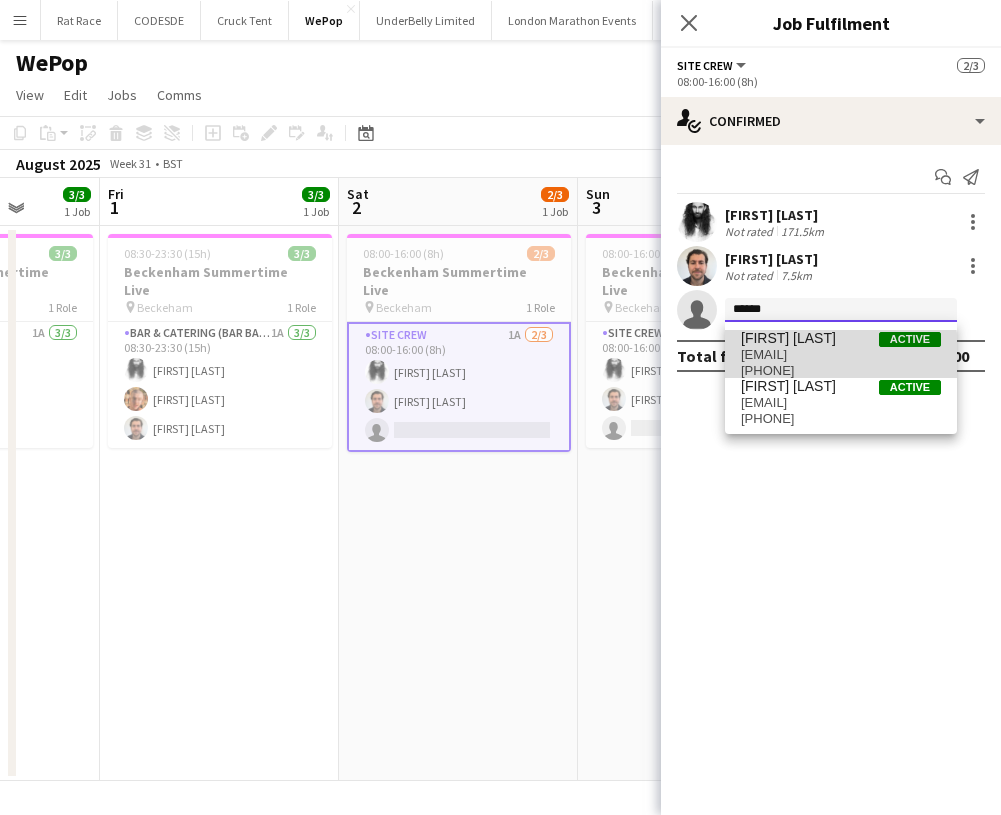 type 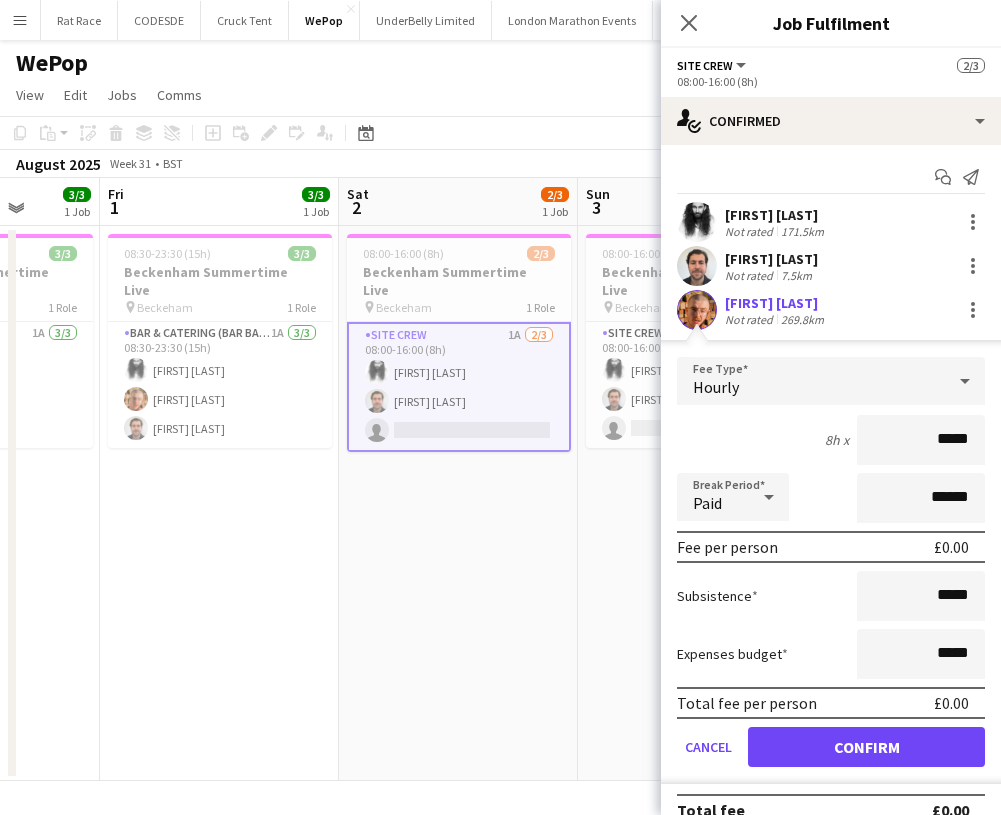 click on "Confirm" at bounding box center [866, 747] 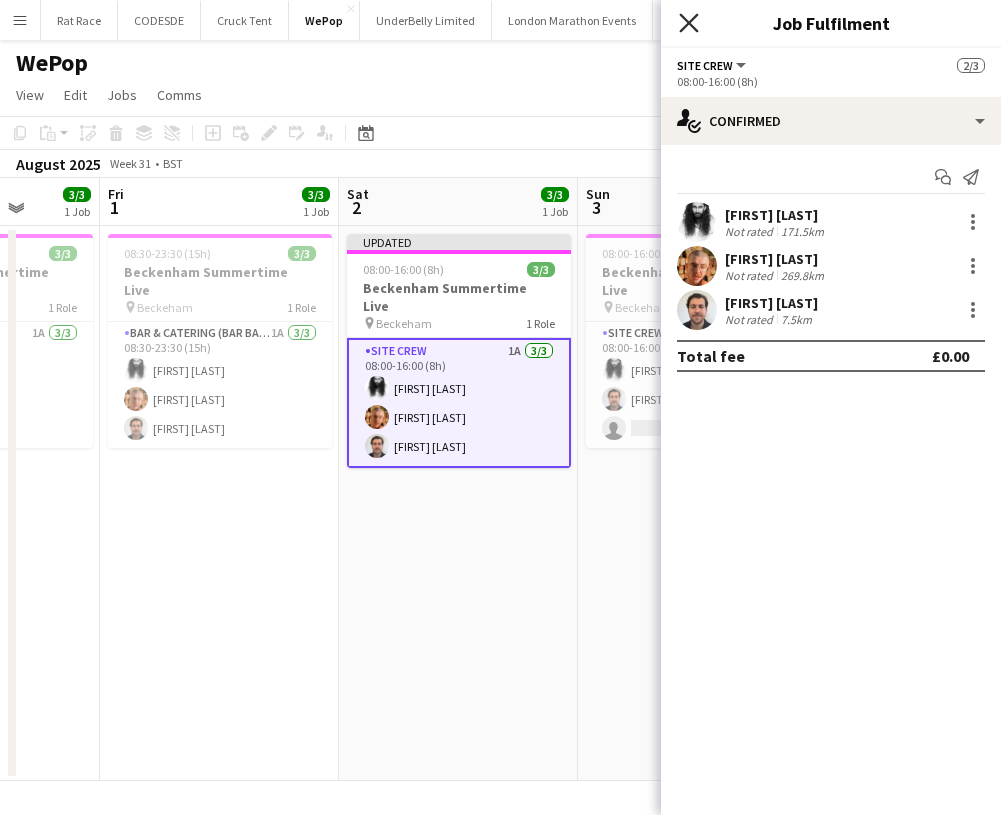 click 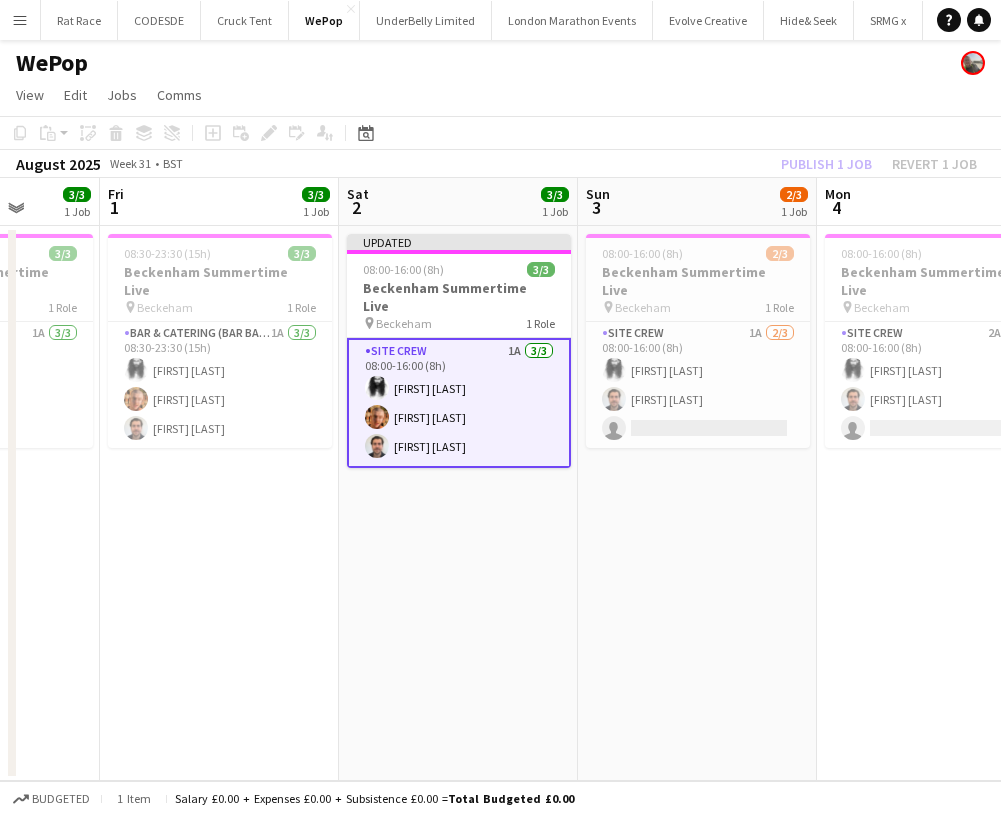 click on "Copy
Paste
Paste
Command
V Paste with crew
Command
Shift
V
Paste linked Job
Delete
Group
Ungroup
Add job
Add linked Job
Edit
Edit linked Job
Applicants
Date picker
AUG 2025 AUG 2025 Monday M Tuesday T Wednesday W Thursday T Friday F Saturday S Sunday S  AUG   1   2   3   4   5   6   7   8   9   10   11   12   13   14   15   16   17   18   19   20   21   22   23   24   25" 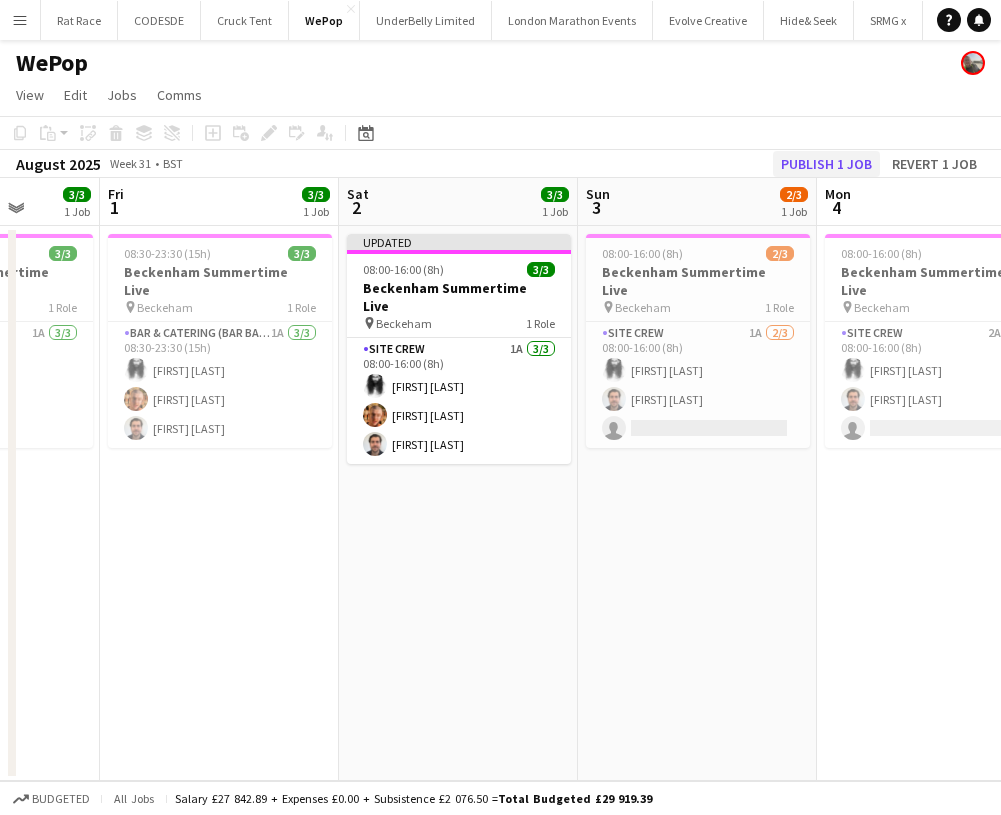 click on "Publish 1 job" 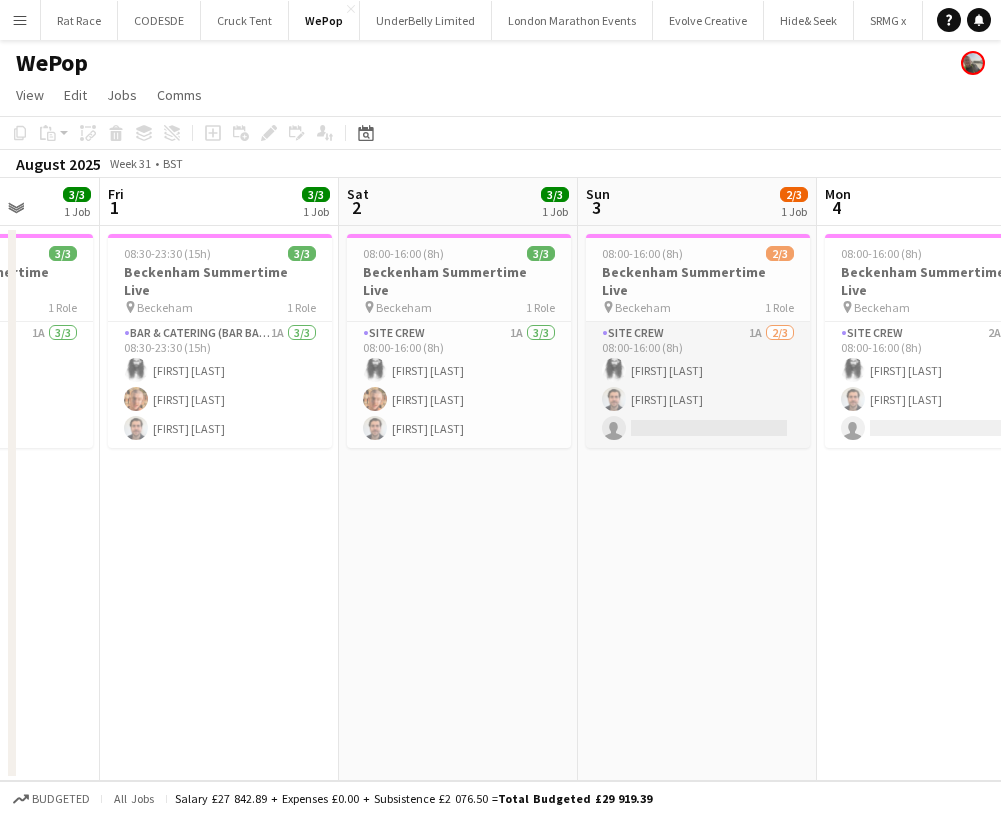 click on "Site Crew   1A   2/3   08:00-16:00 (8h)
Alexander Parsi Tim Royston
single-neutral-actions" at bounding box center [698, 385] 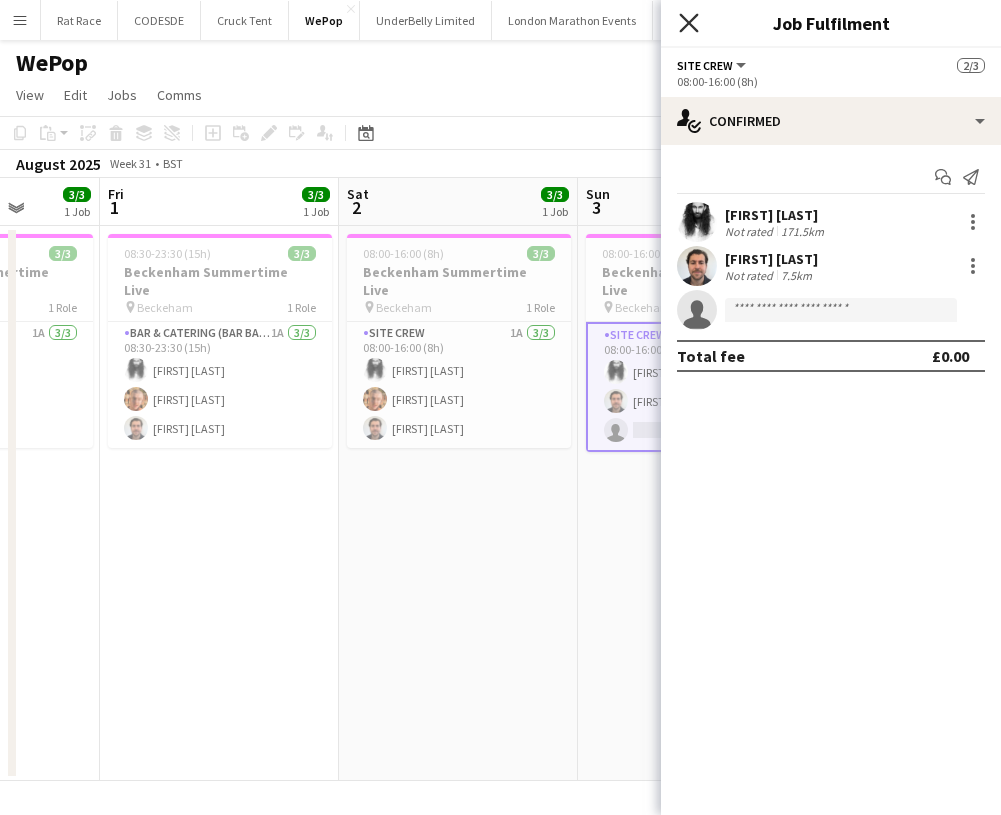 click on "Close pop-in" 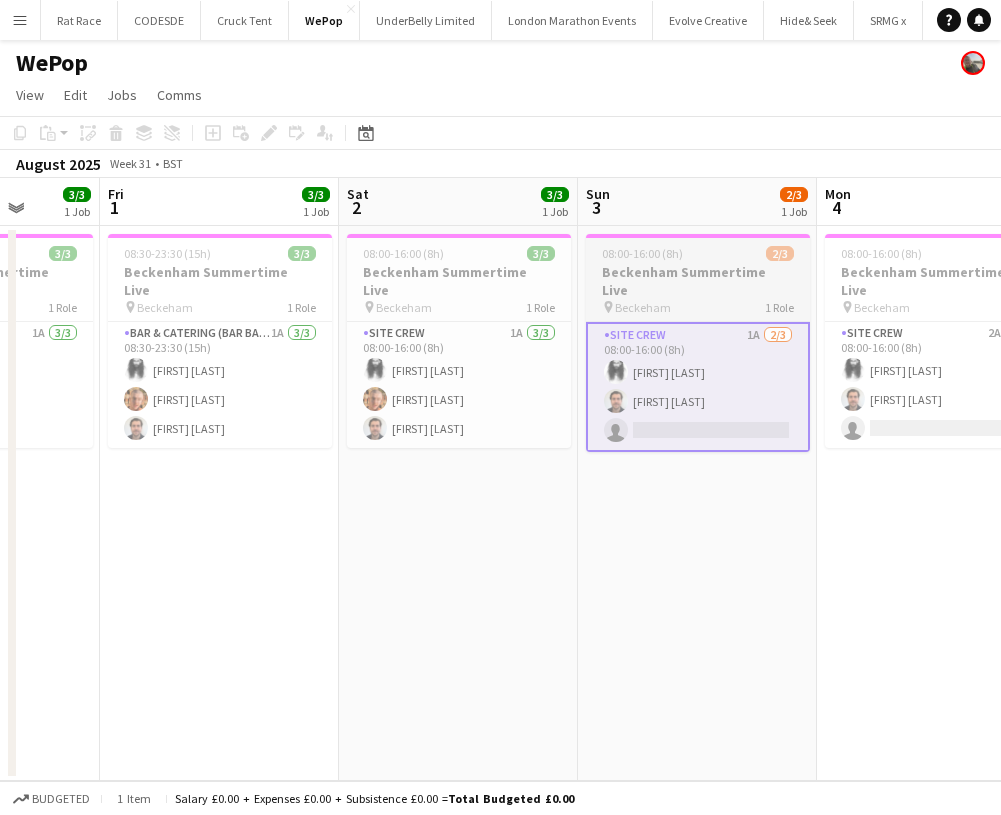 click on "08:00-16:00 (8h)" at bounding box center (642, 253) 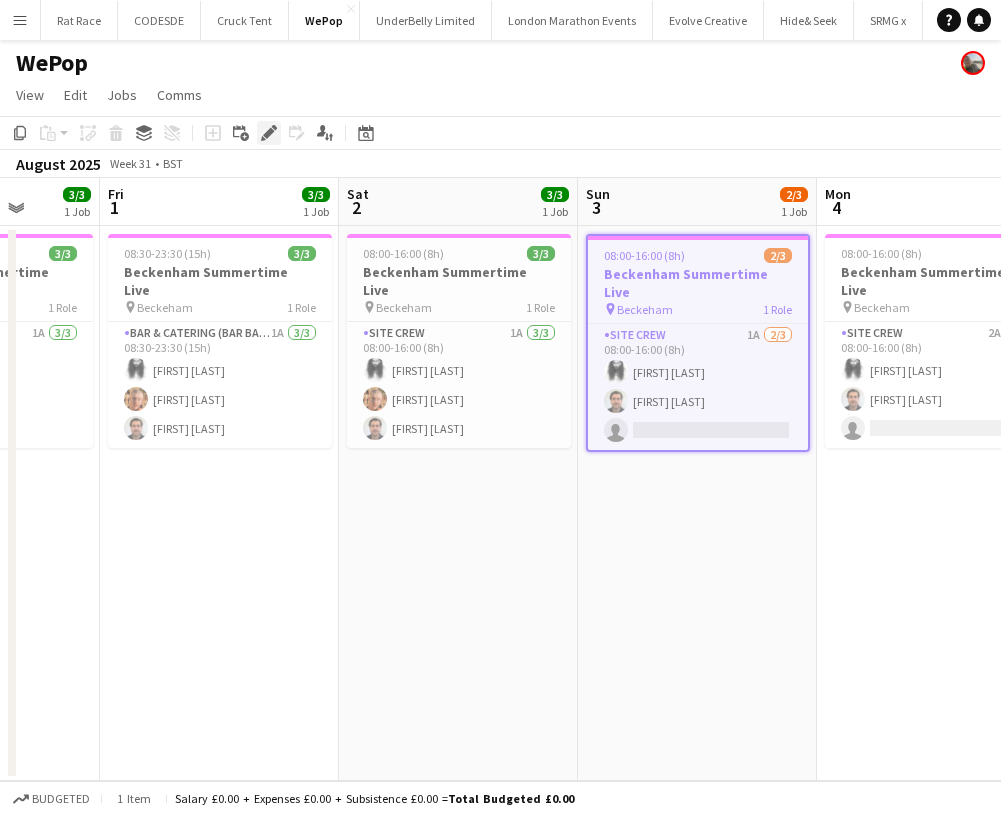 click on "Edit" 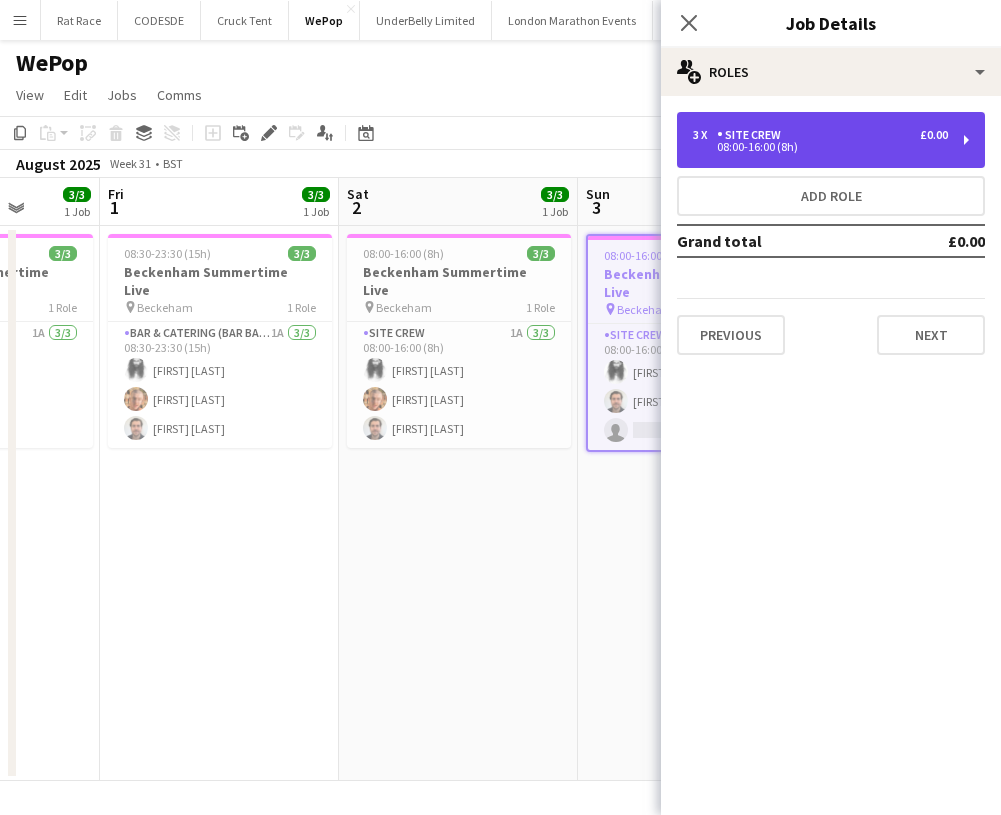 click on "3 x   Site Crew   £0.00   08:00-16:00 (8h)" at bounding box center (831, 140) 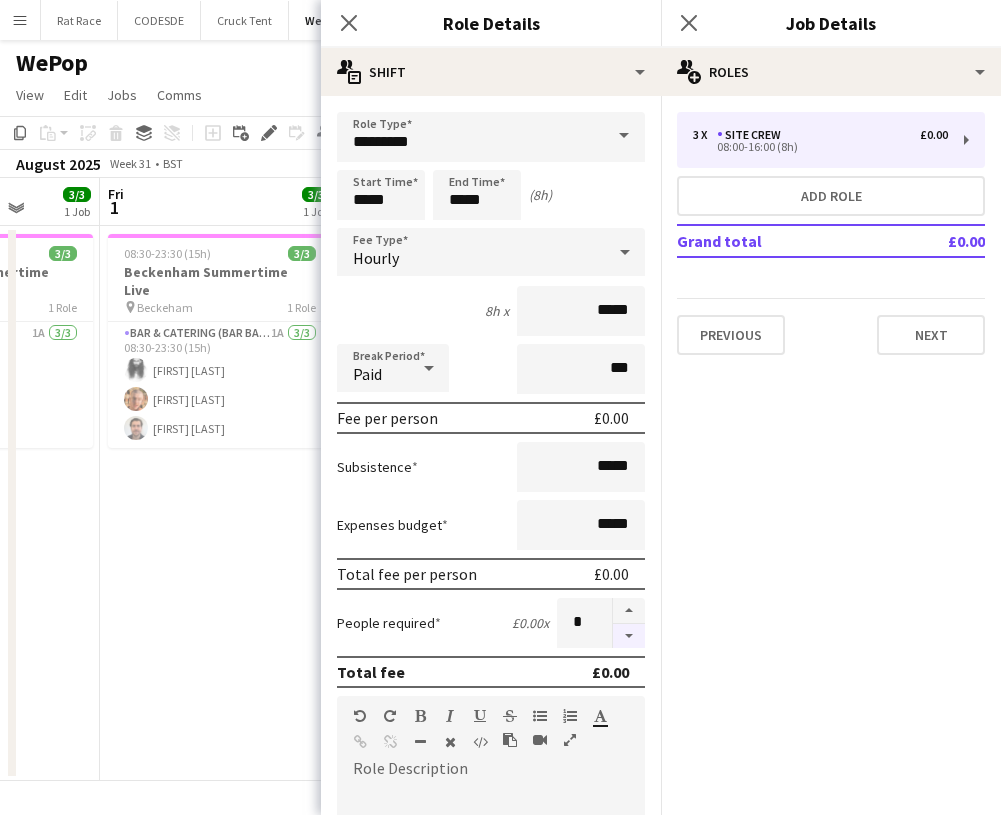 click at bounding box center [629, 636] 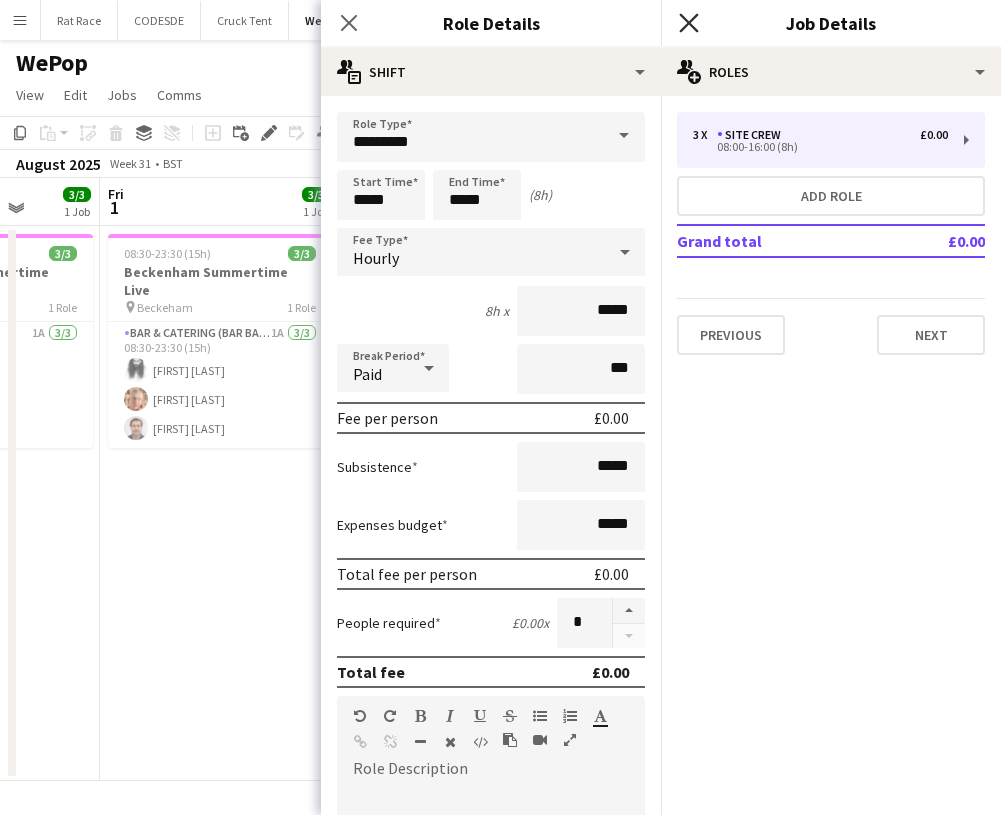 click on "Close pop-in" 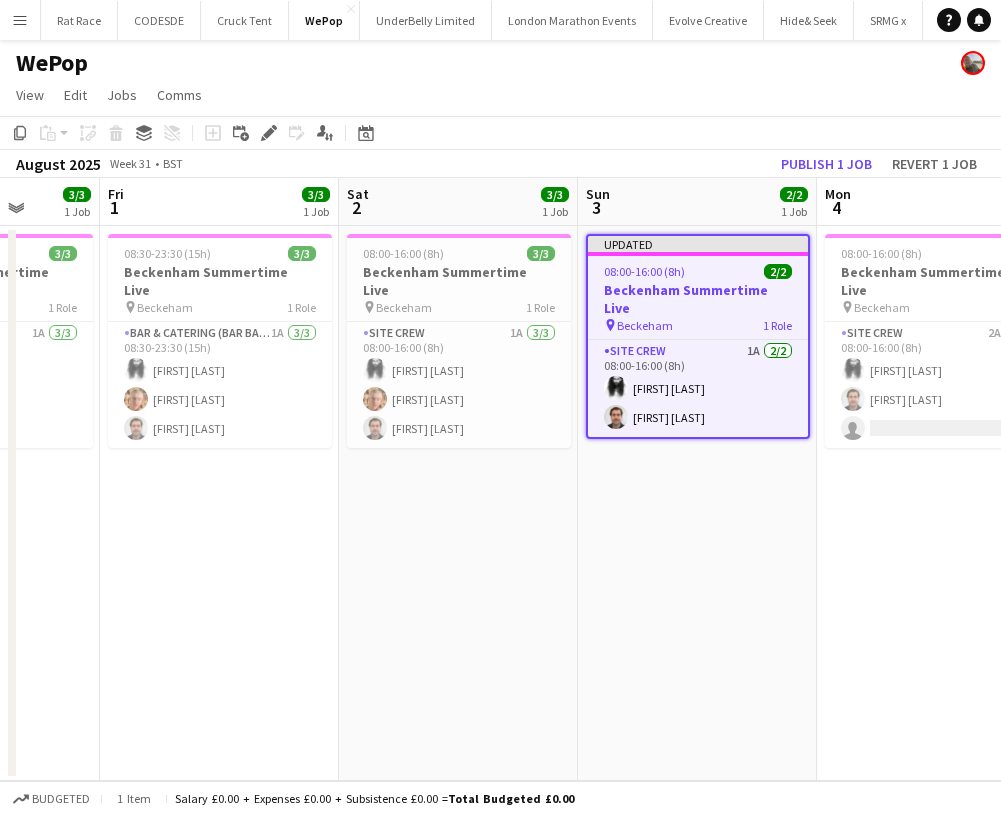 scroll, scrollTop: 0, scrollLeft: 824, axis: horizontal 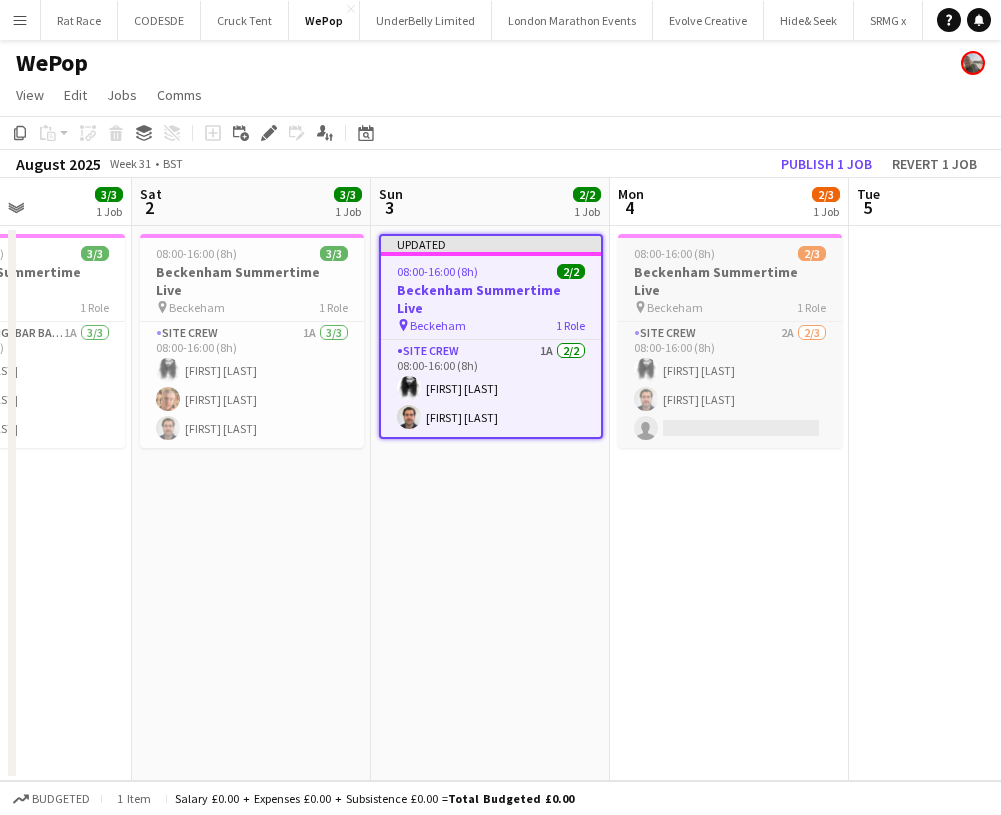 click on "Beckenham Summertime Live" at bounding box center [730, 281] 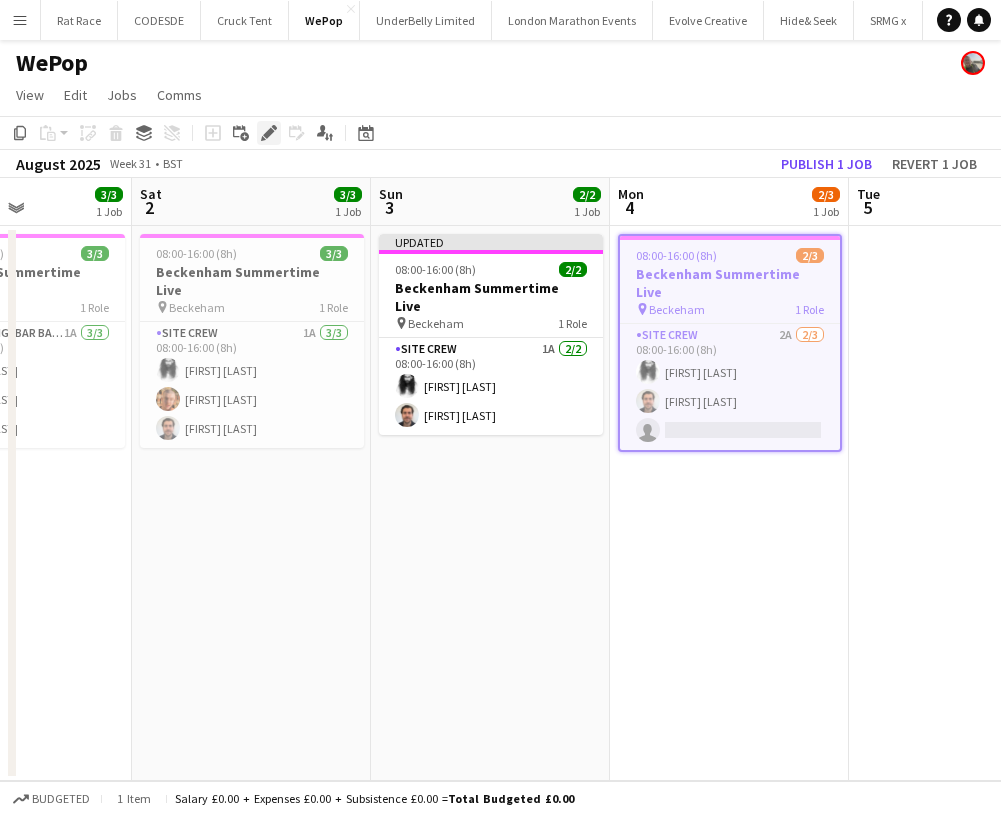 click on "Edit" at bounding box center [269, 133] 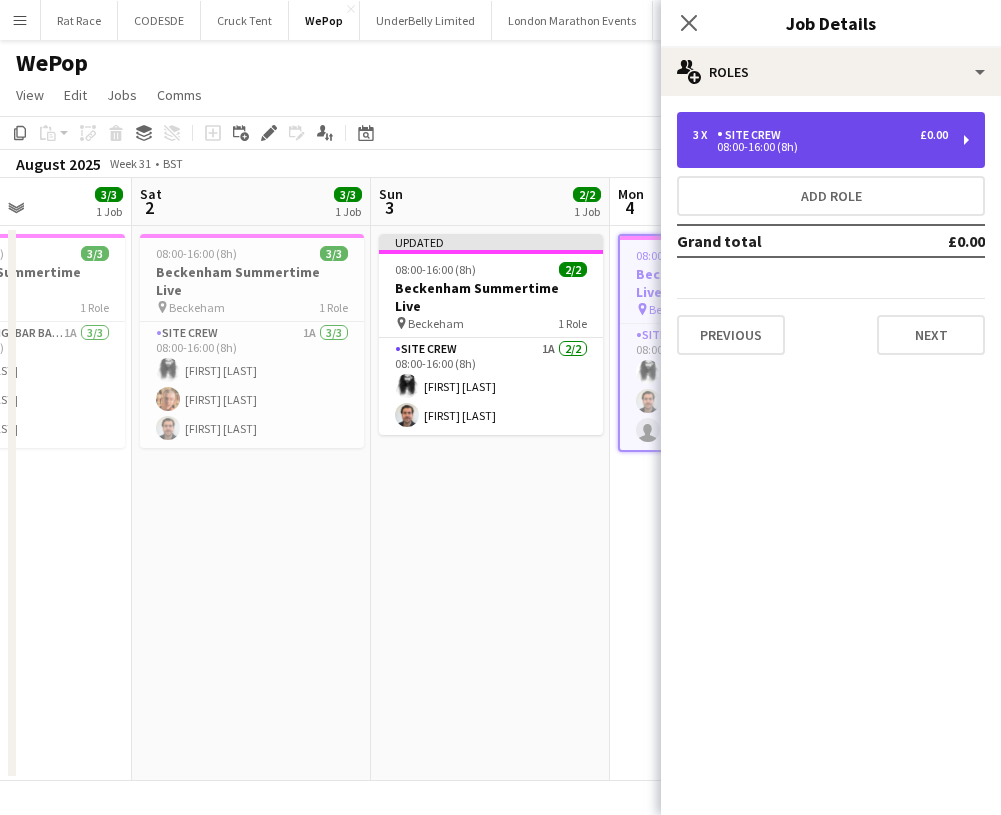 click on "3 x   Site Crew   £0.00" at bounding box center (820, 135) 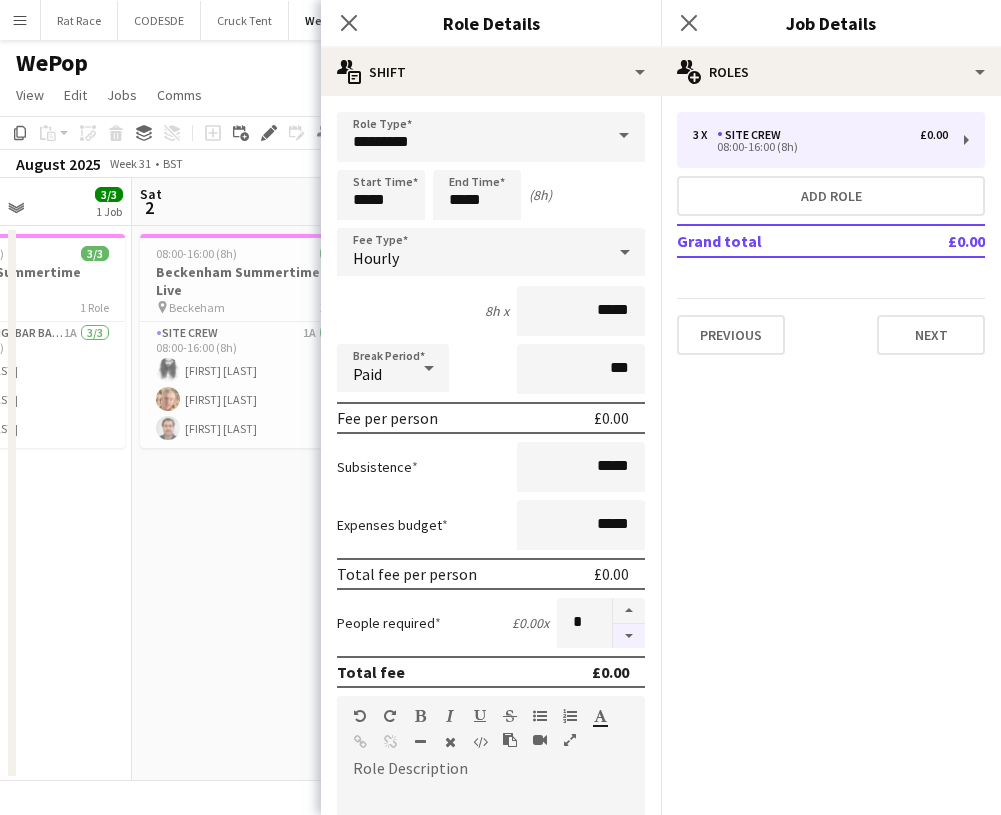click at bounding box center (629, 636) 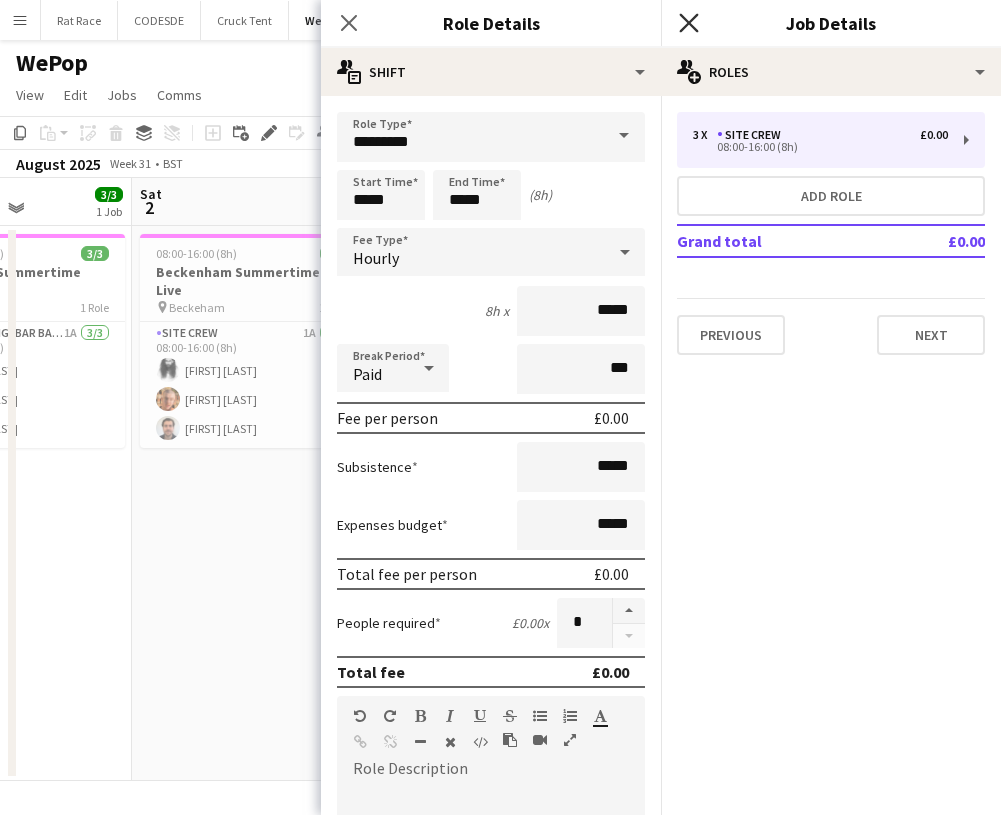 click on "Close pop-in" 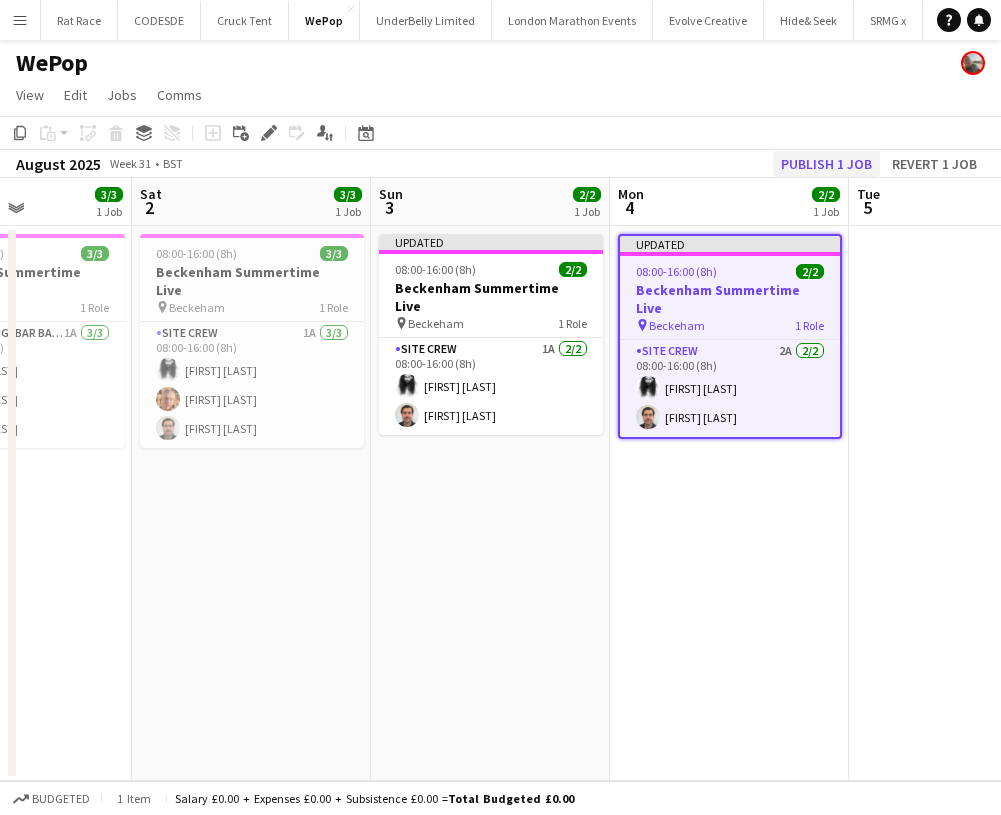 drag, startPoint x: 778, startPoint y: 135, endPoint x: 779, endPoint y: 150, distance: 15.033297 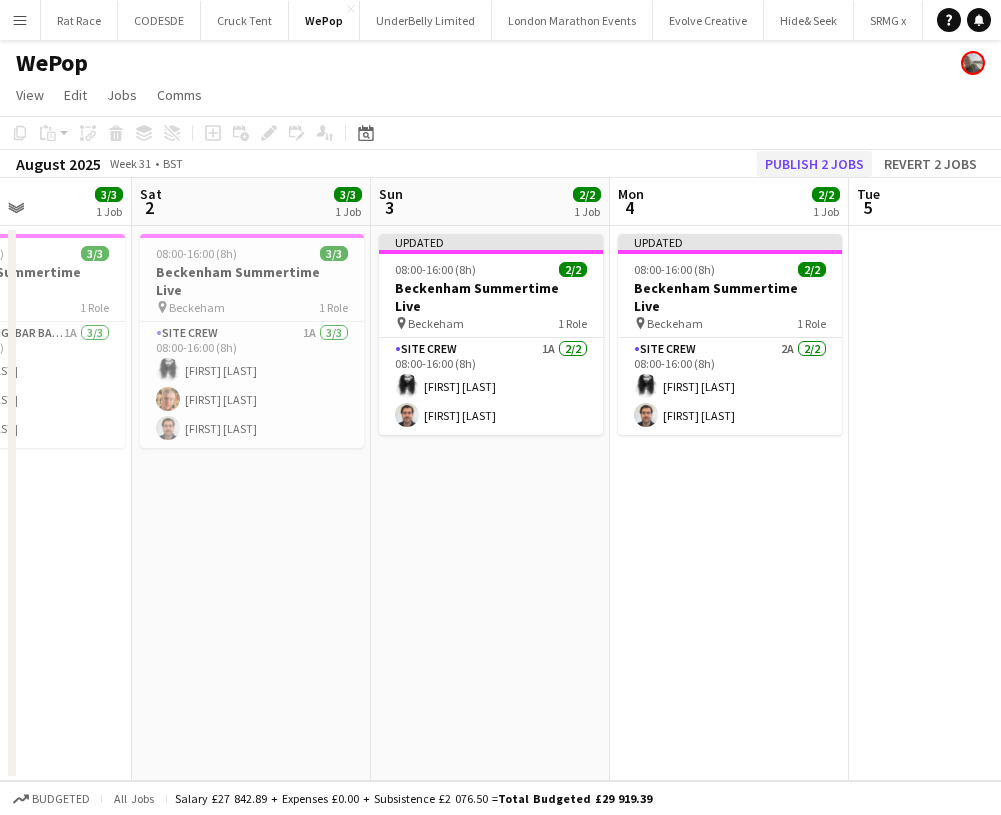 click on "Publish 2 jobs" 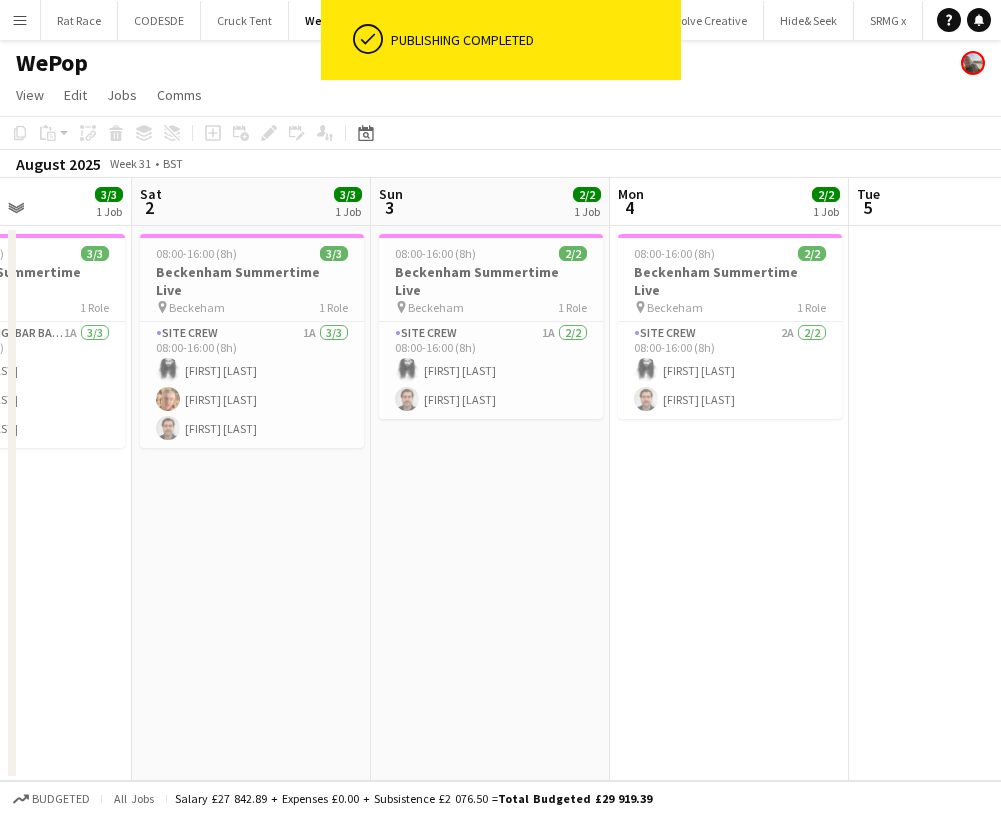 scroll, scrollTop: 2, scrollLeft: 0, axis: vertical 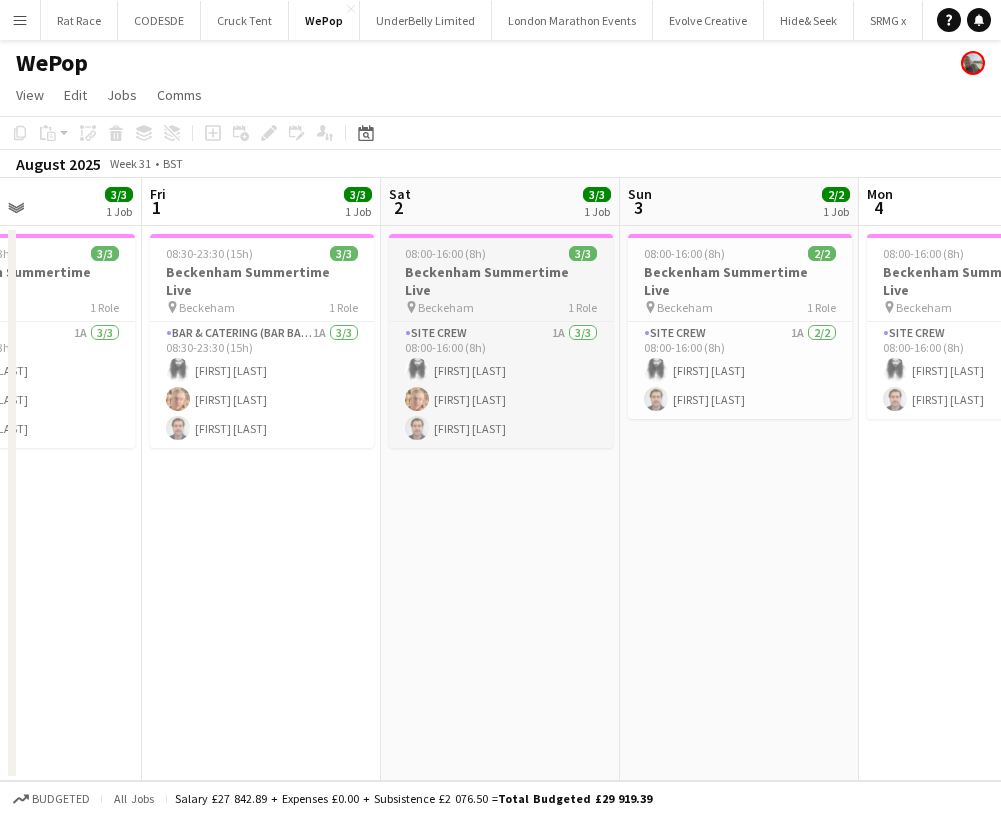 click on "Beckeham" at bounding box center (446, 307) 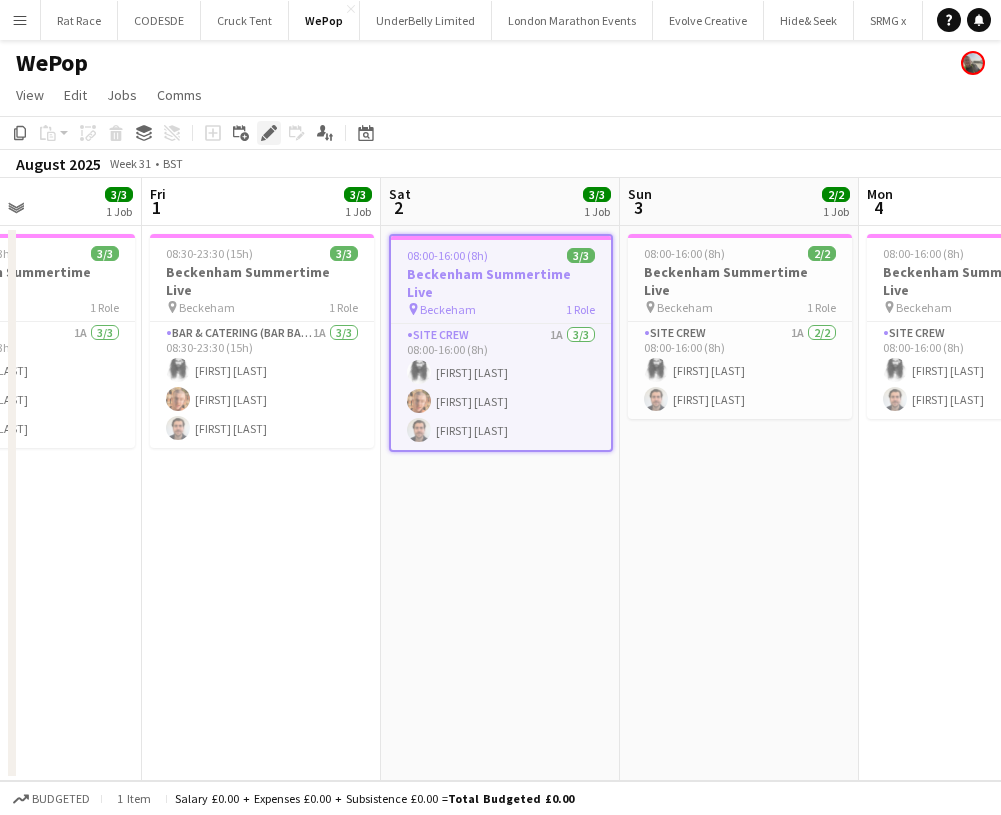click on "Edit" at bounding box center [269, 133] 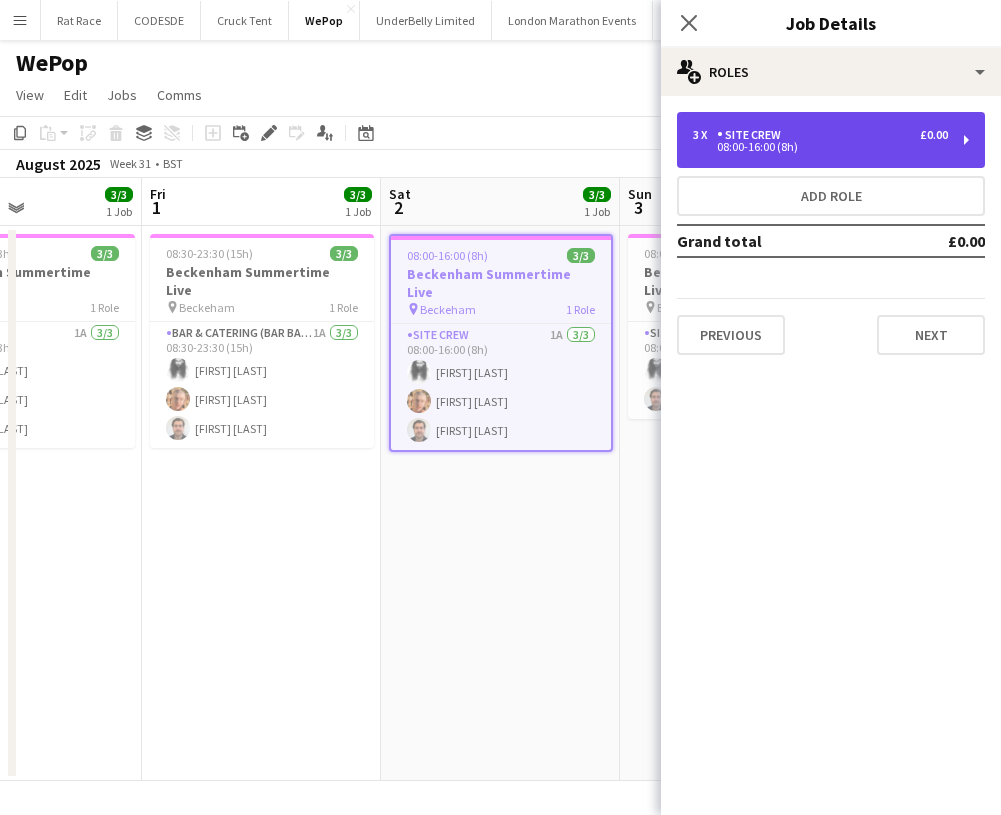 click on "3 x   Site Crew   £0.00" at bounding box center [820, 135] 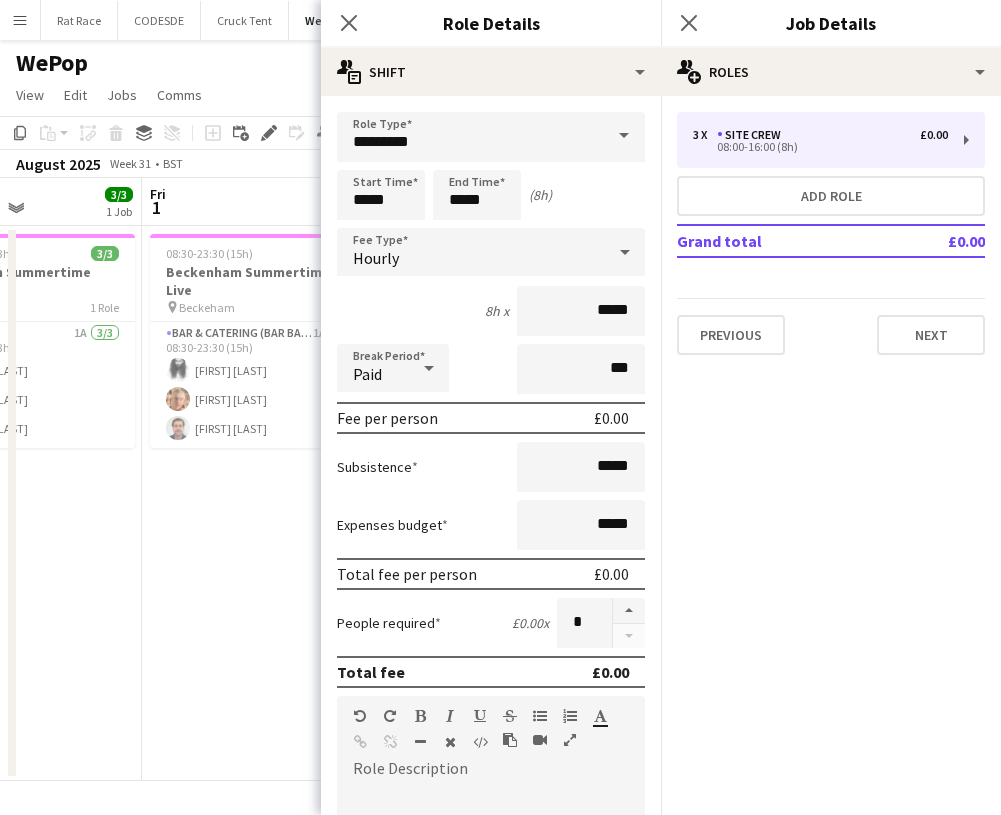 click on "Start Time  *****  End Time  *****  (8h)" at bounding box center [491, 195] 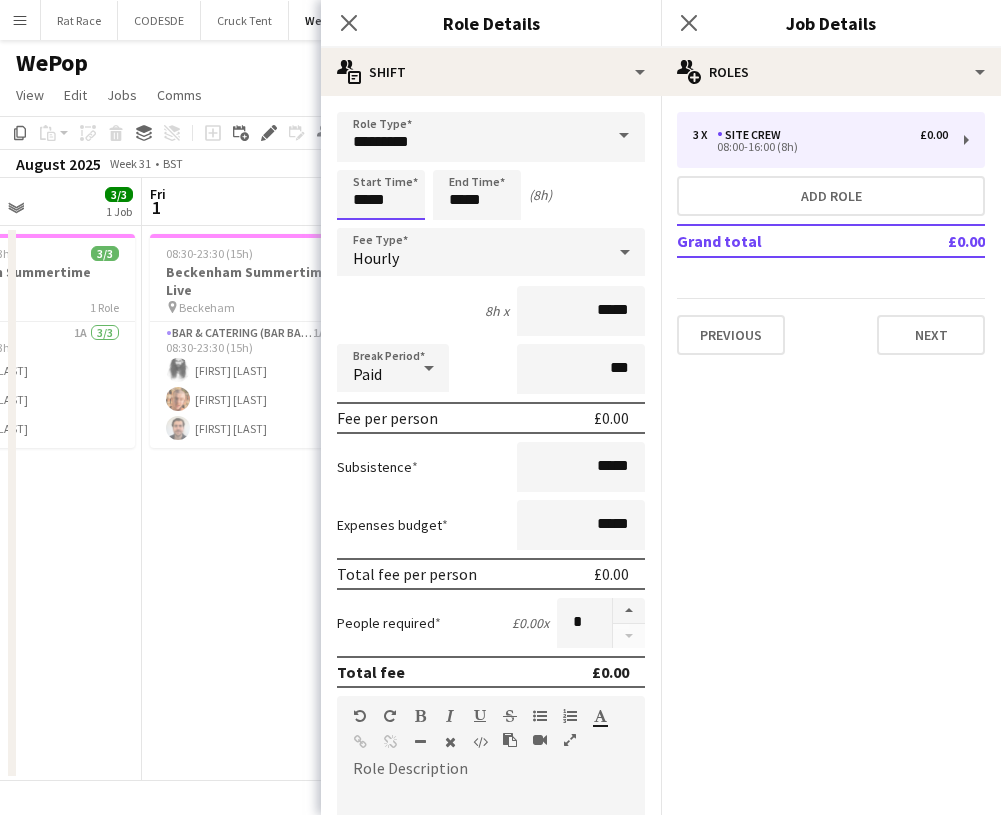 click on "Menu
Boards
Boards   Boards   All jobs   Status
Workforce
Workforce   My Workforce   Recruiting
Comms
Comms
Pay
Pay   Approvals   Payments   Reports
Platform Settings
Platform Settings   App settings   Your settings   Profiles
Training Academy
Training Academy
Knowledge Base
Knowledge Base
Product Updates
Product Updates   Log Out   Privacy   Rat Race
Close
CODESDE
Close
Cruck Tent
Close
WePop
Close
UnderBelly Limited
Close
London Marathon Events
Close
Evolve Creative
Close
Hide& Seek
Close
SRMG x
Close
Close" at bounding box center [500, 407] 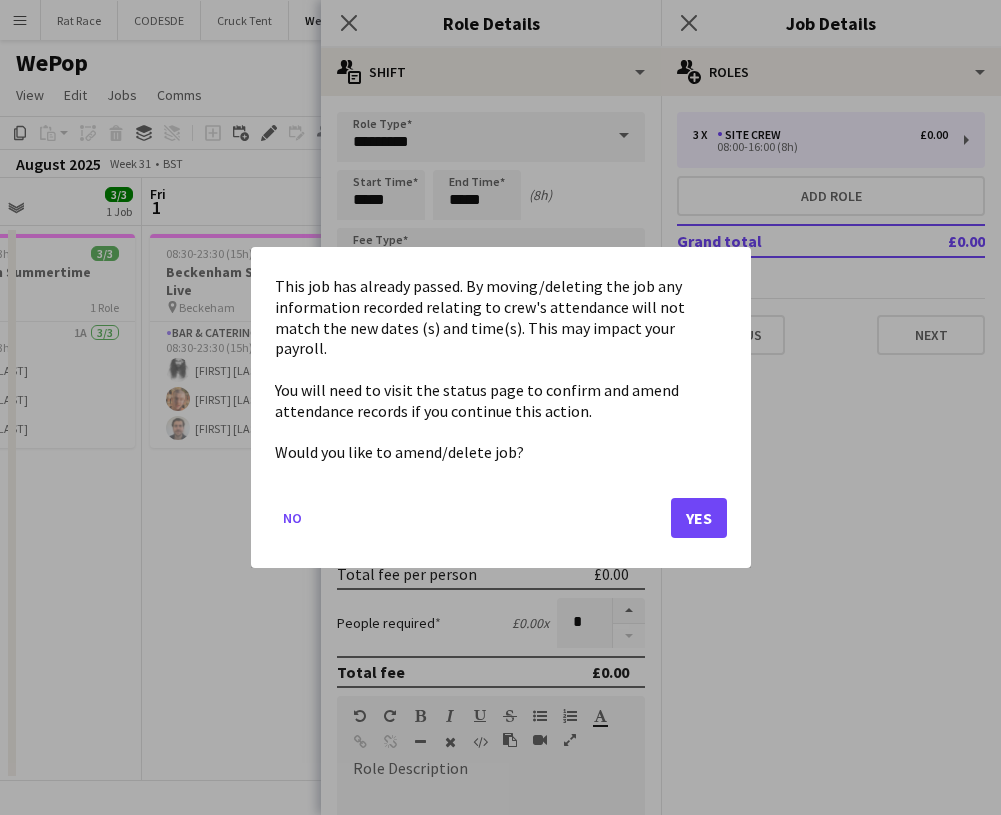 click on "Yes" 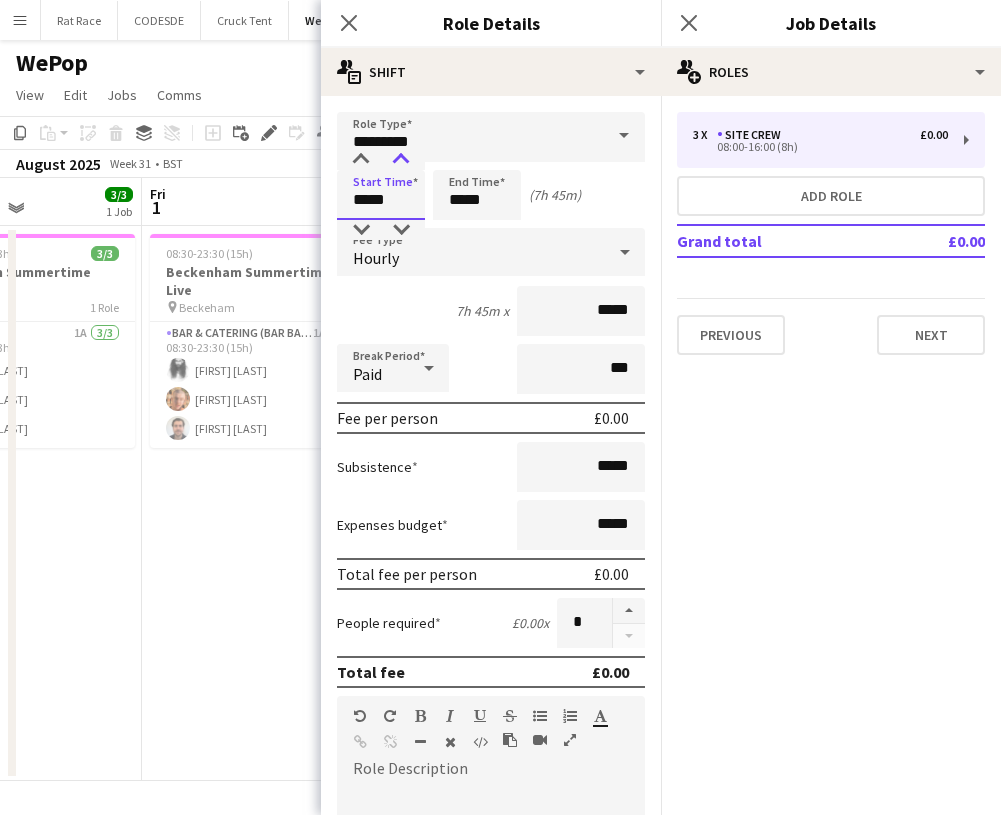 click at bounding box center (401, 160) 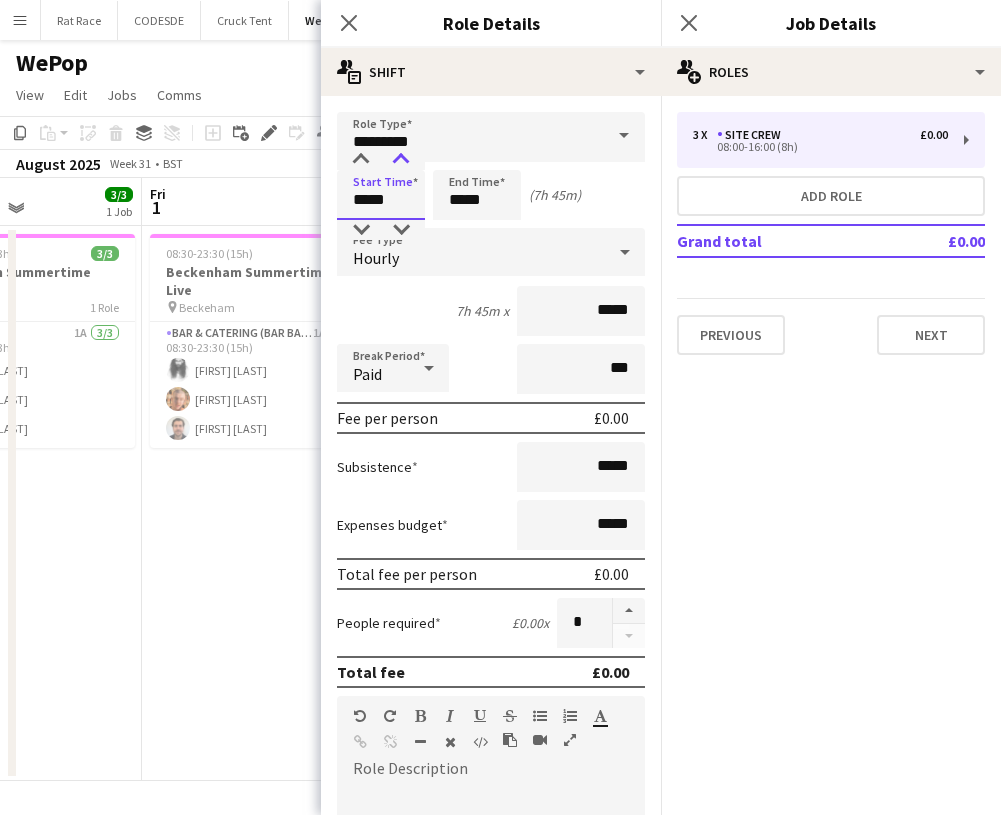 type on "*****" 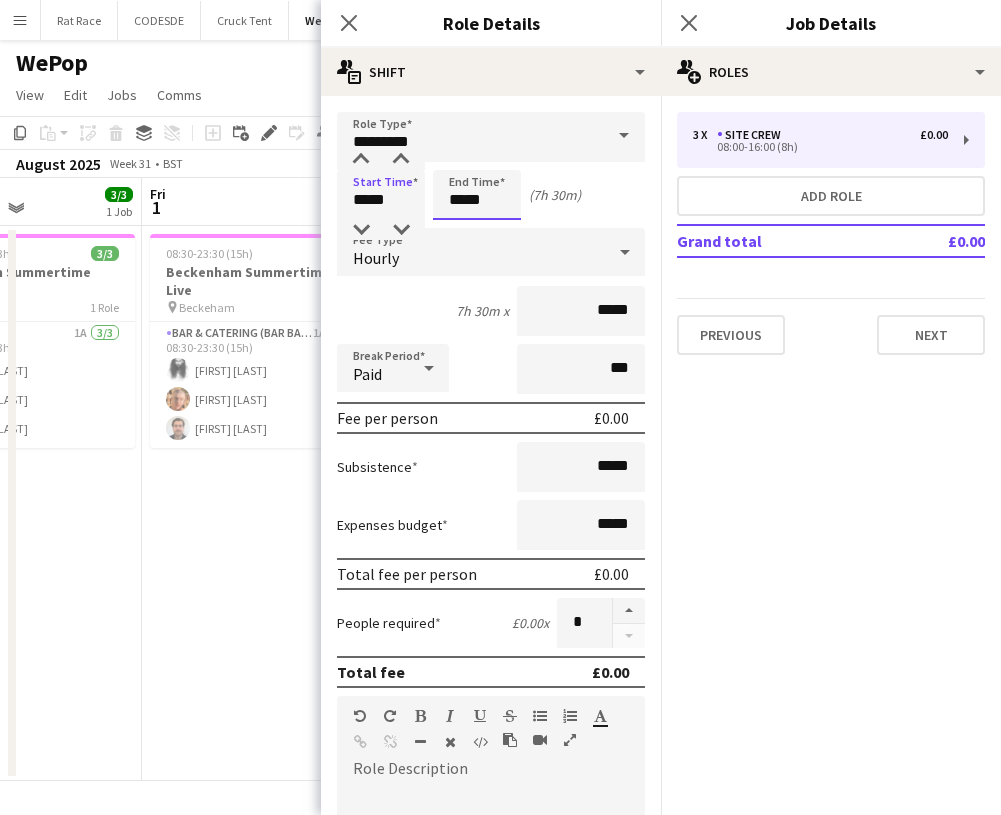 click on "*****" at bounding box center [477, 195] 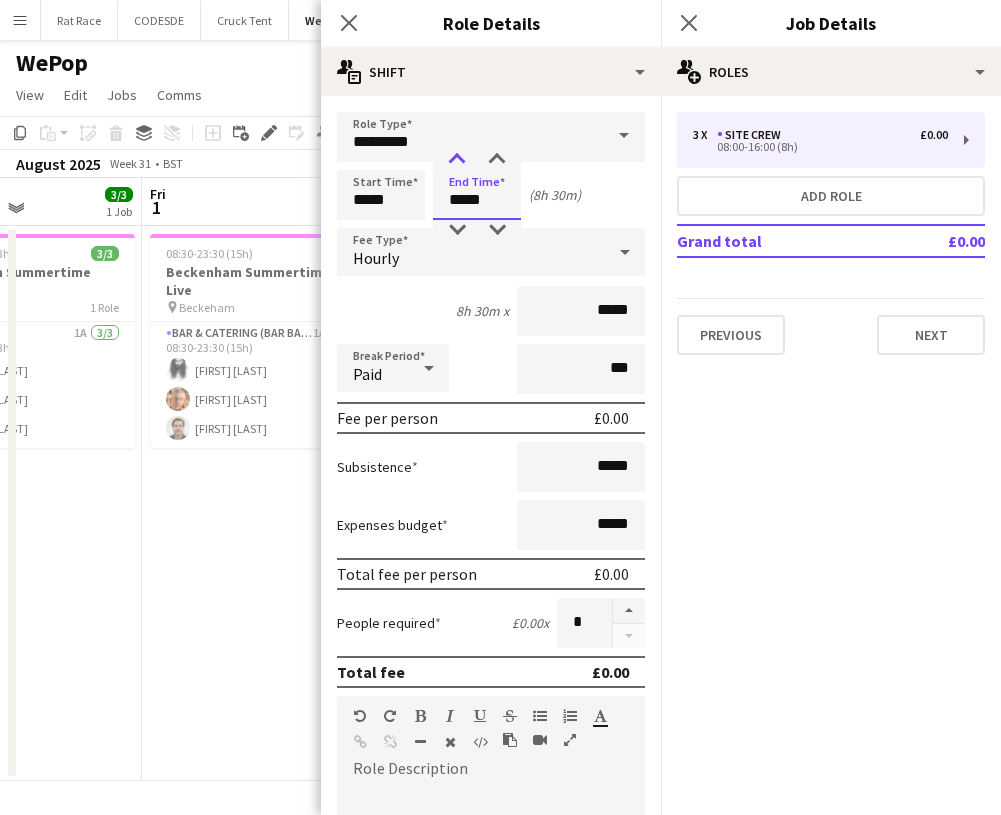 click at bounding box center [457, 160] 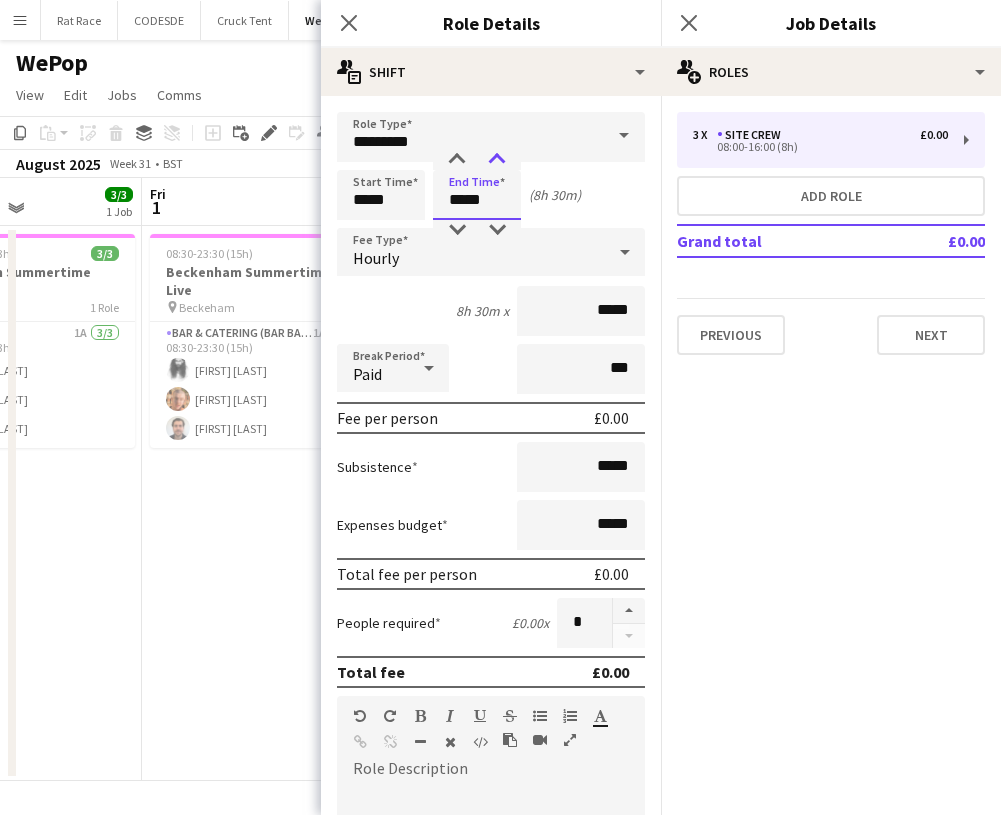 click at bounding box center (497, 160) 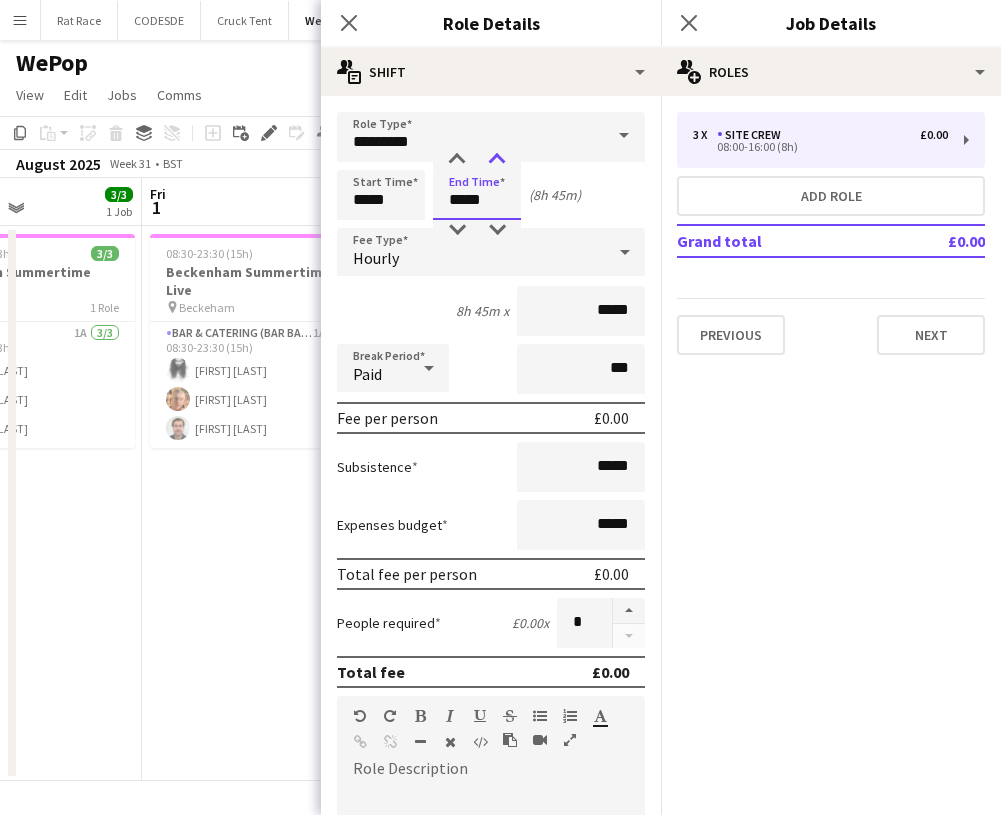 click at bounding box center [497, 160] 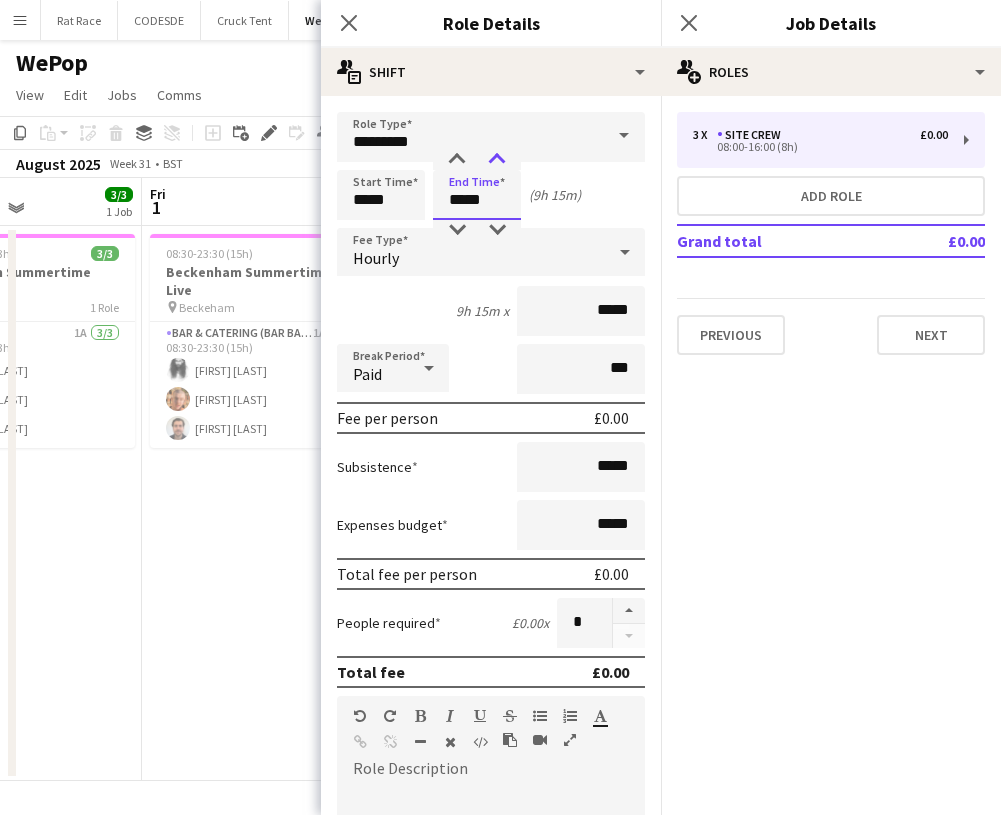 click at bounding box center [497, 160] 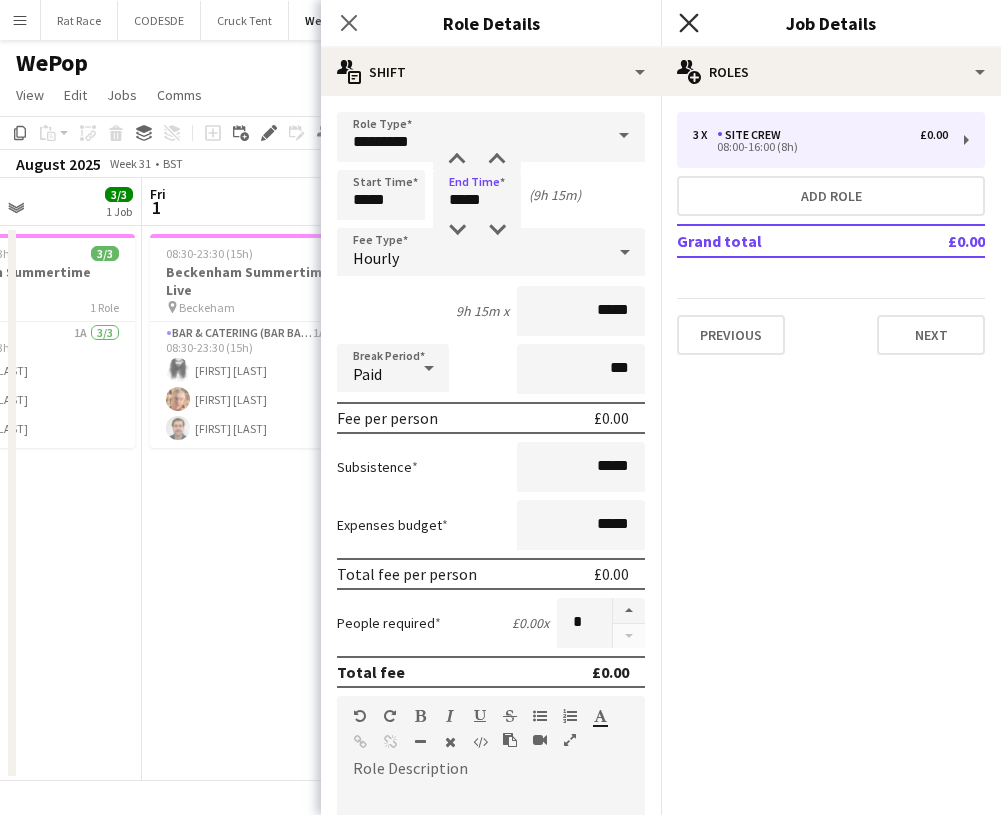 click 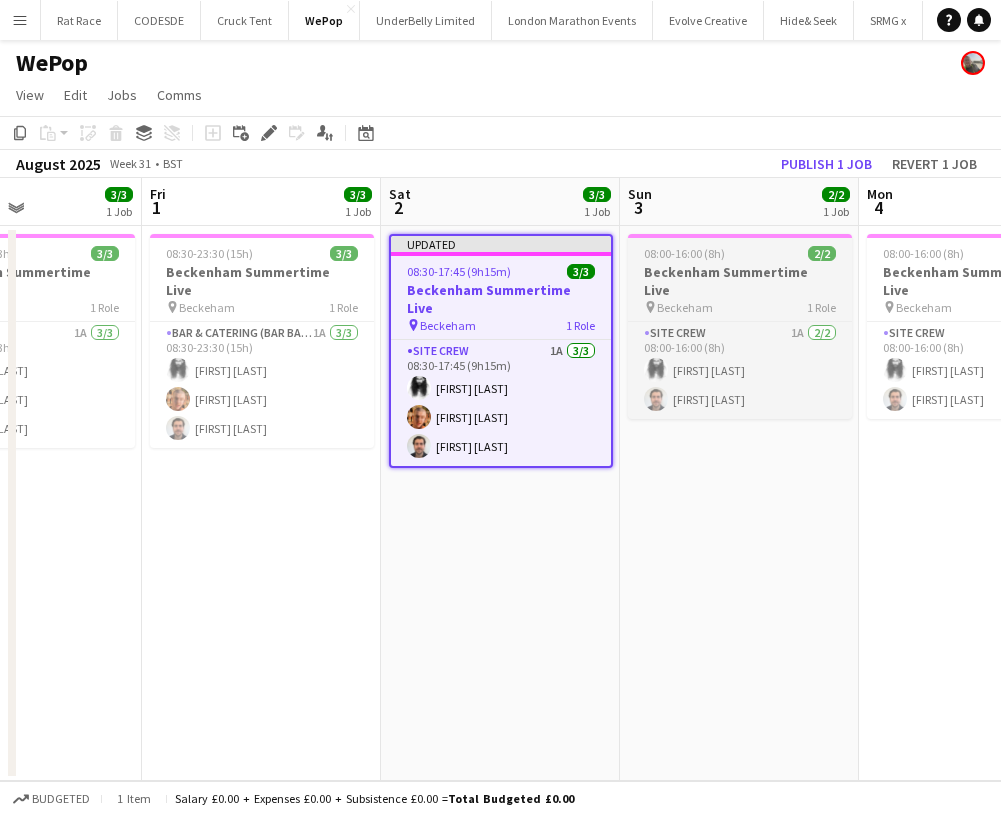 click on "08:00-16:00 (8h)" at bounding box center (684, 253) 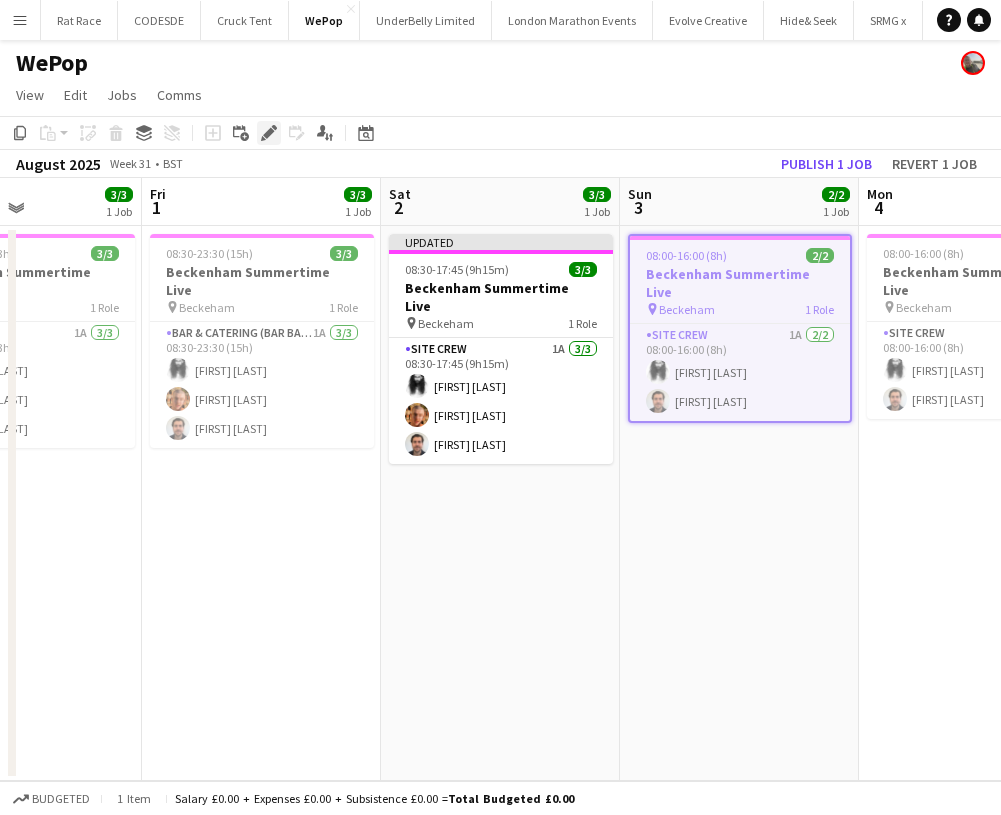 click on "Edit" at bounding box center [269, 133] 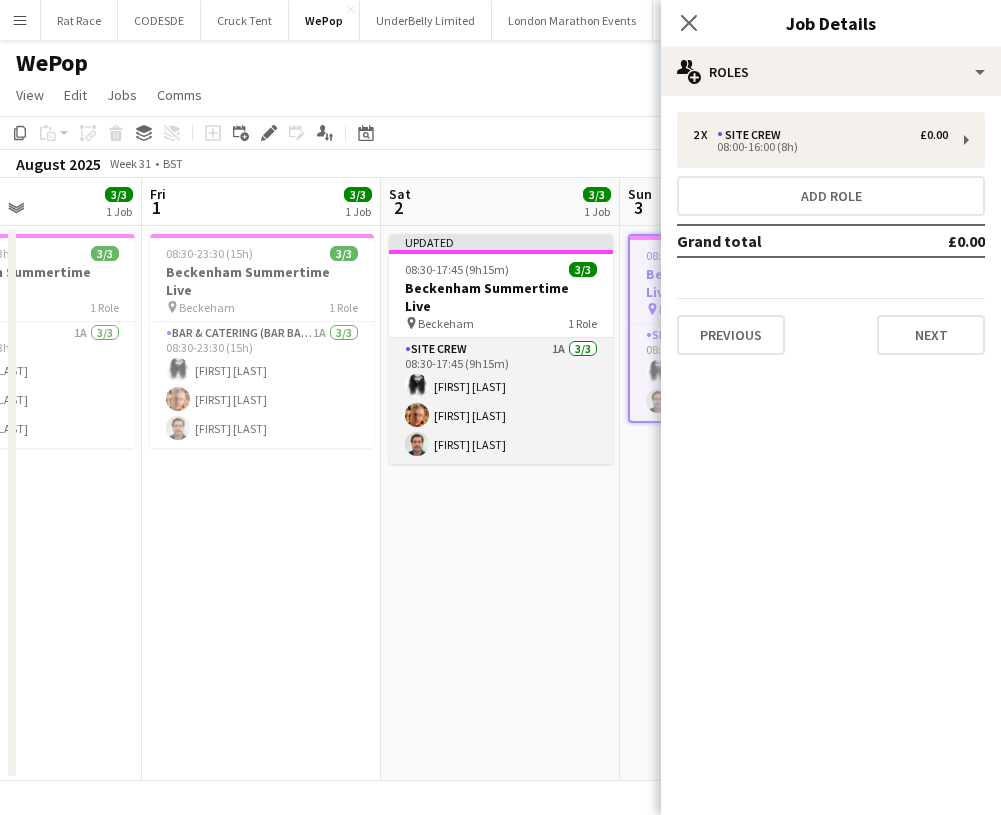 click on "Site Crew   1A   3/3   08:30-17:45 (9h15m)
Alexander Parsi Harvey James Harvey Tim Royston" at bounding box center [501, 401] 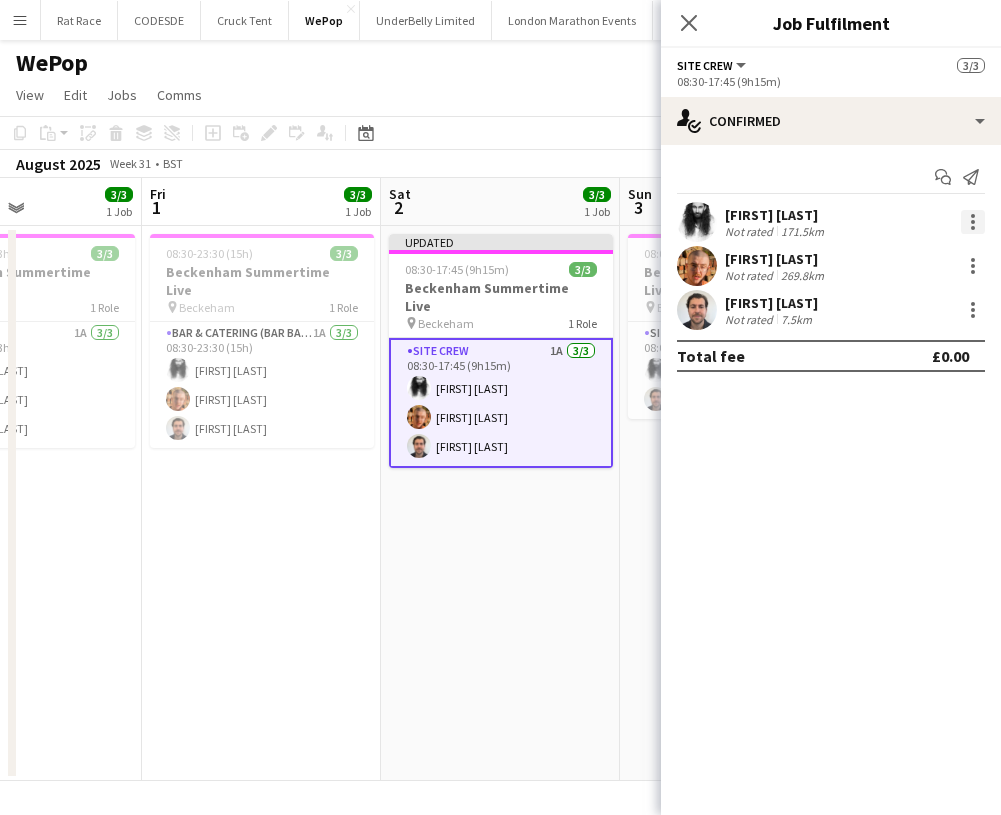 click at bounding box center [973, 222] 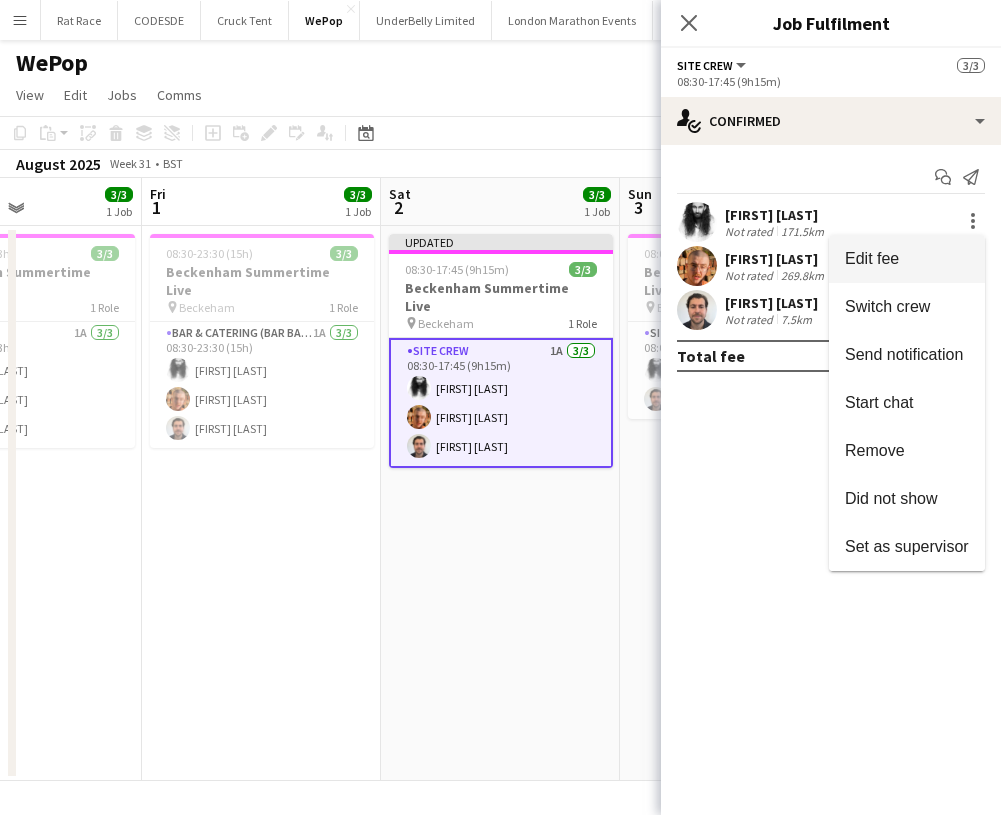 click on "Edit fee" at bounding box center [907, 259] 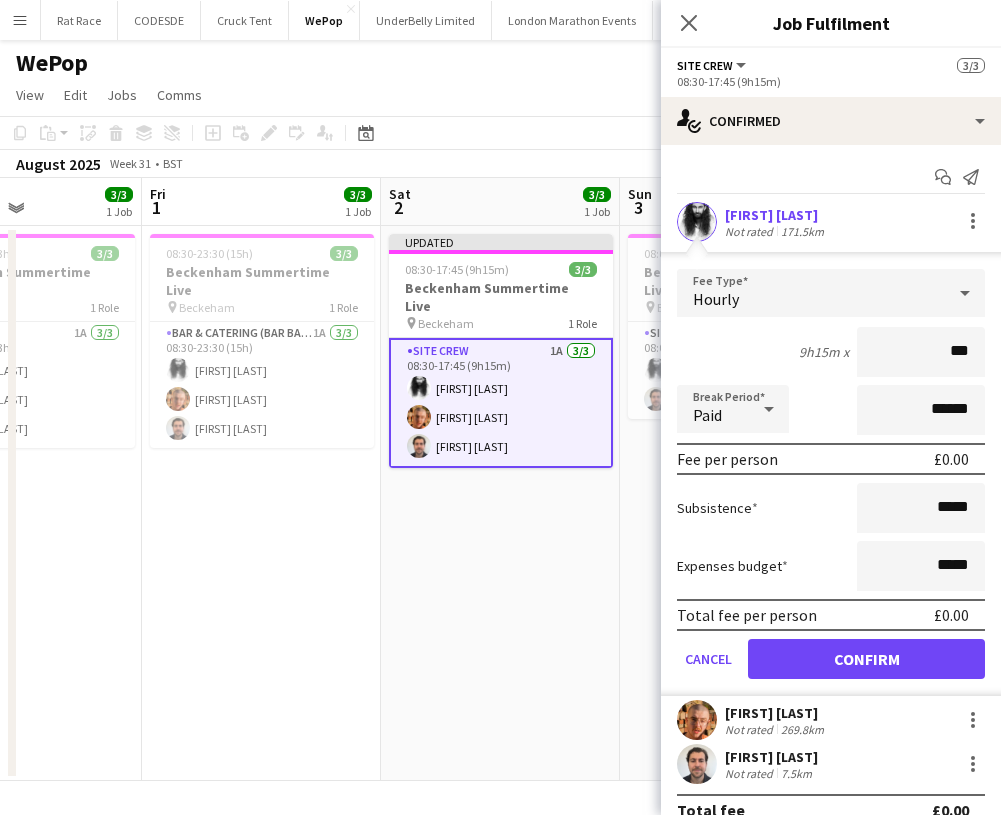type on "**" 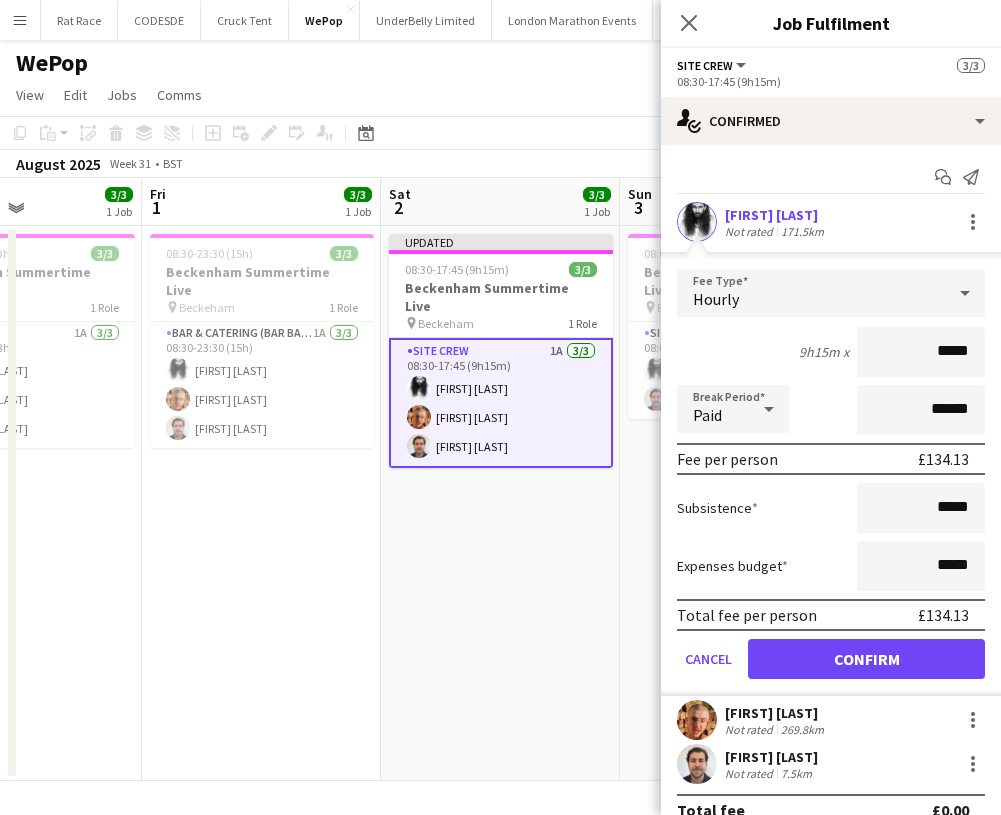 type on "*****" 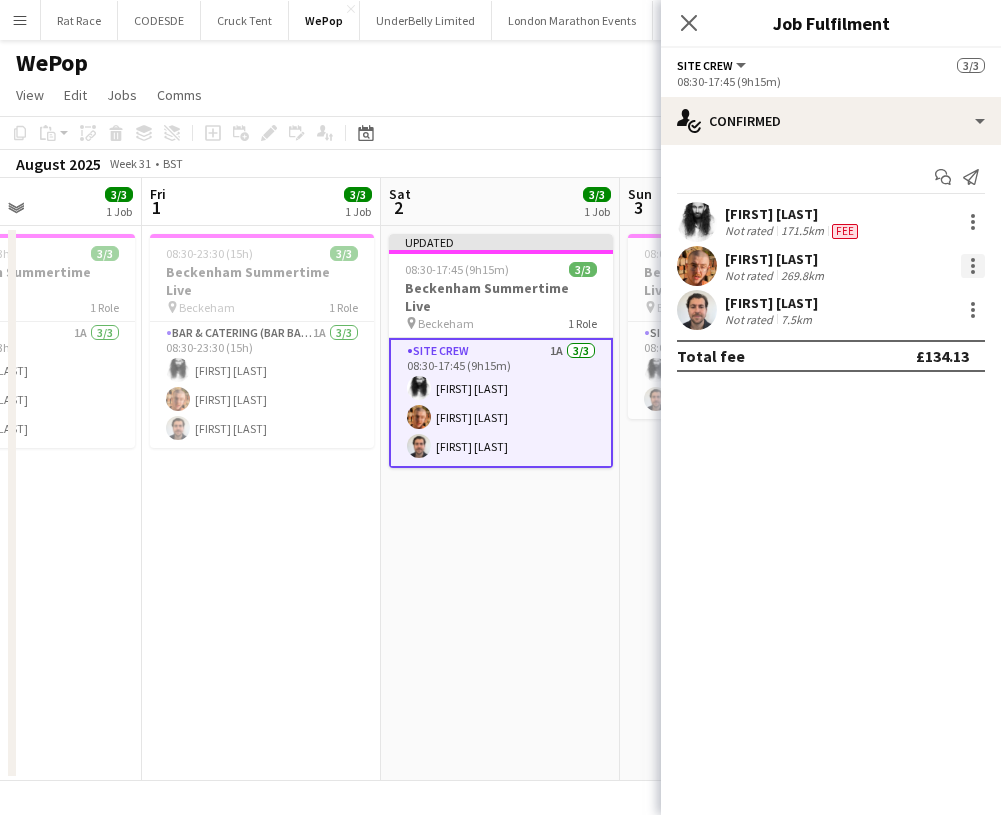 click at bounding box center [973, 266] 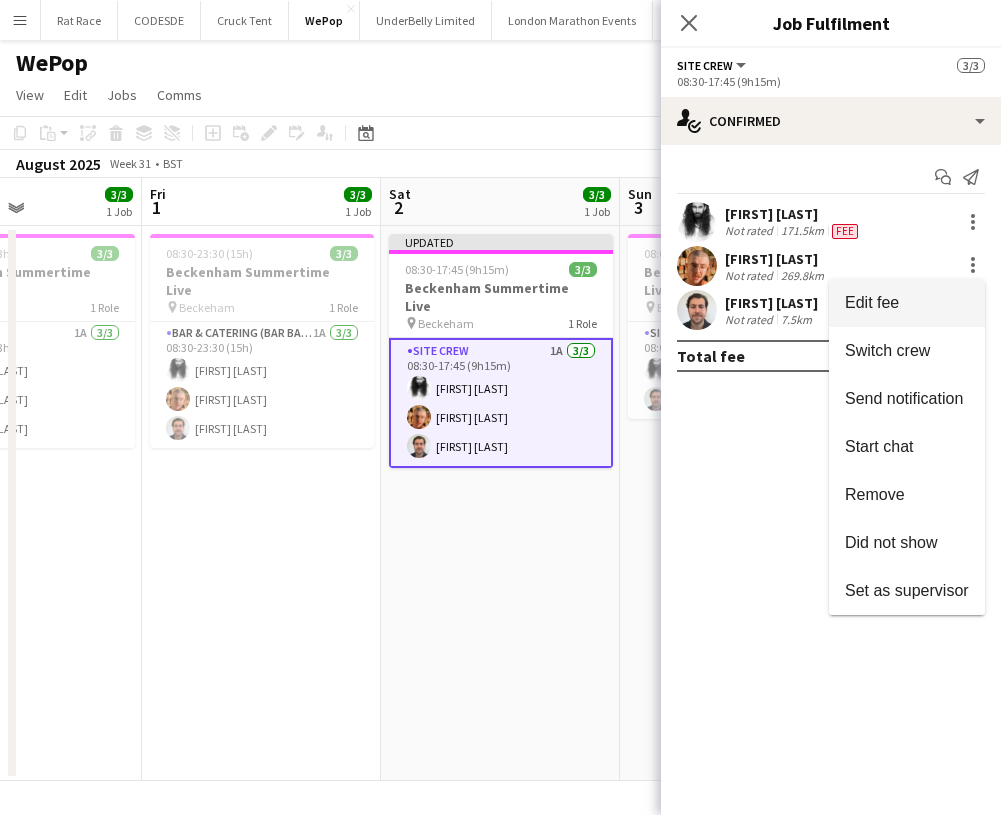 click on "Edit fee" at bounding box center [907, 303] 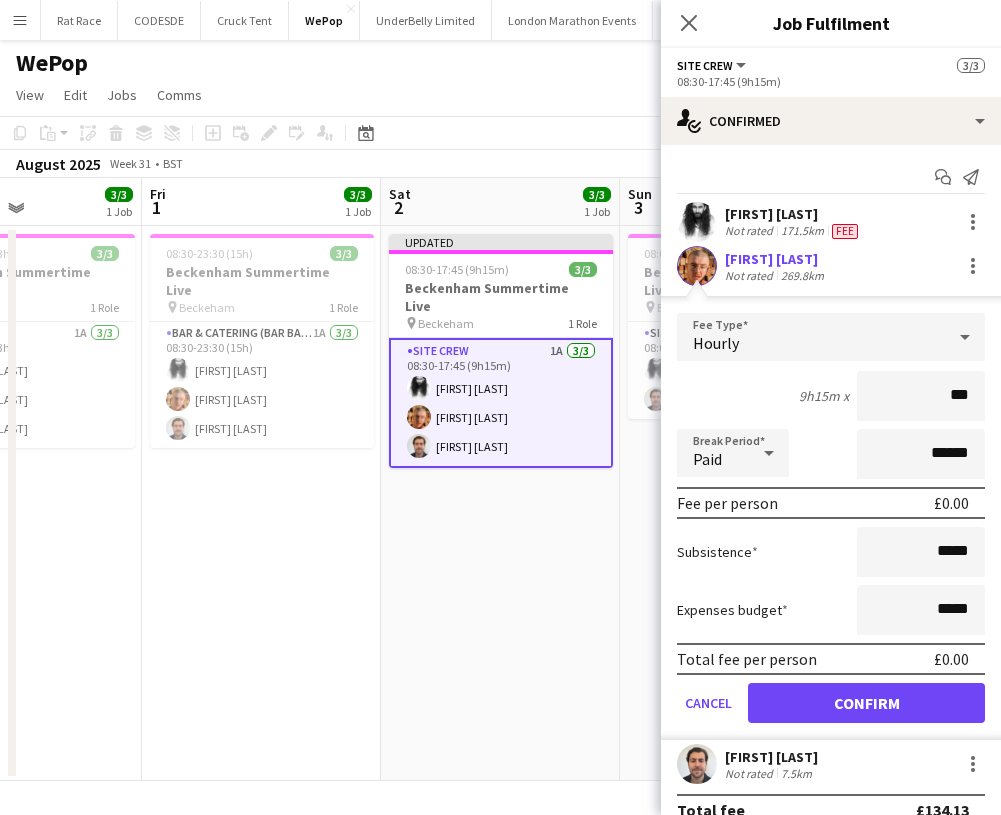 type on "**" 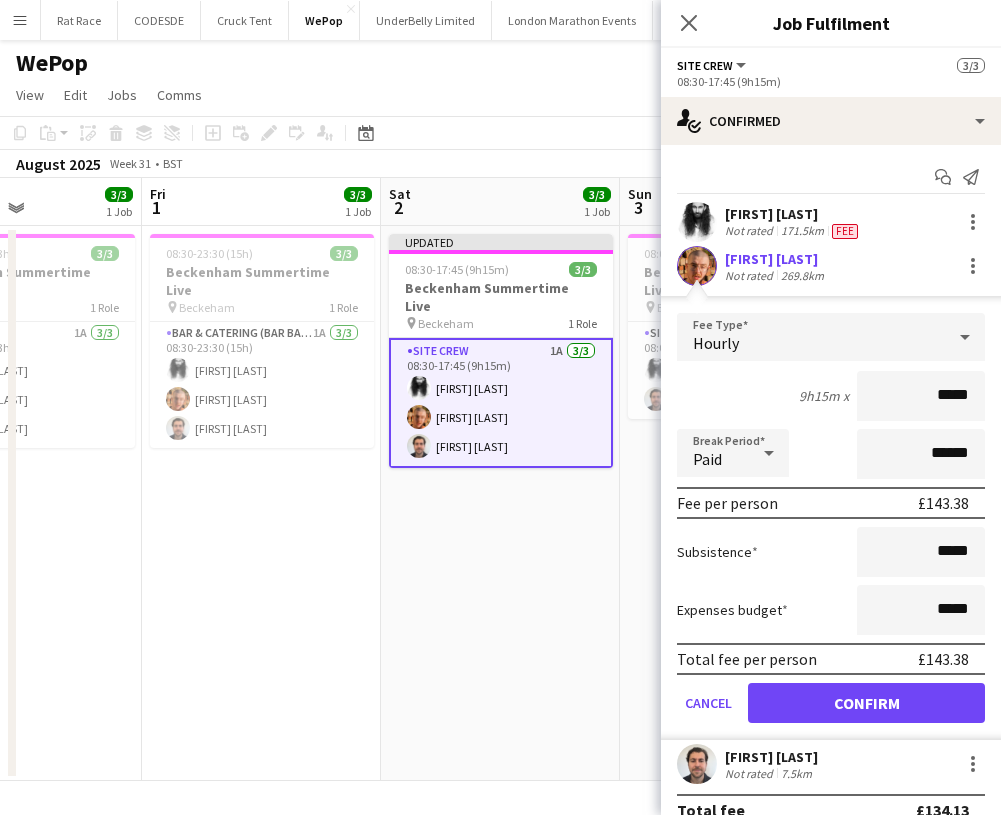 type on "*****" 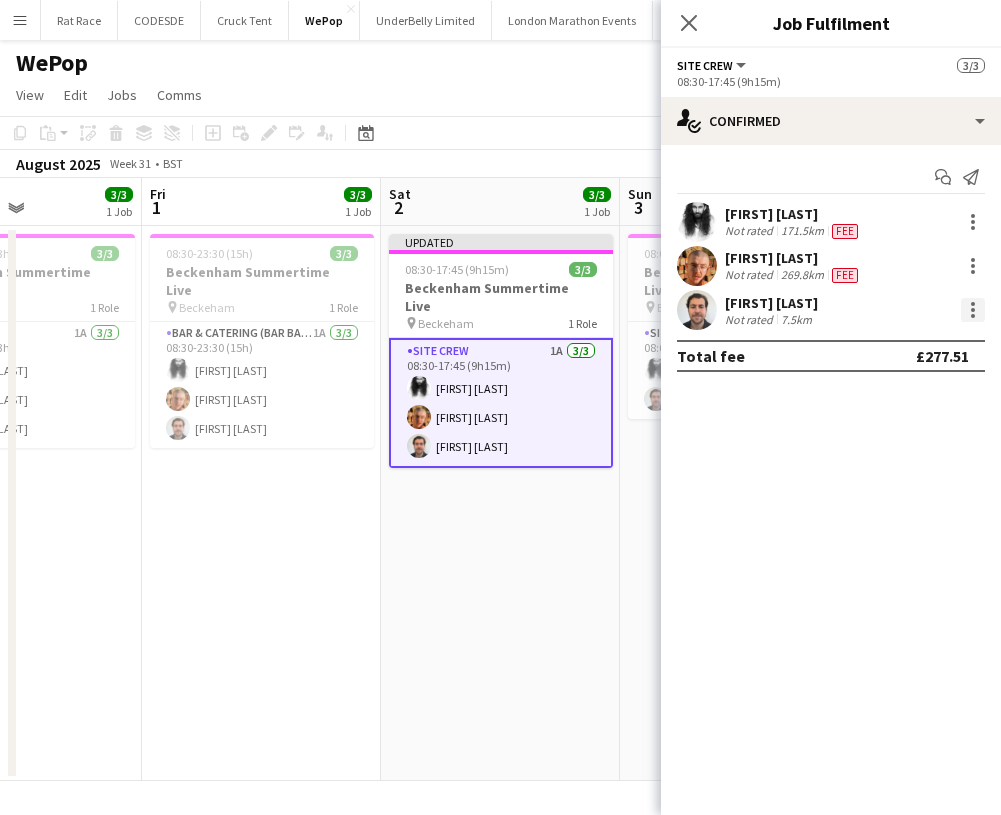 click at bounding box center [973, 310] 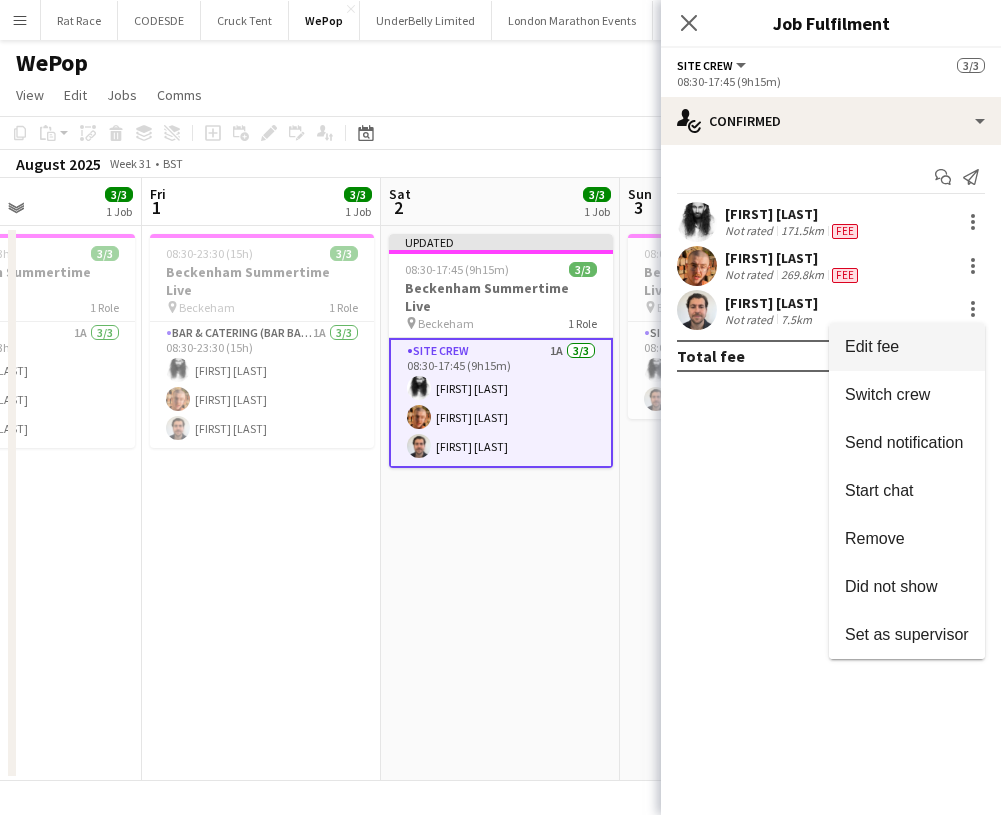click on "Edit fee" at bounding box center (907, 347) 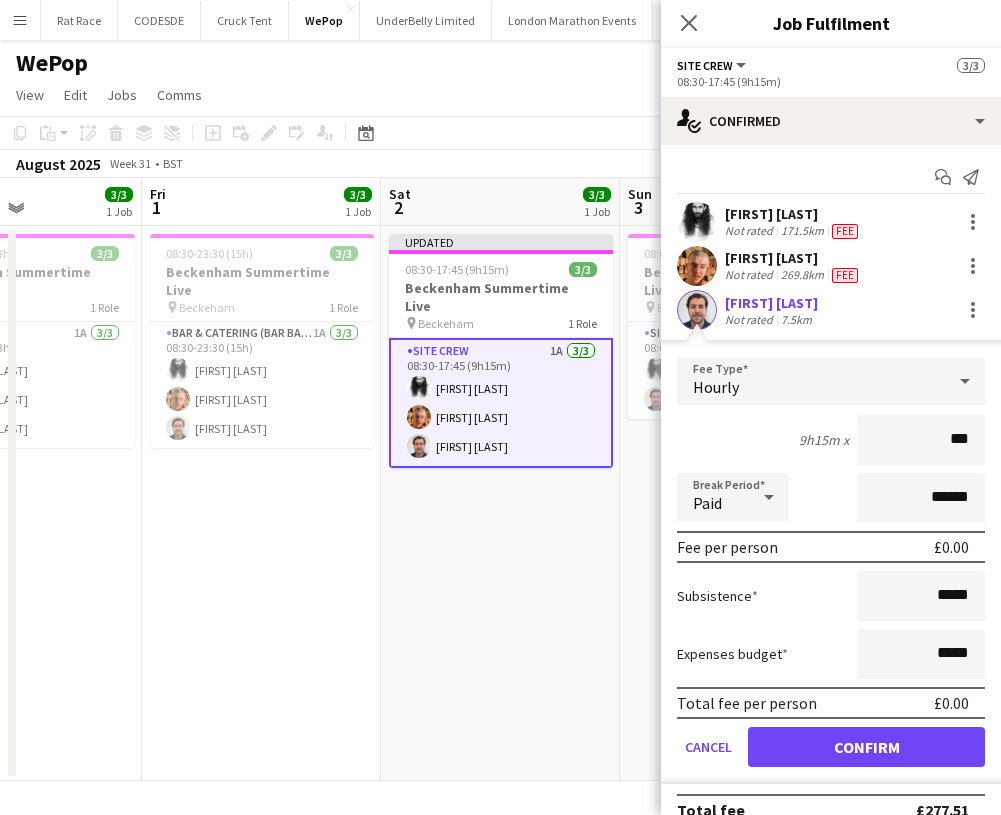 type on "**" 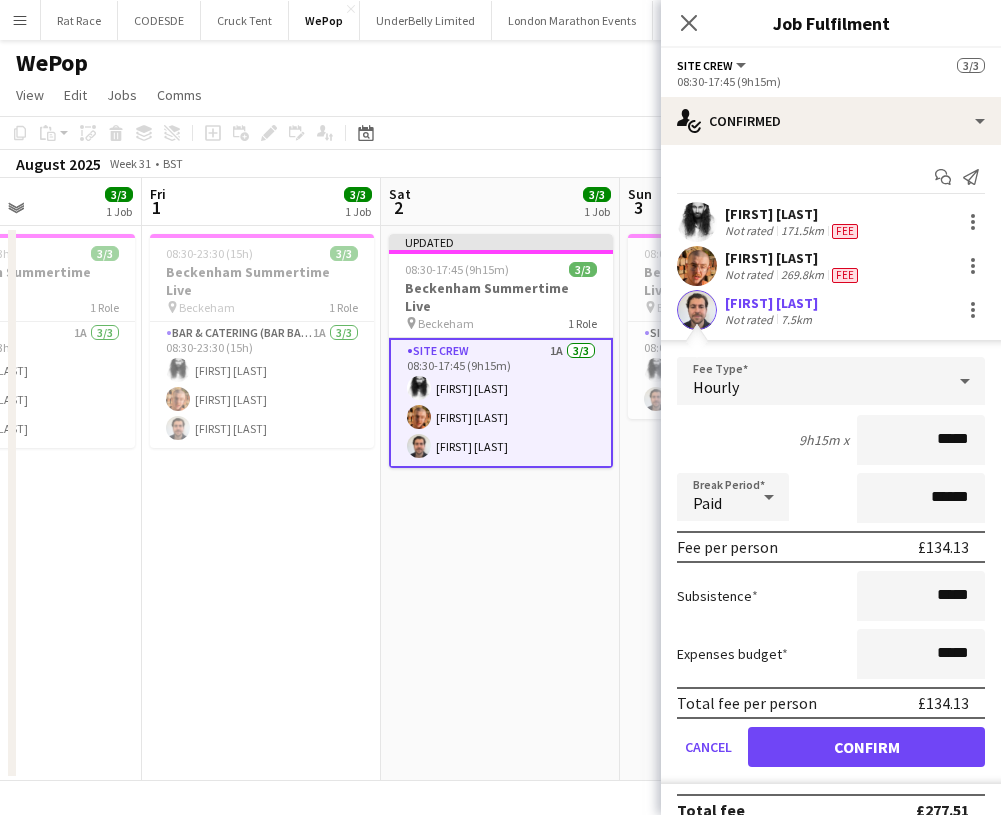 type on "*****" 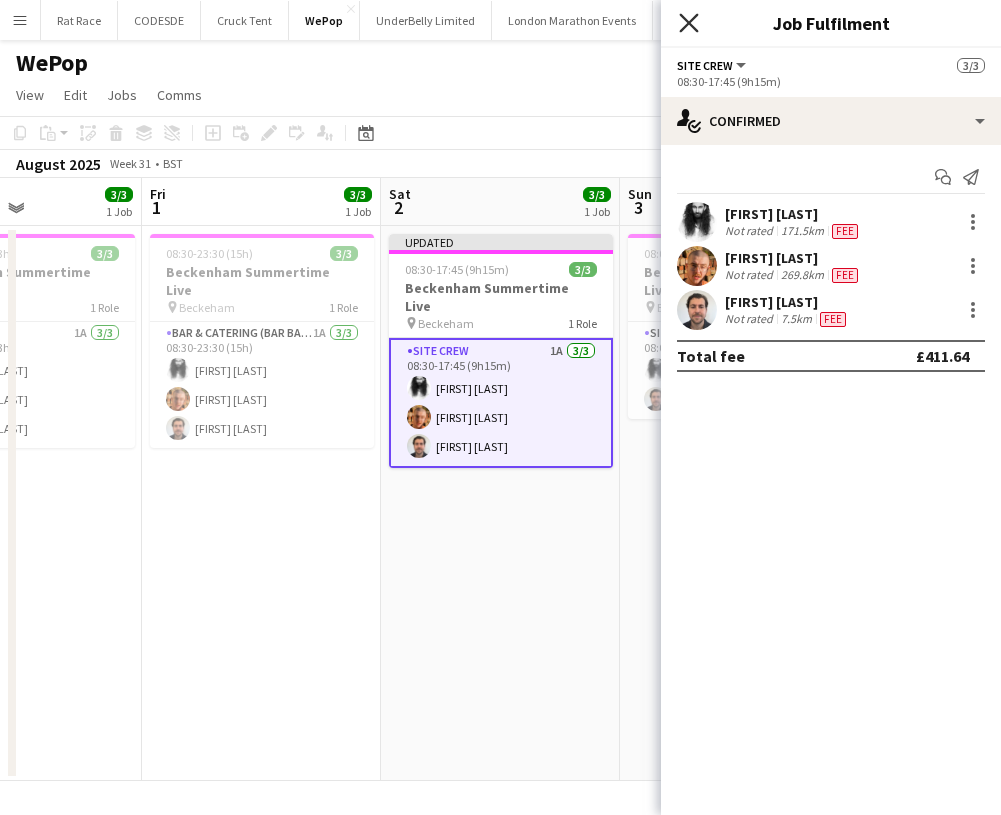 click 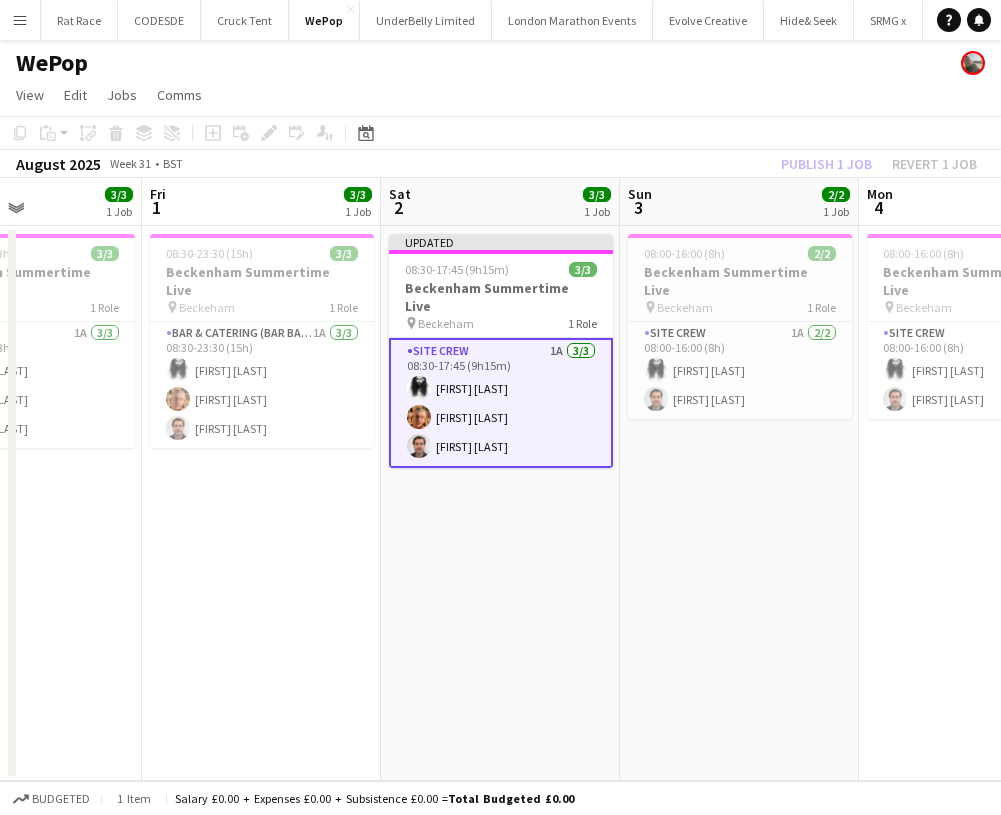 click on "Beckeham" at bounding box center (685, 307) 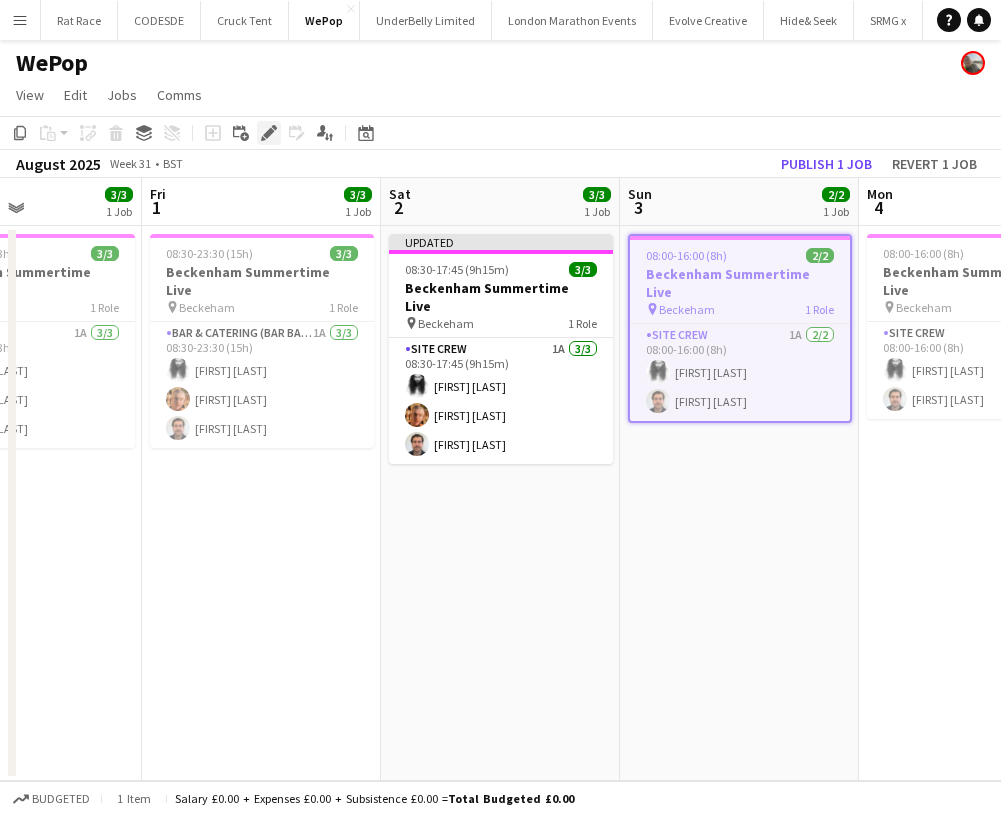 click 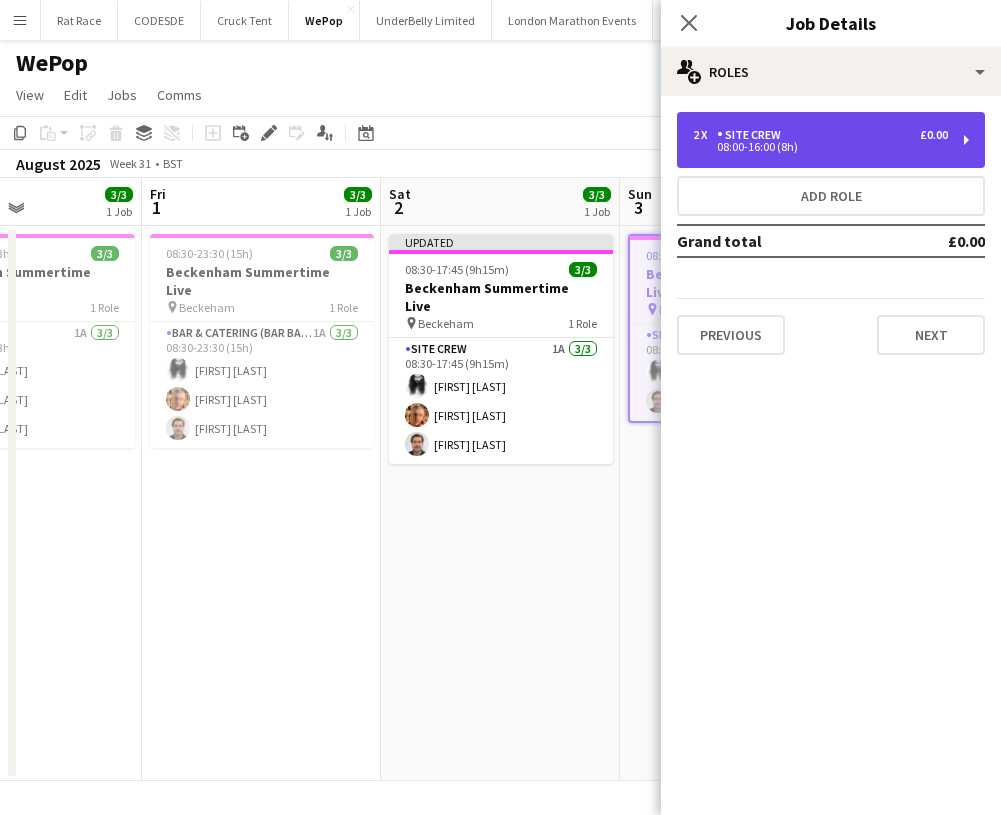 click on "08:00-16:00 (8h)" at bounding box center [820, 147] 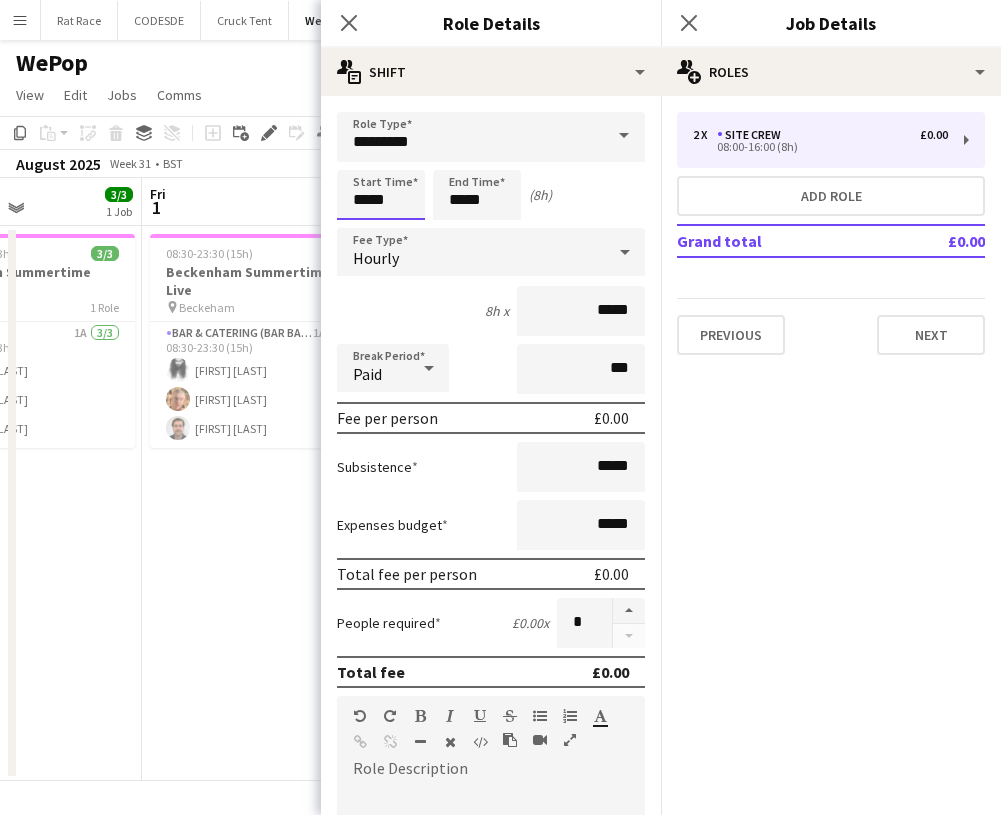 click on "Menu
Boards
Boards   Boards   All jobs   Status
Workforce
Workforce   My Workforce   Recruiting
Comms
Comms
Pay
Pay   Approvals   Payments   Reports
Platform Settings
Platform Settings   App settings   Your settings   Profiles
Training Academy
Training Academy
Knowledge Base
Knowledge Base
Product Updates
Product Updates   Log Out   Privacy   Rat Race
Close
CODESDE
Close
Cruck Tent
Close
WePop
Close
UnderBelly Limited
Close
London Marathon Events
Close
Evolve Creative
Close
Hide& Seek
Close
SRMG x
Close
Close" at bounding box center [500, 407] 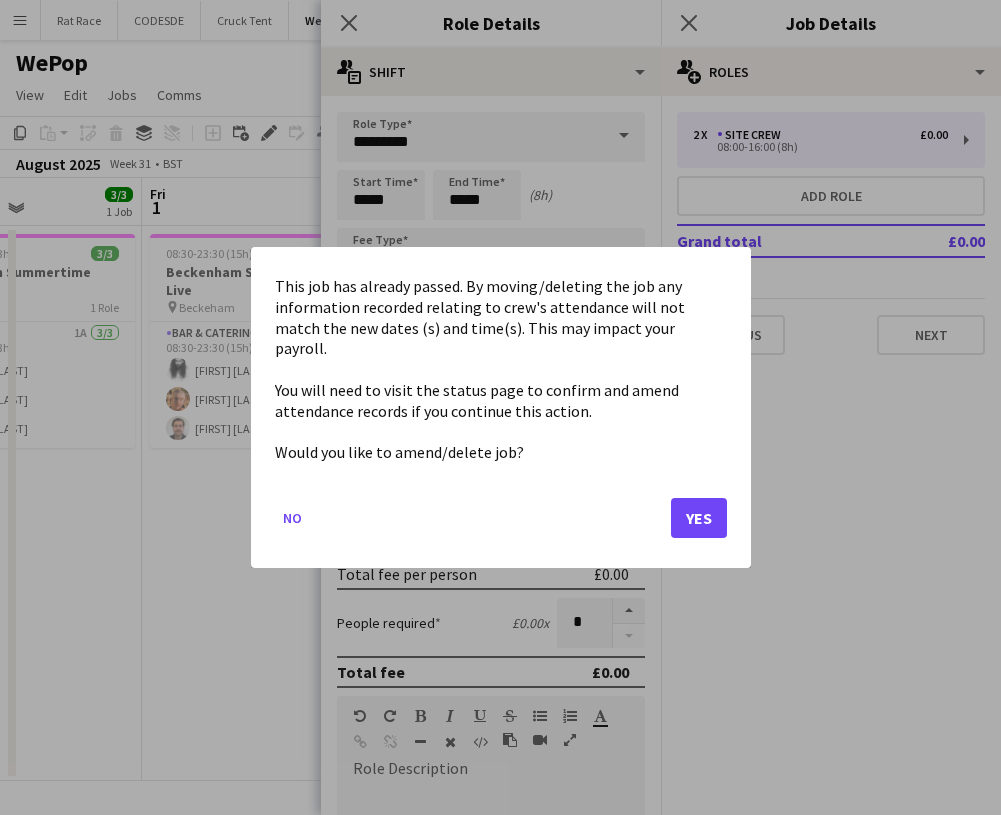 click on "Yes" 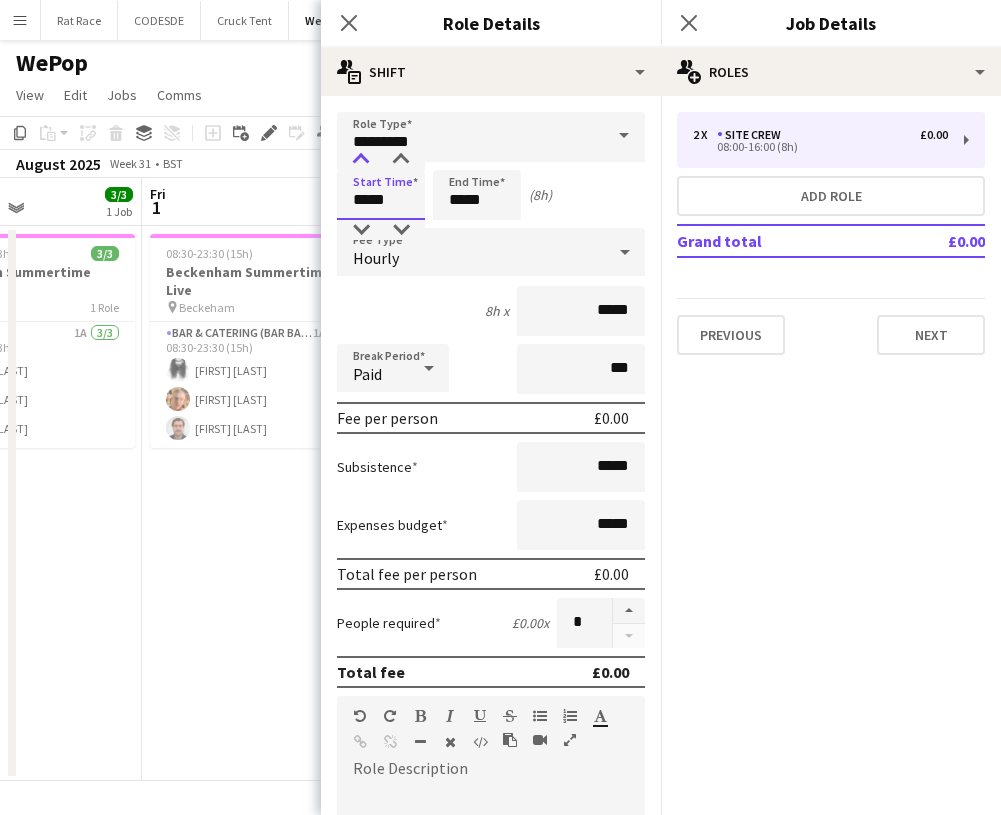 click at bounding box center [361, 160] 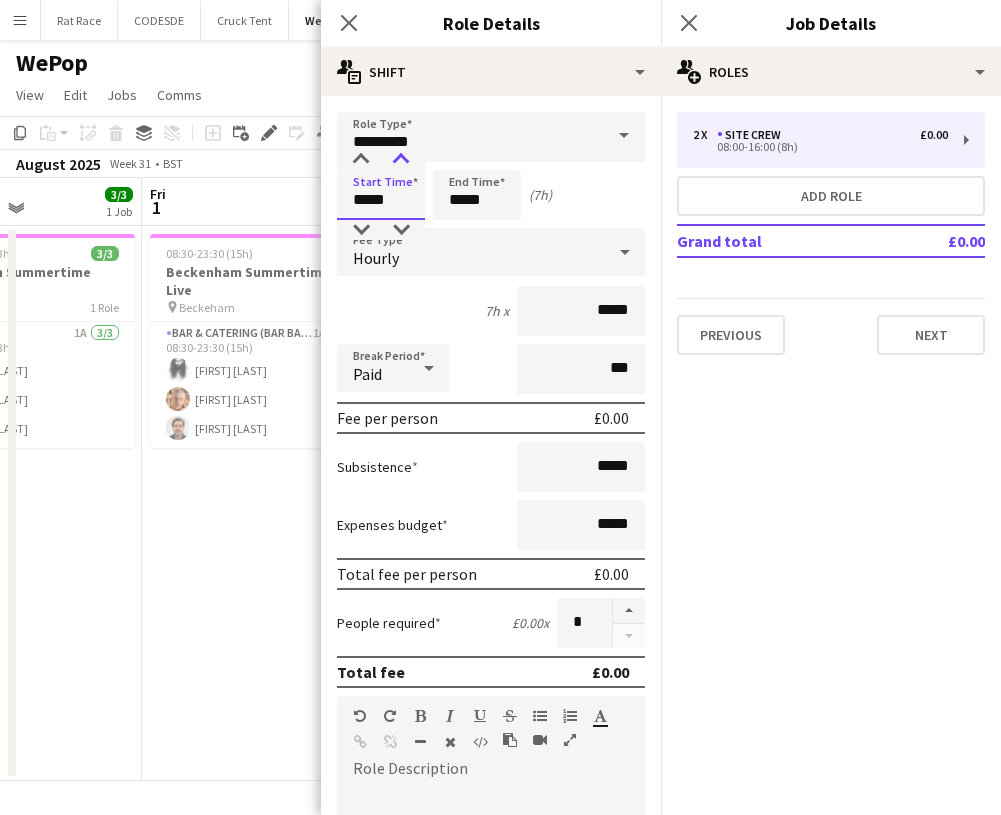 click at bounding box center (401, 160) 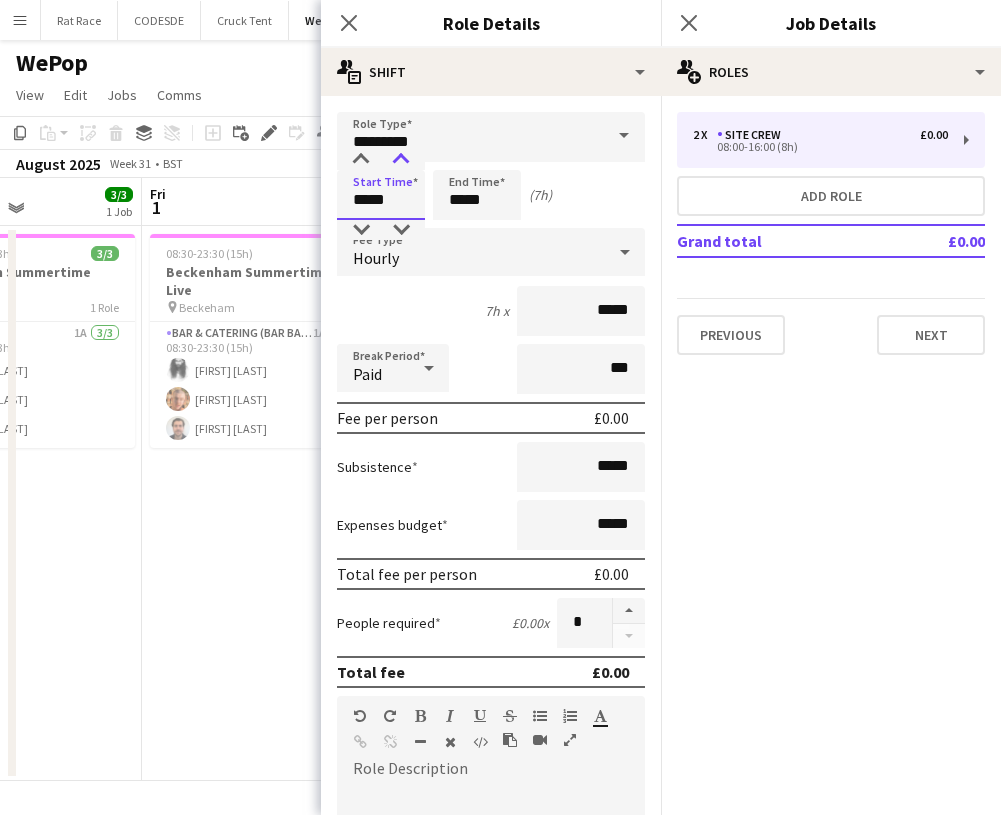 type on "*****" 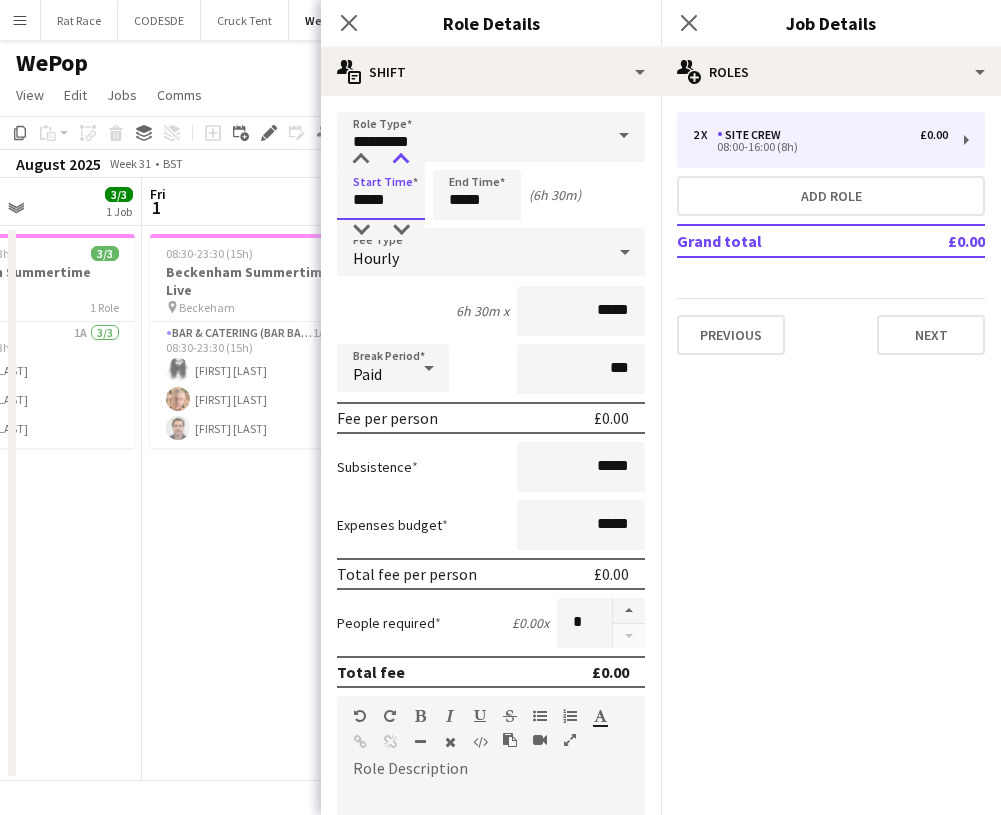 click at bounding box center [401, 160] 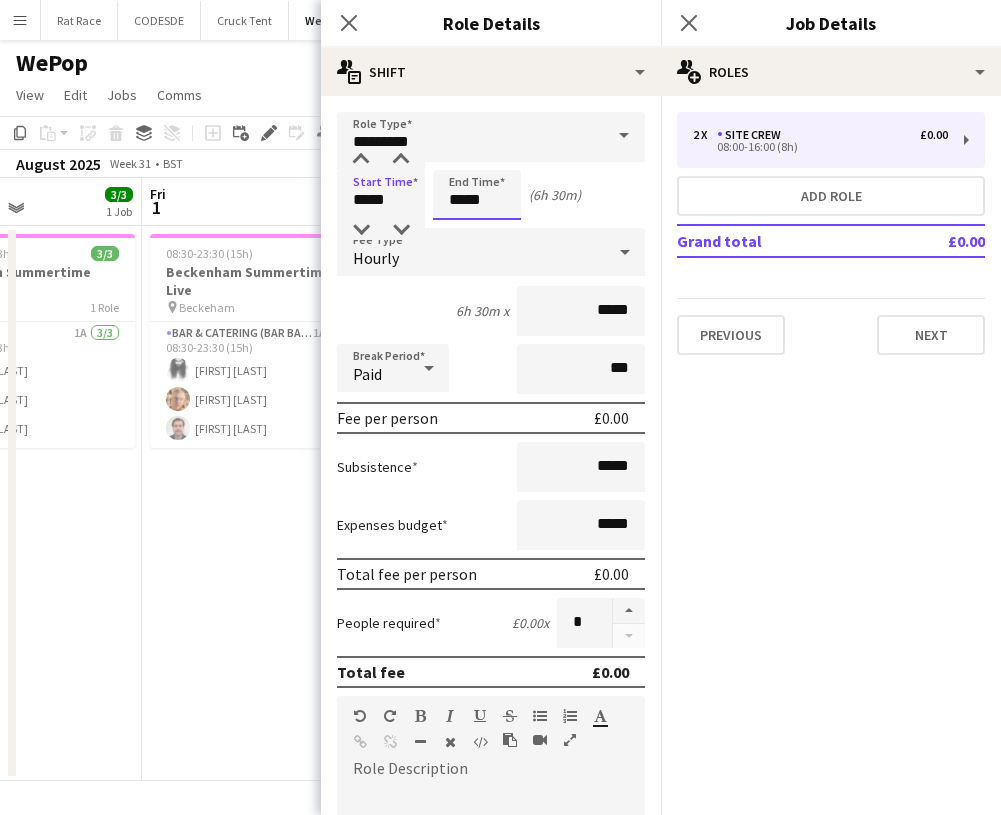 click on "*****" at bounding box center [477, 195] 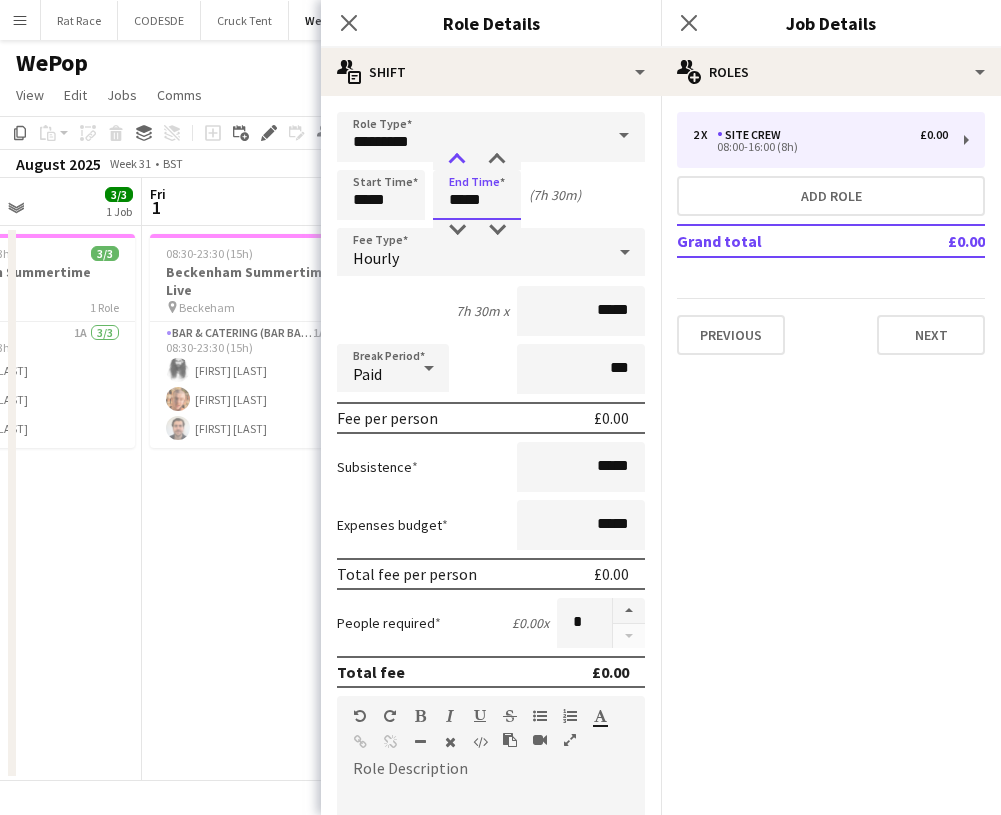 click at bounding box center [457, 160] 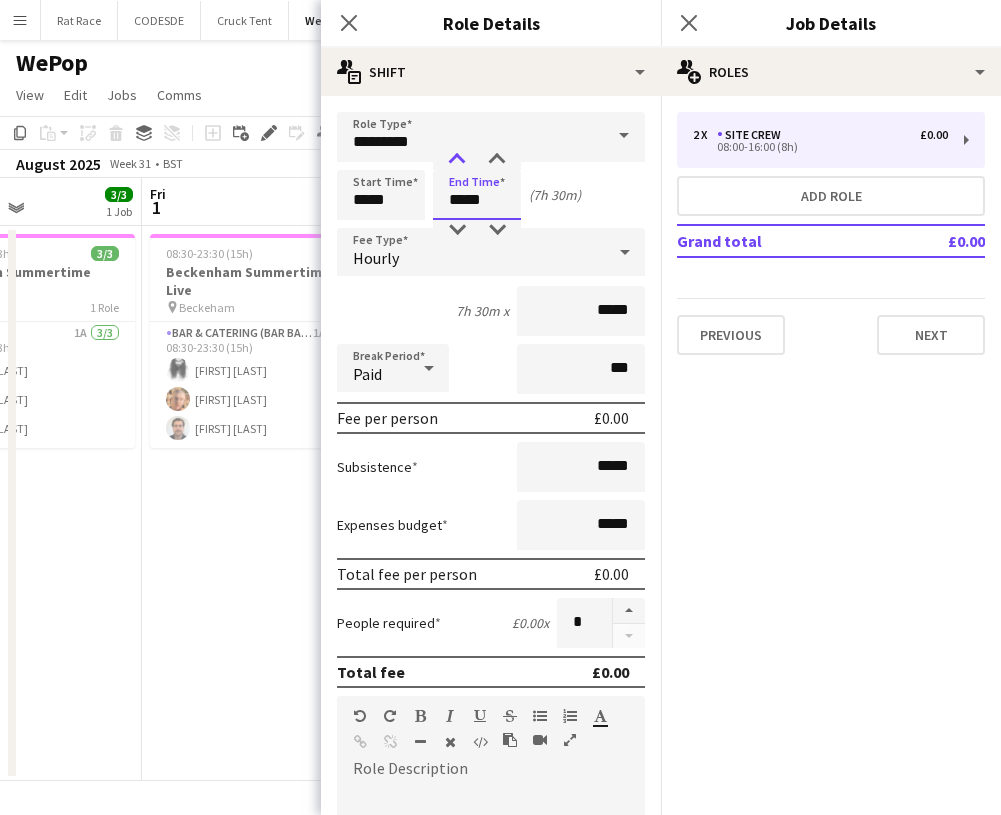 click at bounding box center (457, 160) 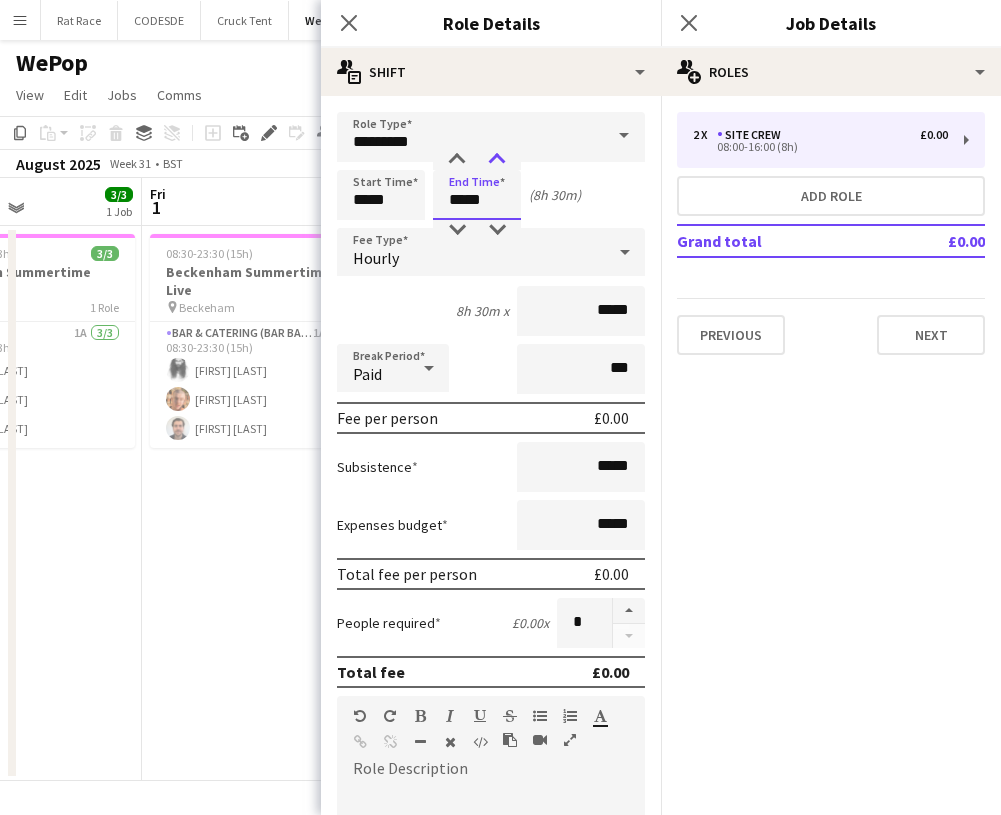 click at bounding box center [497, 160] 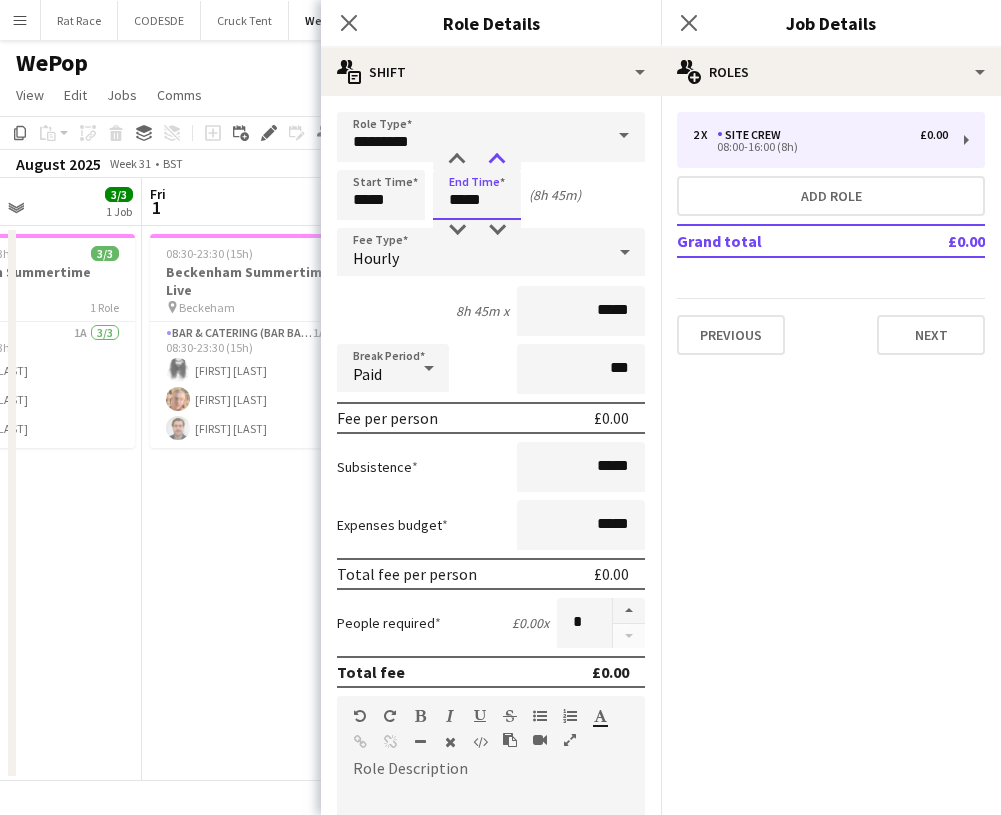type on "*****" 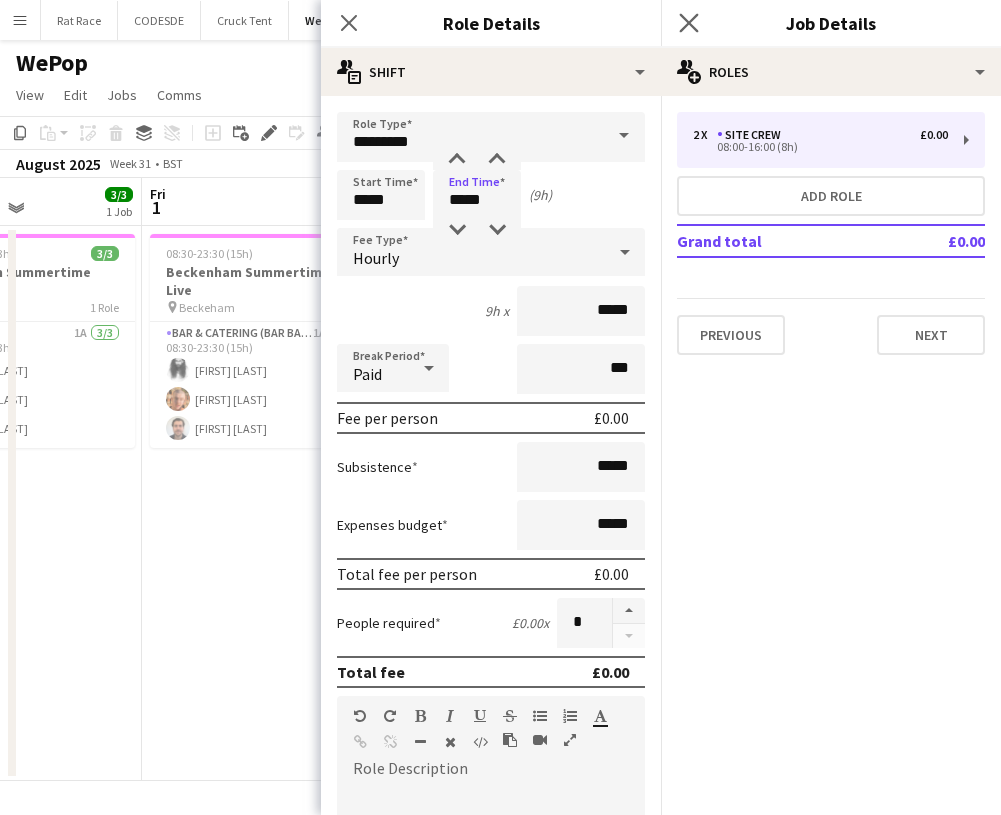 click on "Close pop-in" 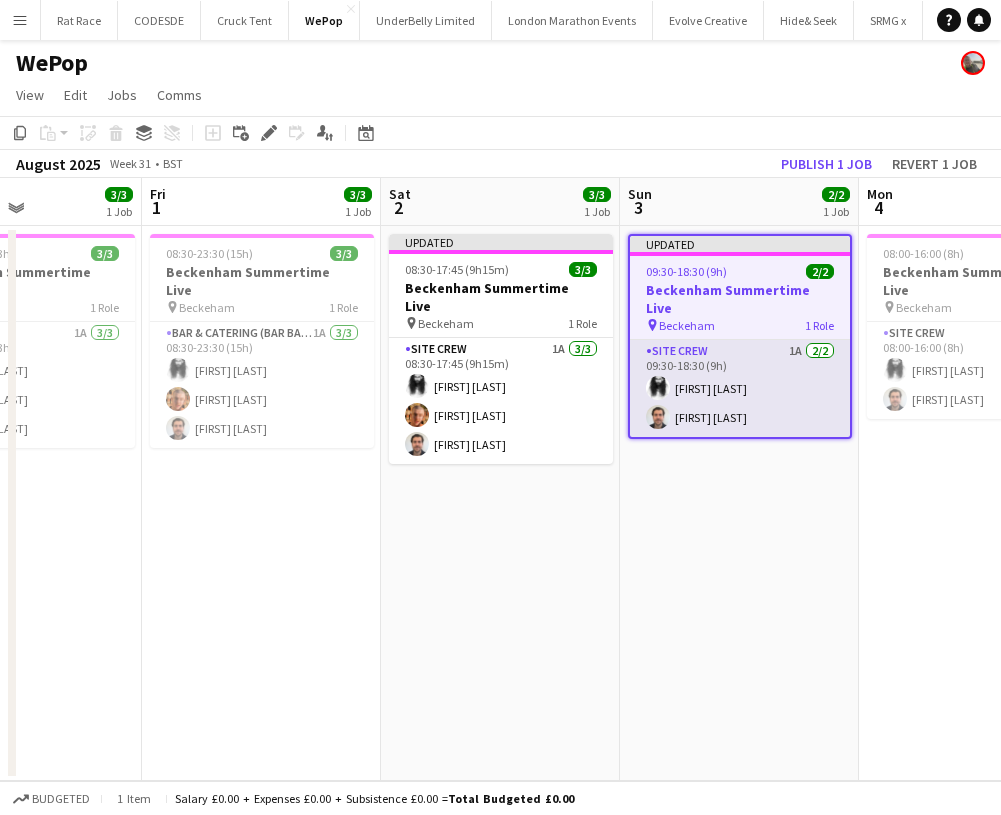 click at bounding box center (658, 417) 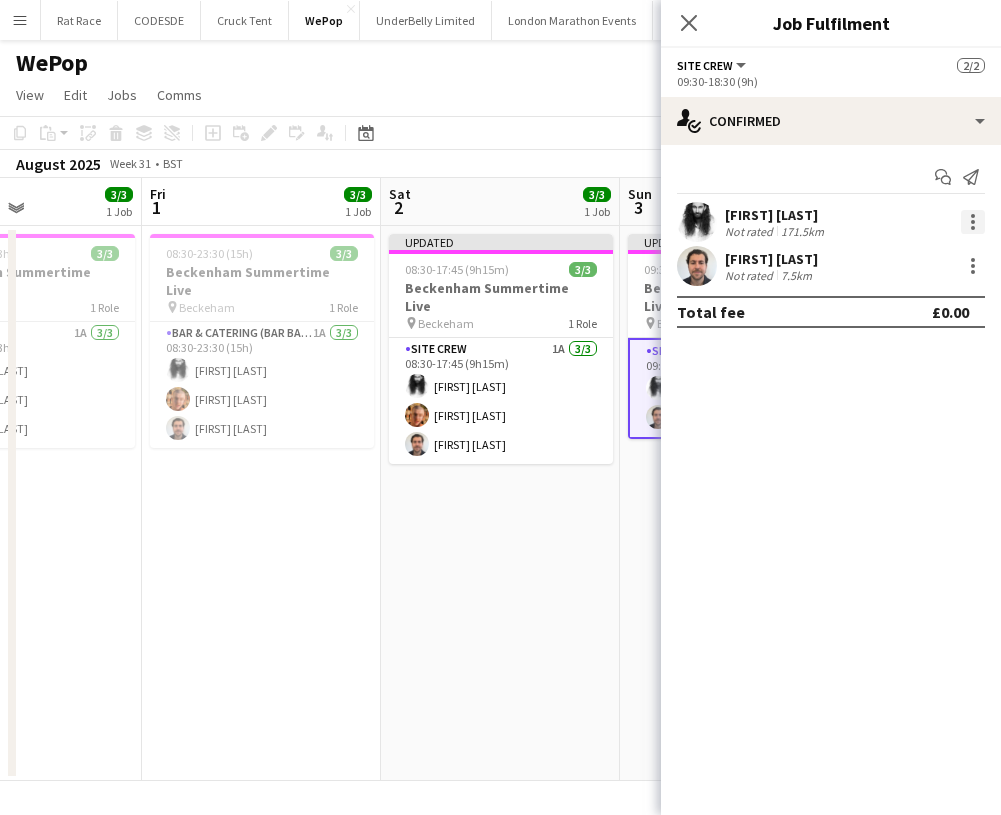 click at bounding box center (973, 222) 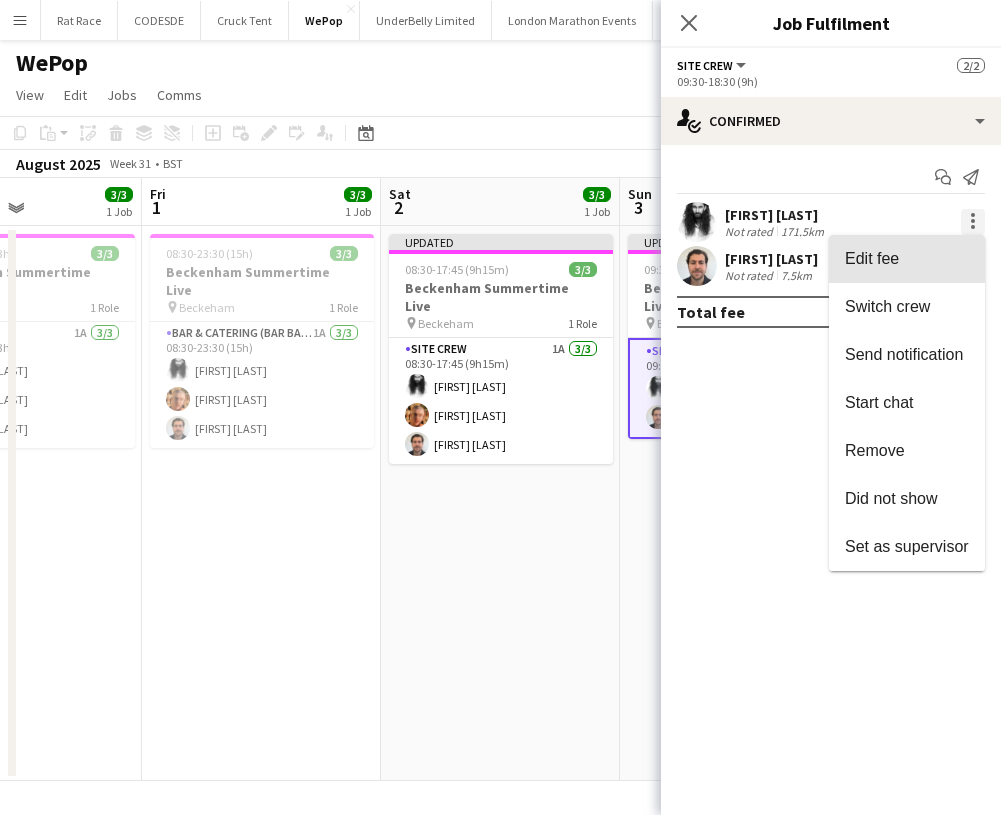 click on "Edit fee" at bounding box center (907, 259) 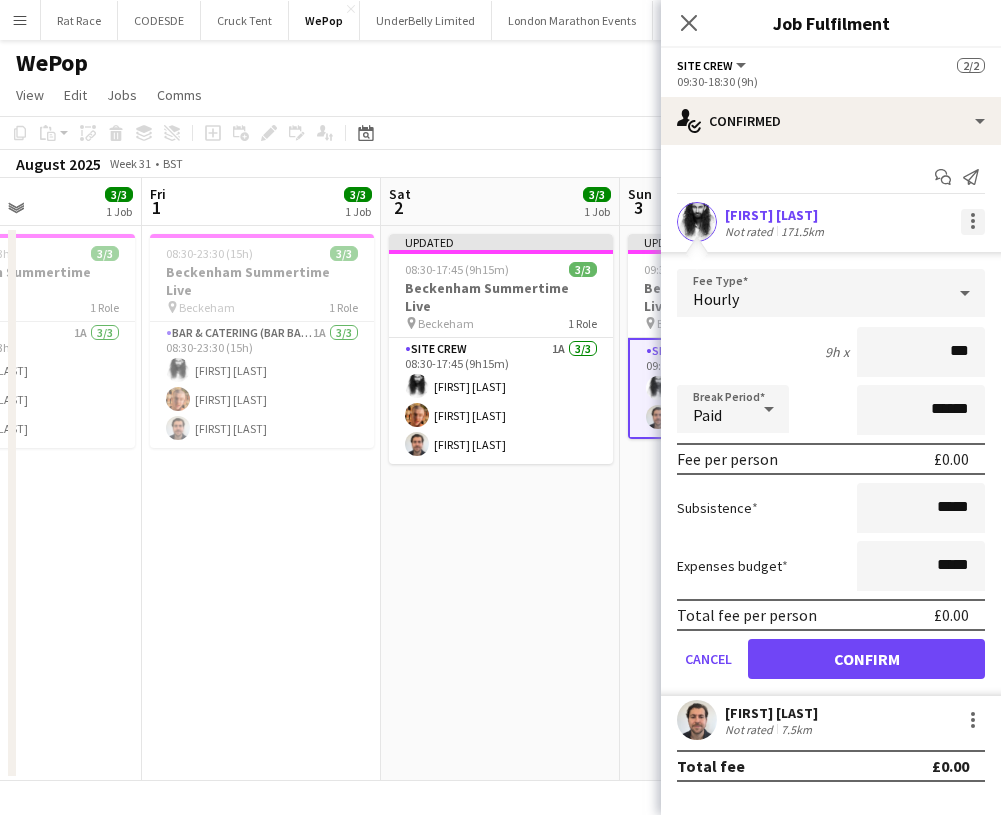 type on "**" 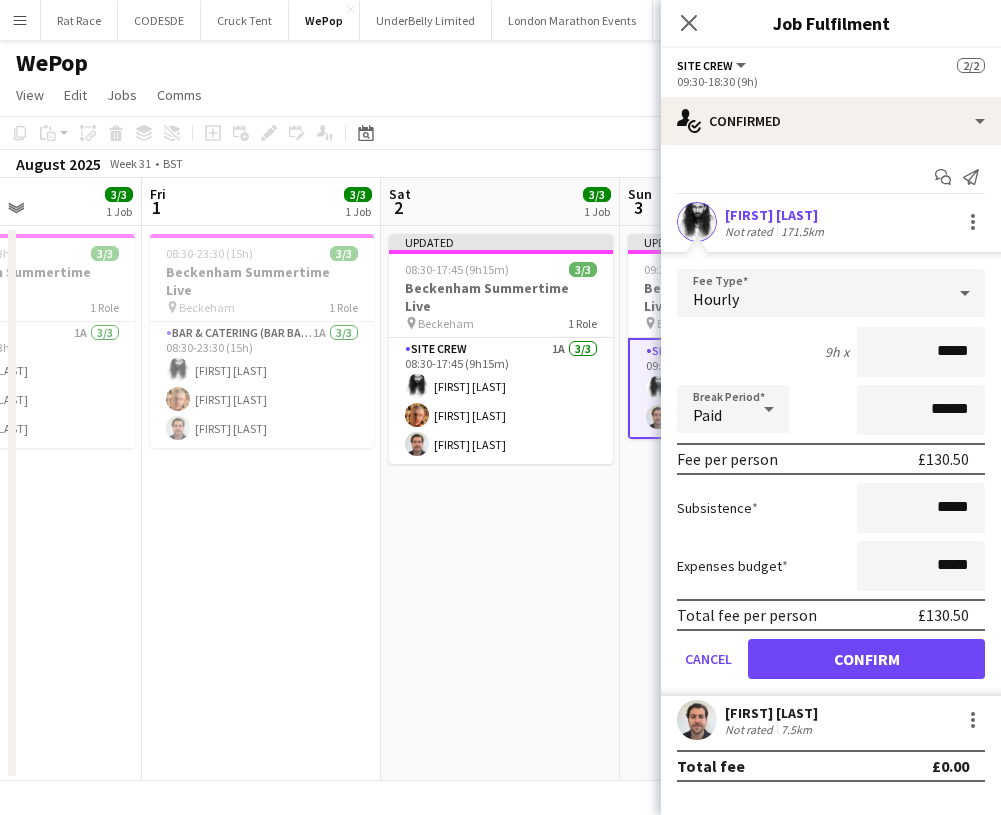 type on "*****" 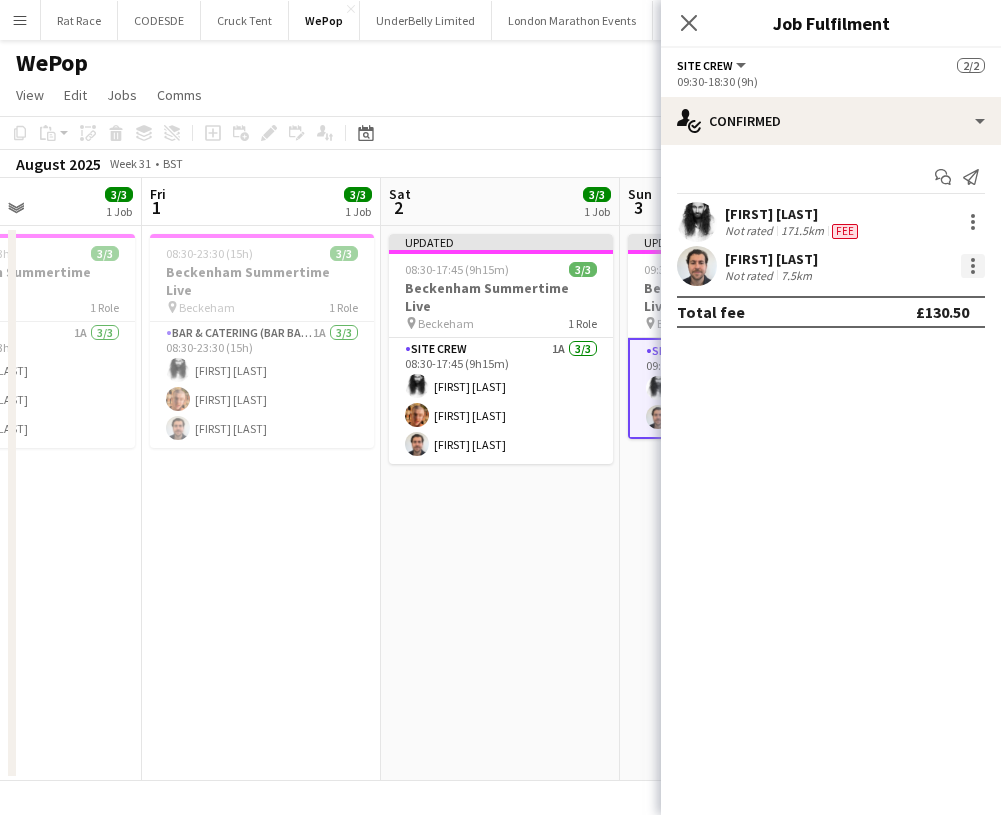 click at bounding box center [973, 266] 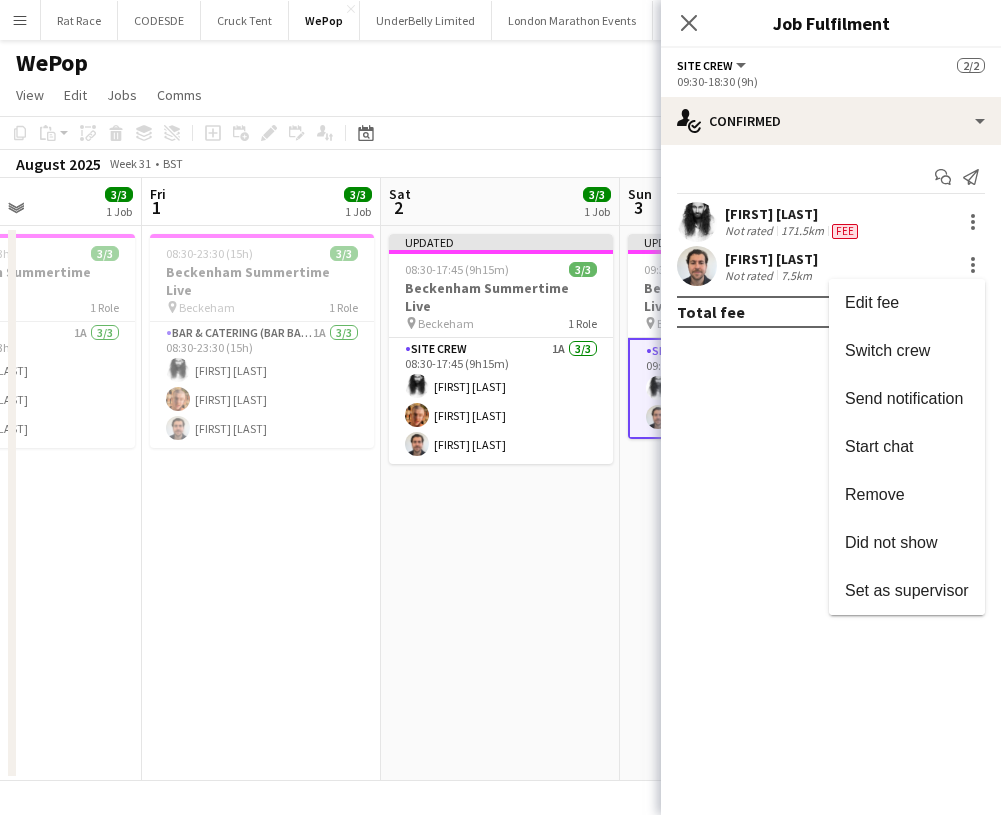 click on "Edit fee" at bounding box center (907, 303) 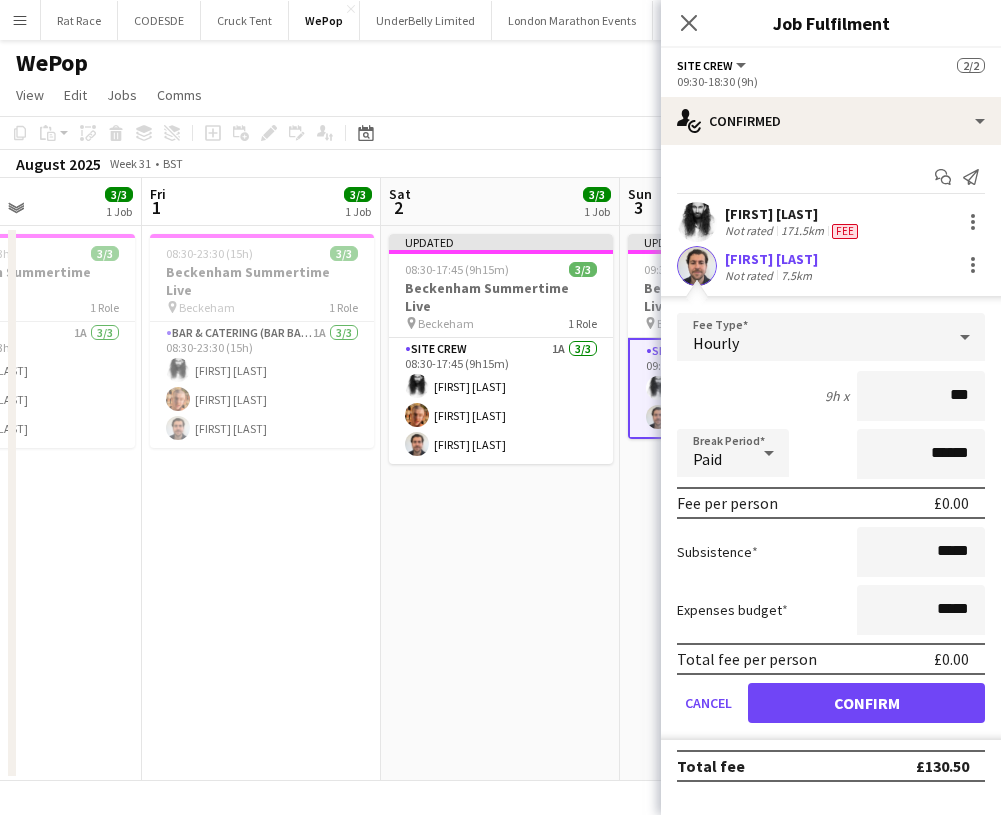 type on "**" 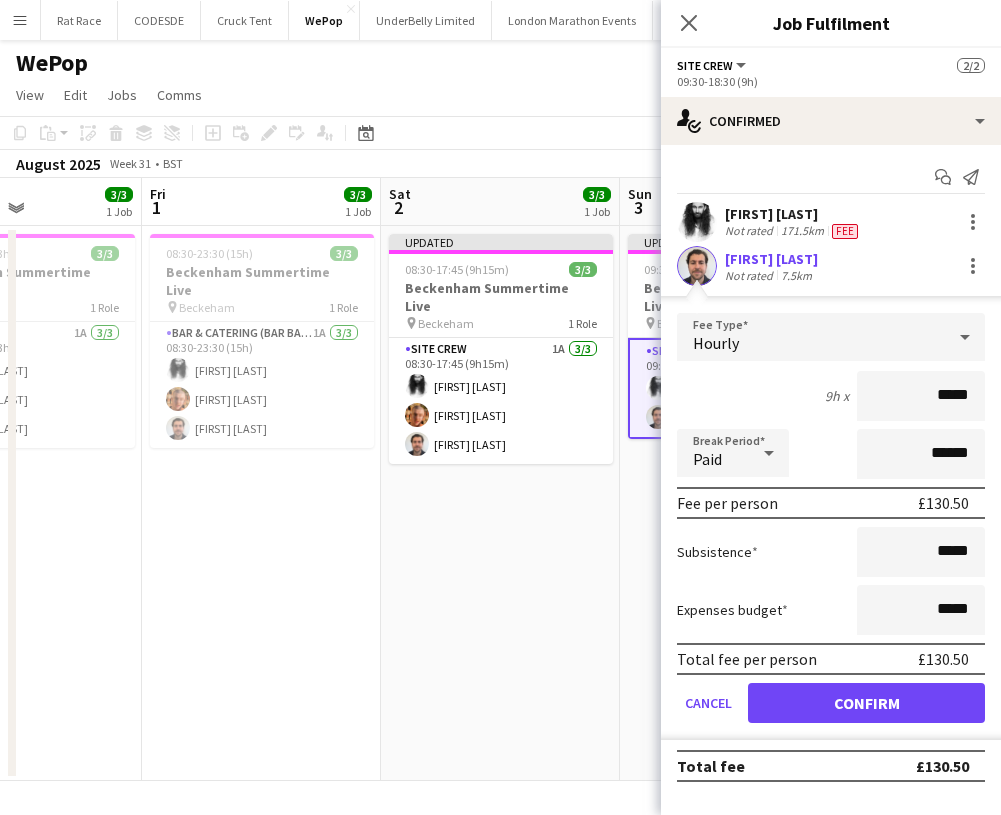 type on "*****" 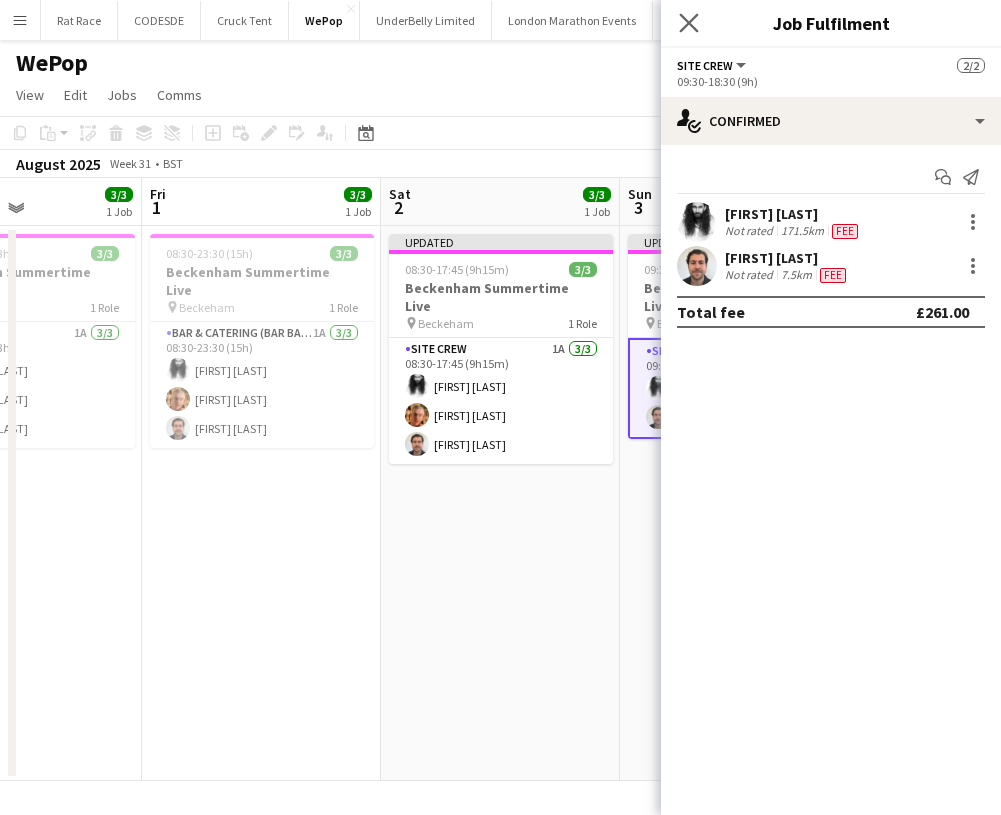 click on "Close pop-in" 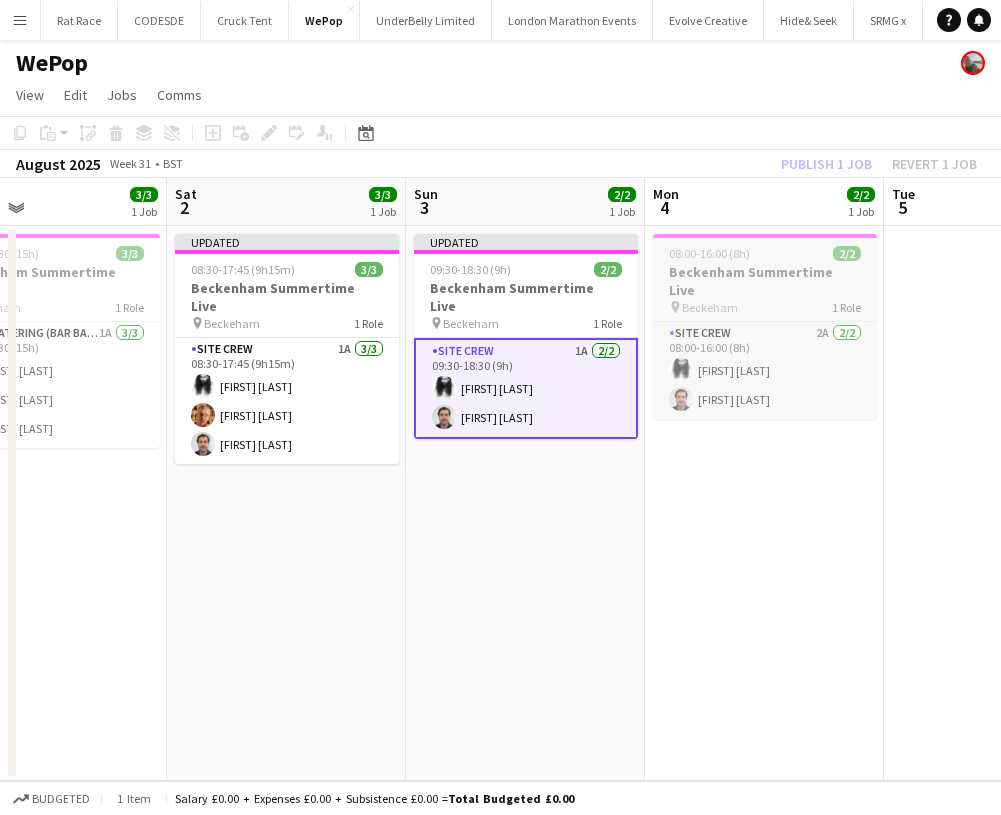 scroll, scrollTop: 0, scrollLeft: 815, axis: horizontal 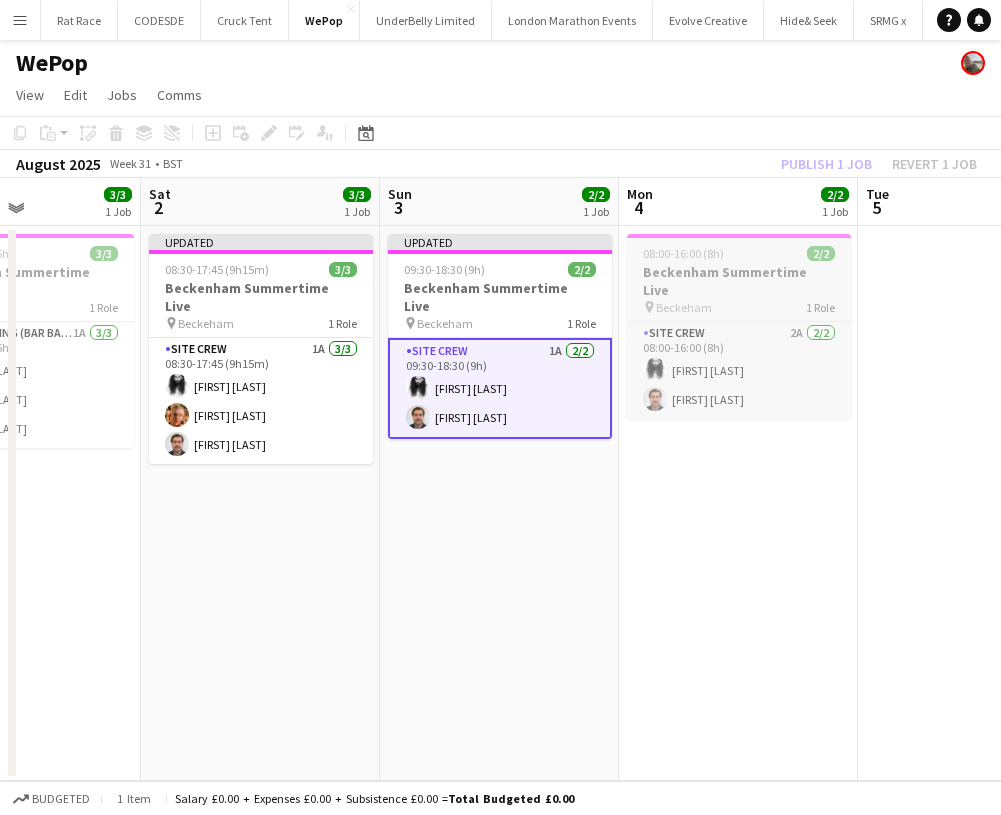 click on "08:00-16:00 (8h)    2/2   Beckenham Summertime Live
pin
Beckeham   1 Role   Site Crew   2A   2/2   08:00-16:00 (8h)
Alexander Parsi Tim Royston" at bounding box center (739, 326) 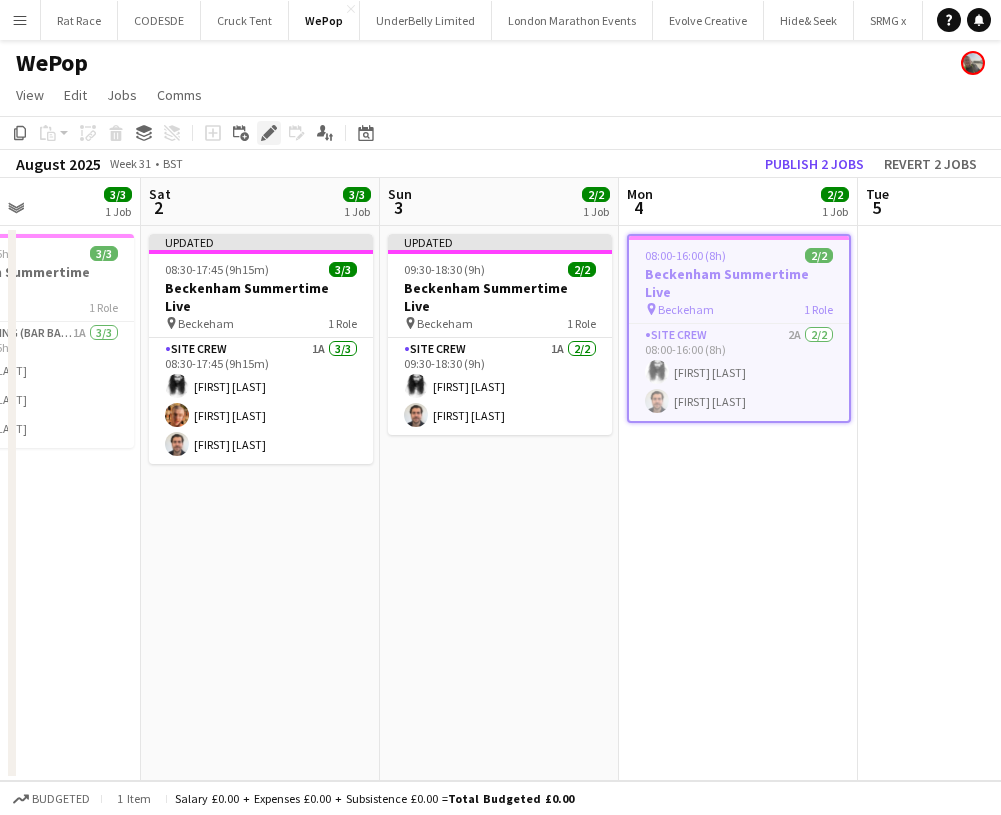 click on "Edit" 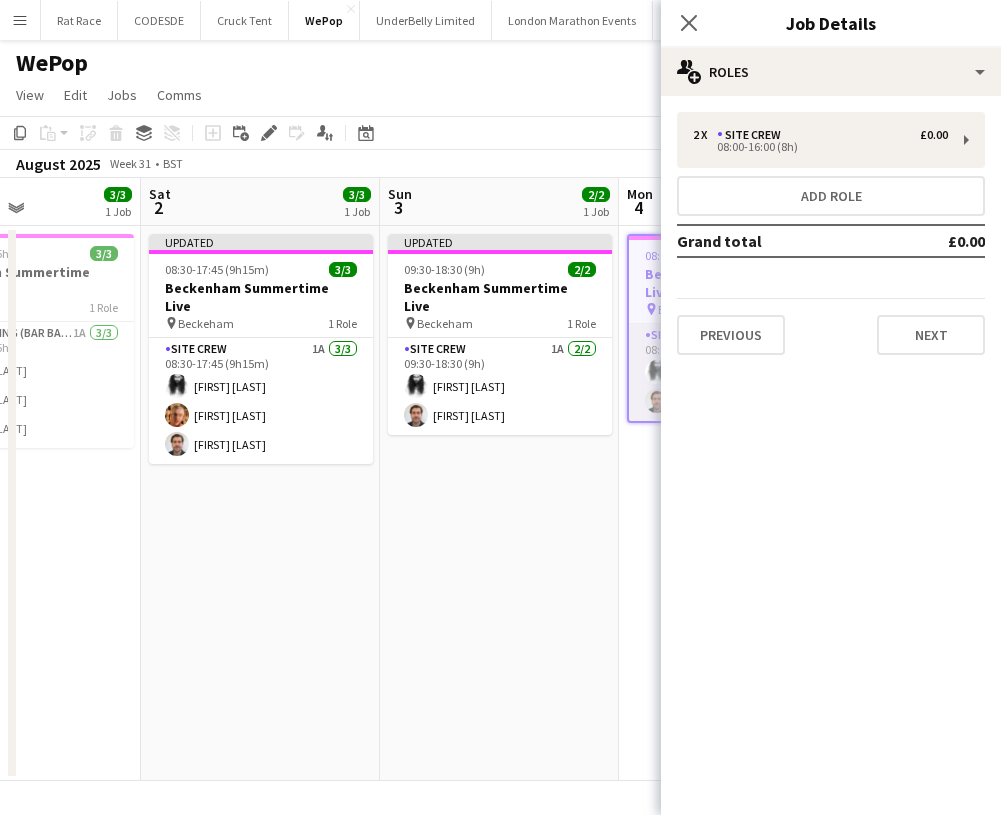 click on "Site Crew   2A   2/2   08:00-16:00 (8h)
Alexander Parsi Tim Royston" at bounding box center (739, 372) 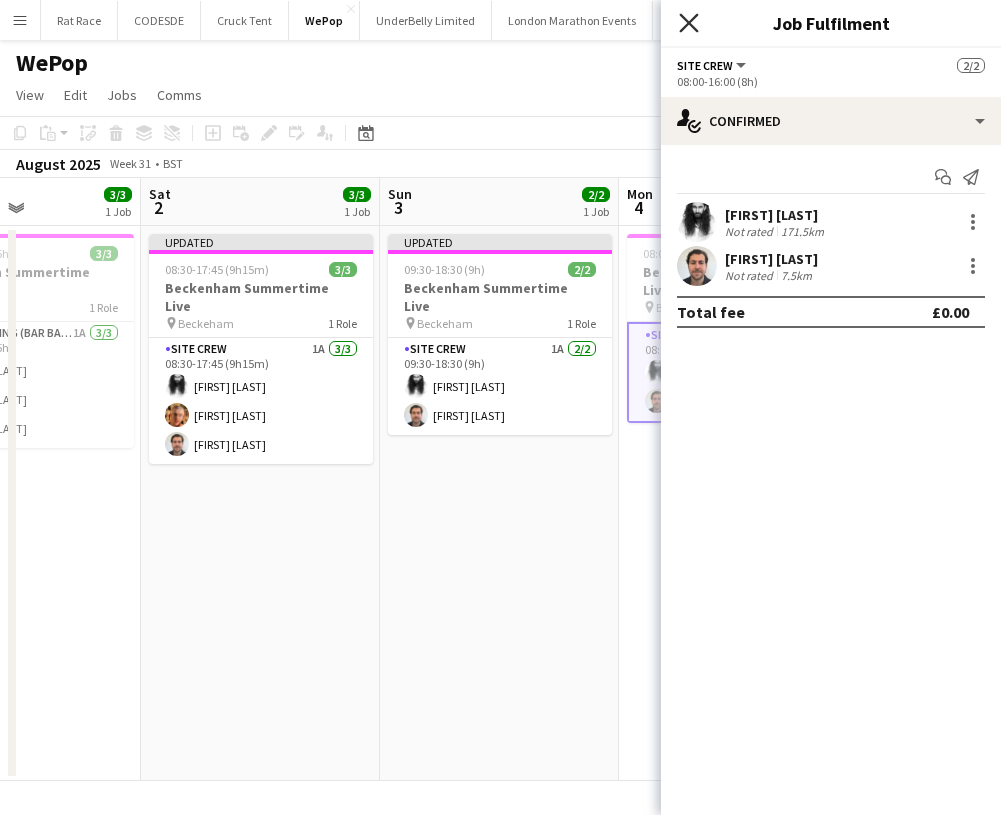 click on "Close pop-in" 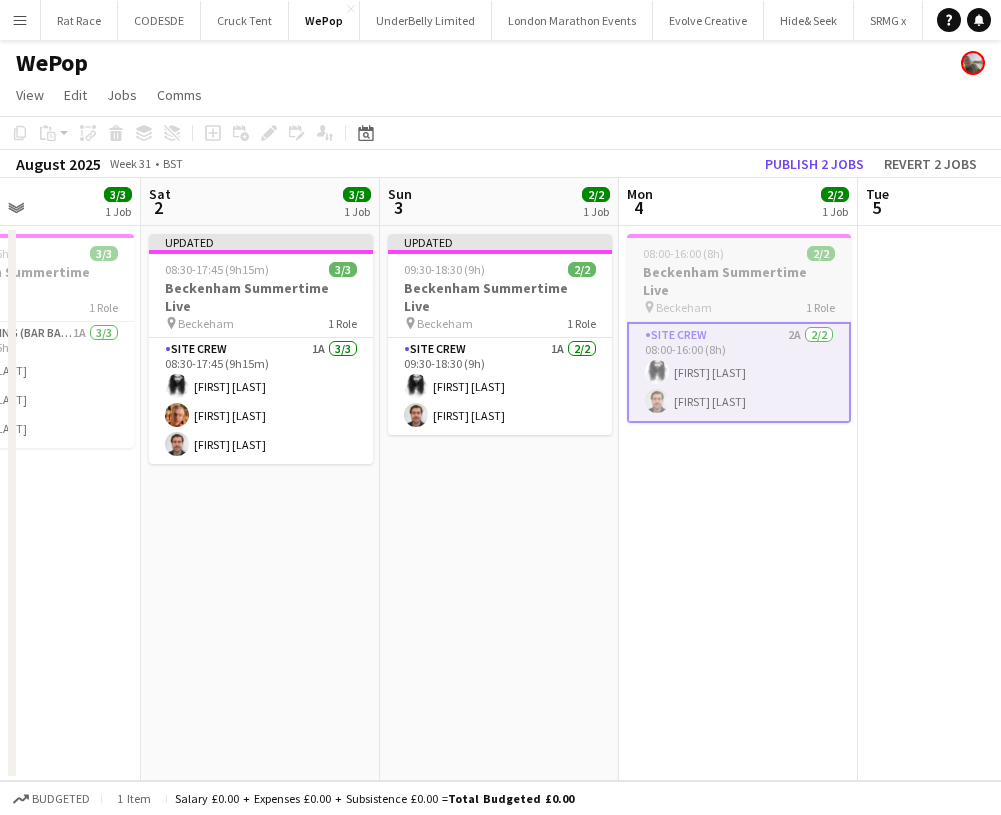 click on "Beckenham Summertime Live" at bounding box center (739, 281) 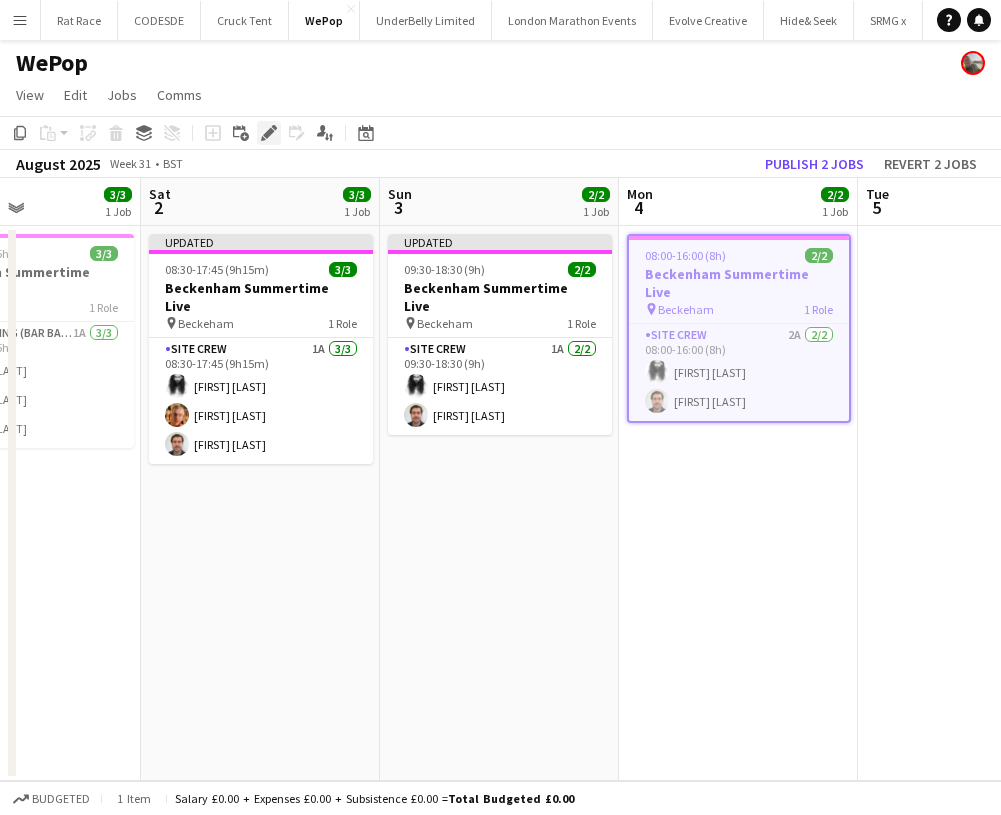 click on "Edit" at bounding box center (269, 133) 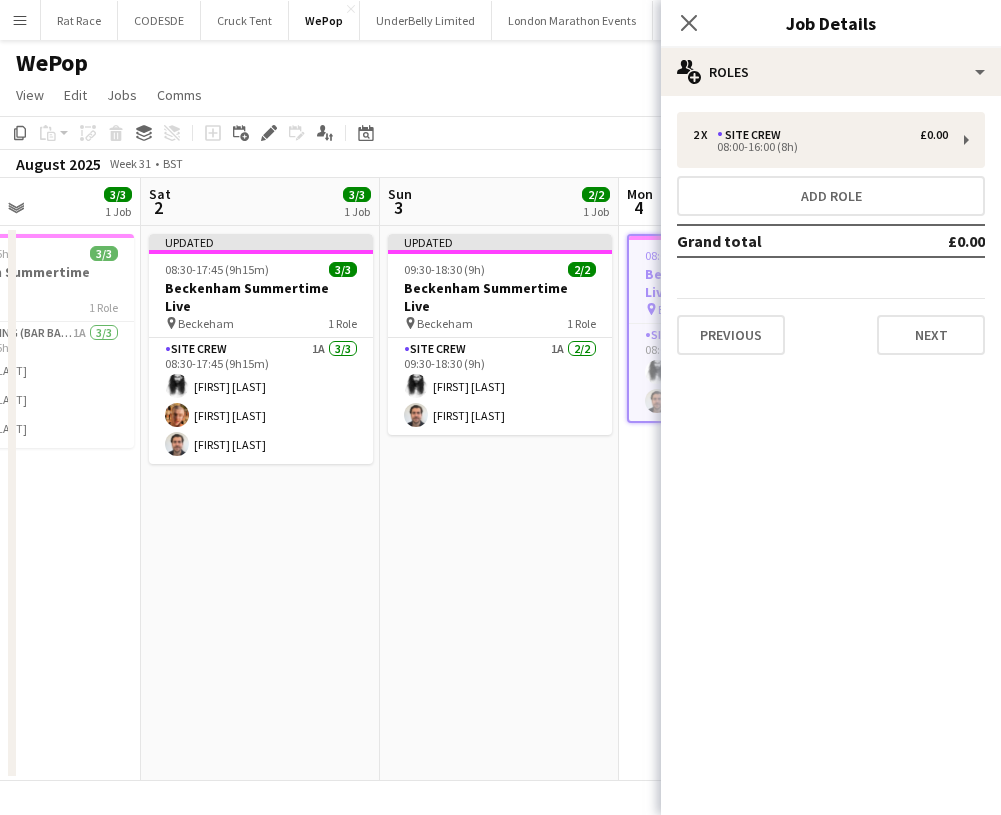 click on "2 x   Site Crew   £0.00   08:00-16:00 (8h)   Add role   Grand total   £0.00   Previous   Next" at bounding box center (831, 233) 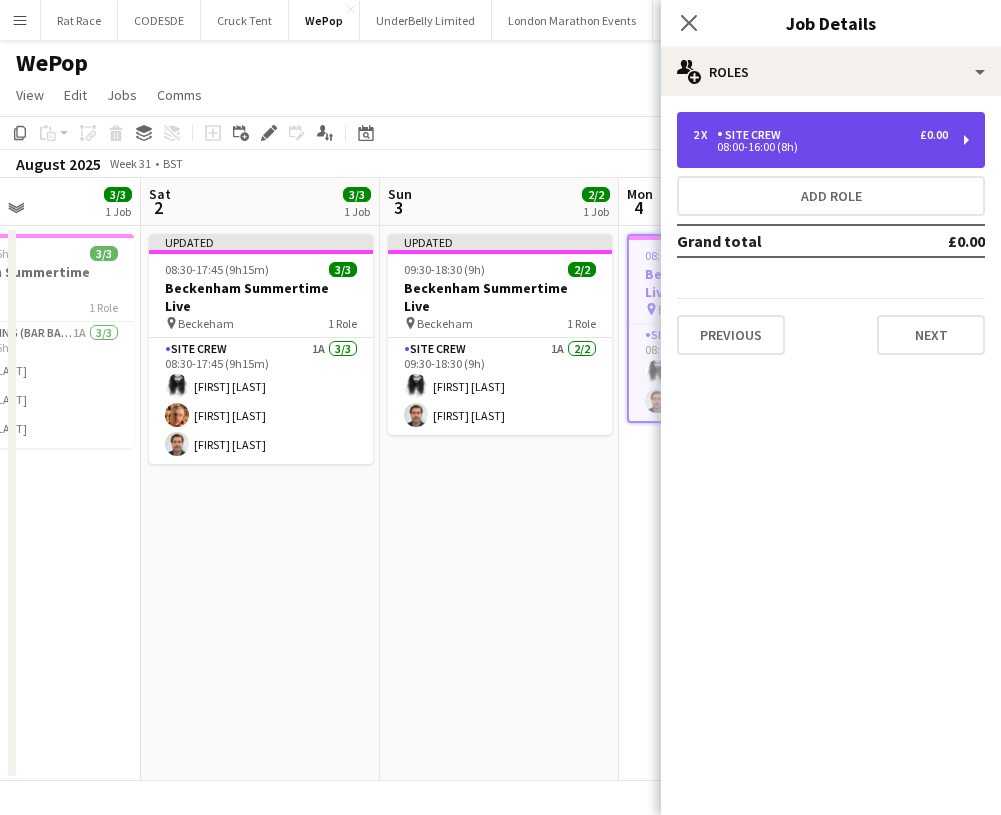 click on "2 x   Site Crew   £0.00   08:00-16:00 (8h)" at bounding box center (831, 140) 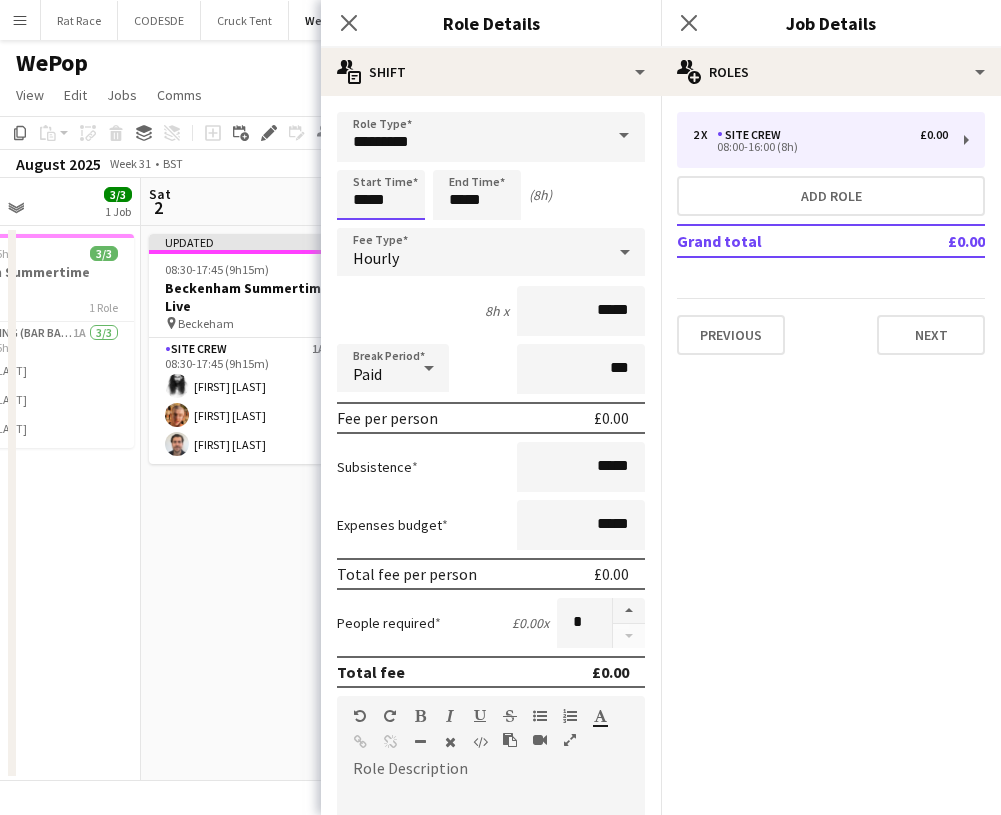 click on "Menu
Boards
Boards   Boards   All jobs   Status
Workforce
Workforce   My Workforce   Recruiting
Comms
Comms
Pay
Pay   Approvals   Payments   Reports
Platform Settings
Platform Settings   App settings   Your settings   Profiles
Training Academy
Training Academy
Knowledge Base
Knowledge Base
Product Updates
Product Updates   Log Out   Privacy   Rat Race
Close
CODESDE
Close
Cruck Tent
Close
WePop
Close
UnderBelly Limited
Close
London Marathon Events
Close
Evolve Creative
Close
Hide& Seek
Close
SRMG x
Close
Close" at bounding box center [500, 407] 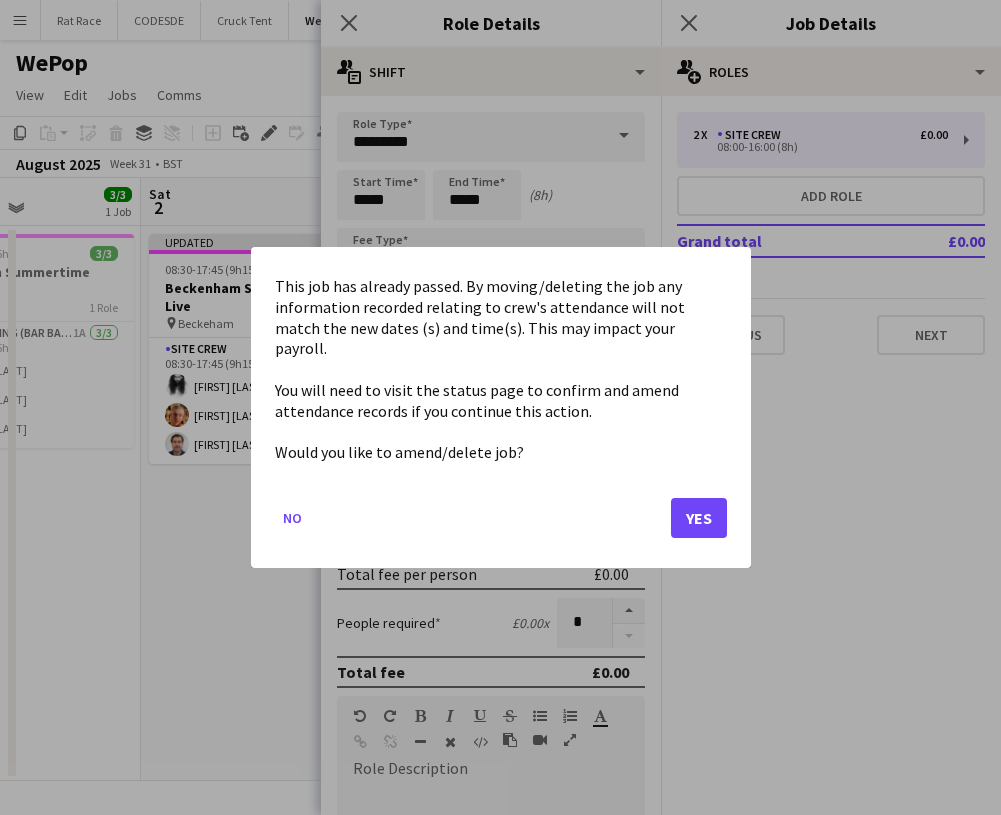 click on "Yes" 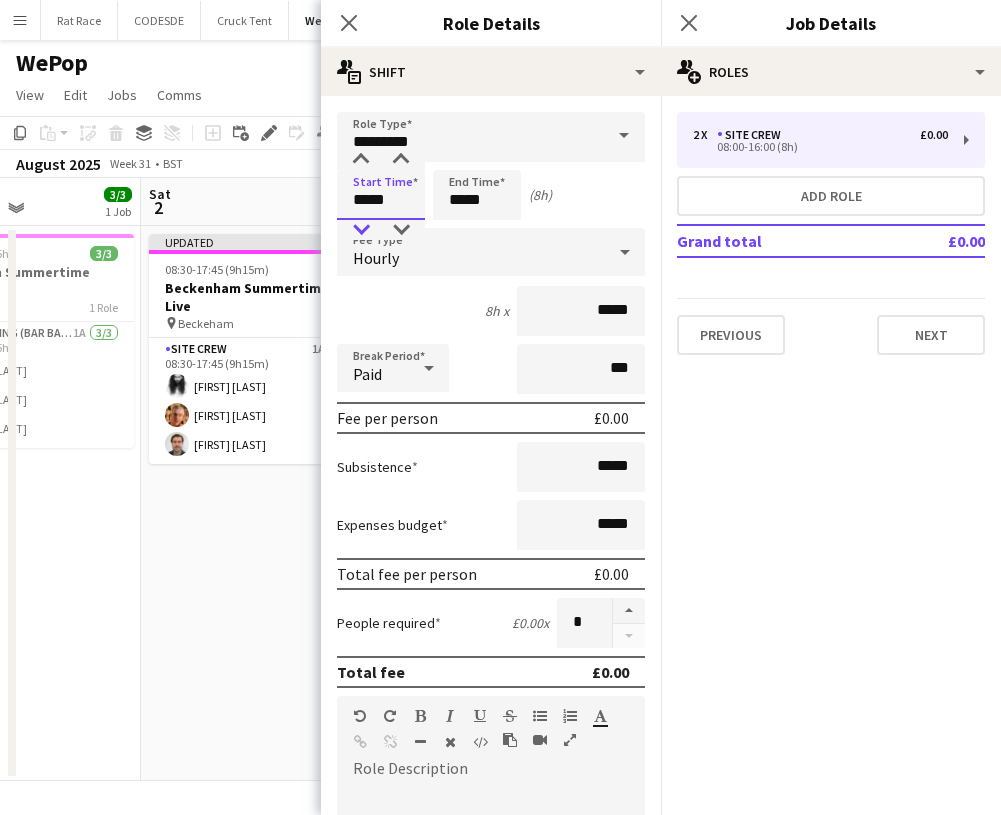 click at bounding box center [361, 230] 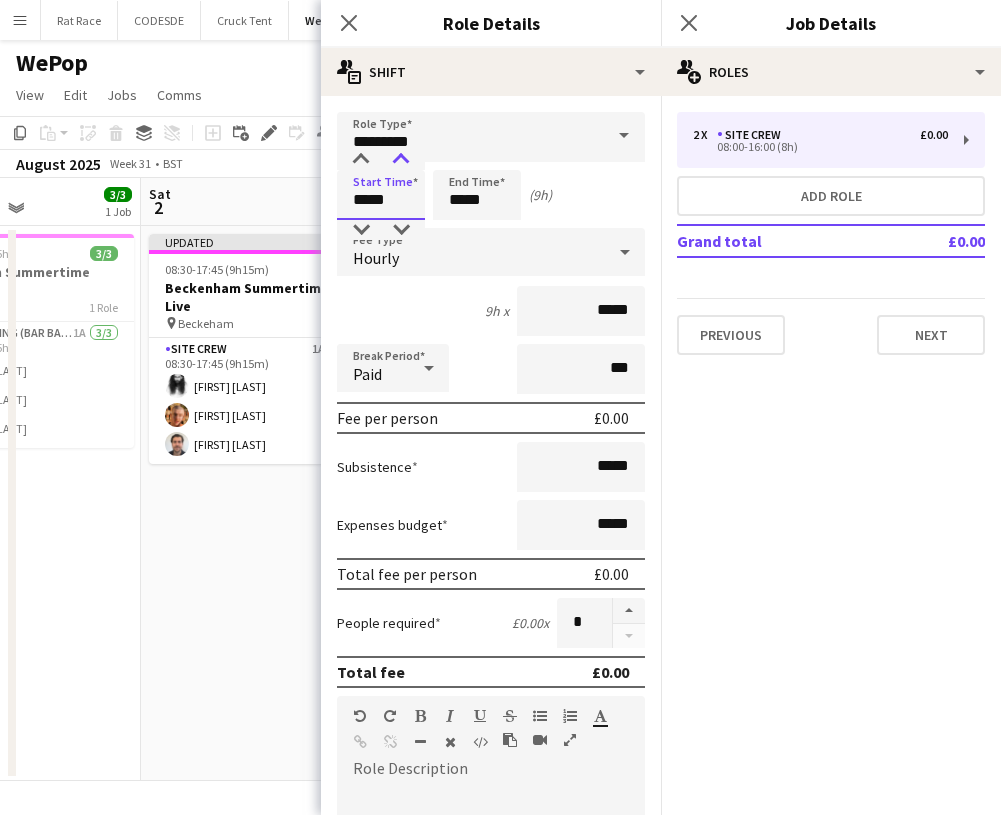 click at bounding box center [401, 160] 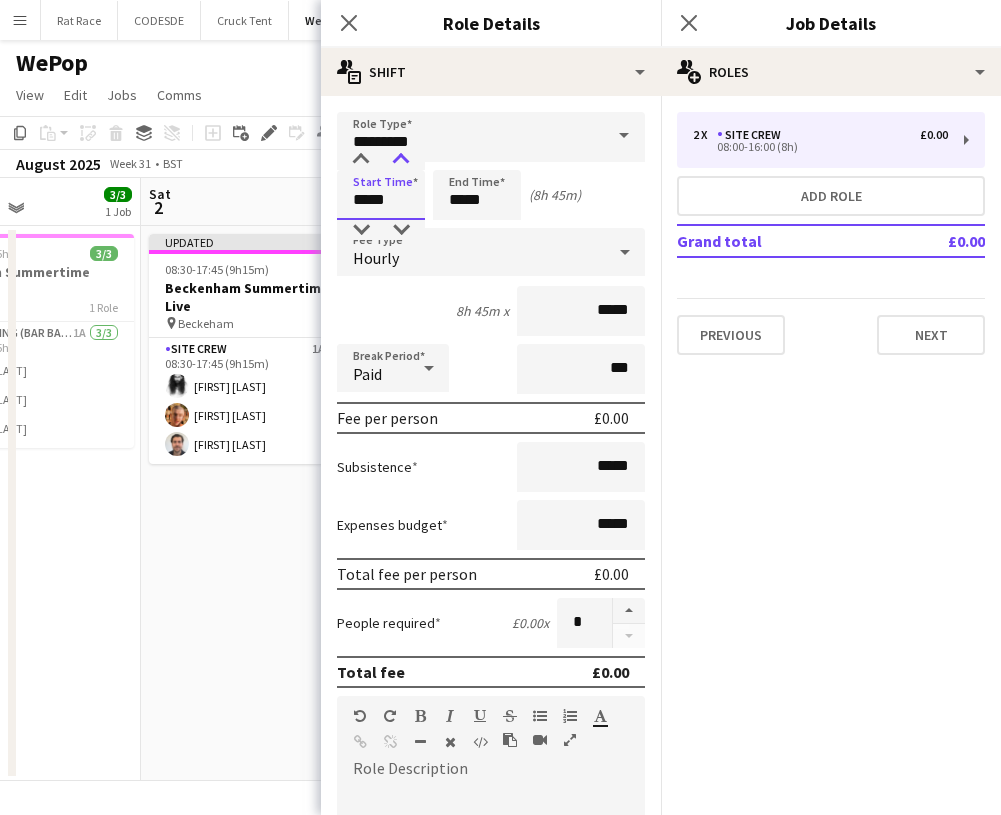 type on "*****" 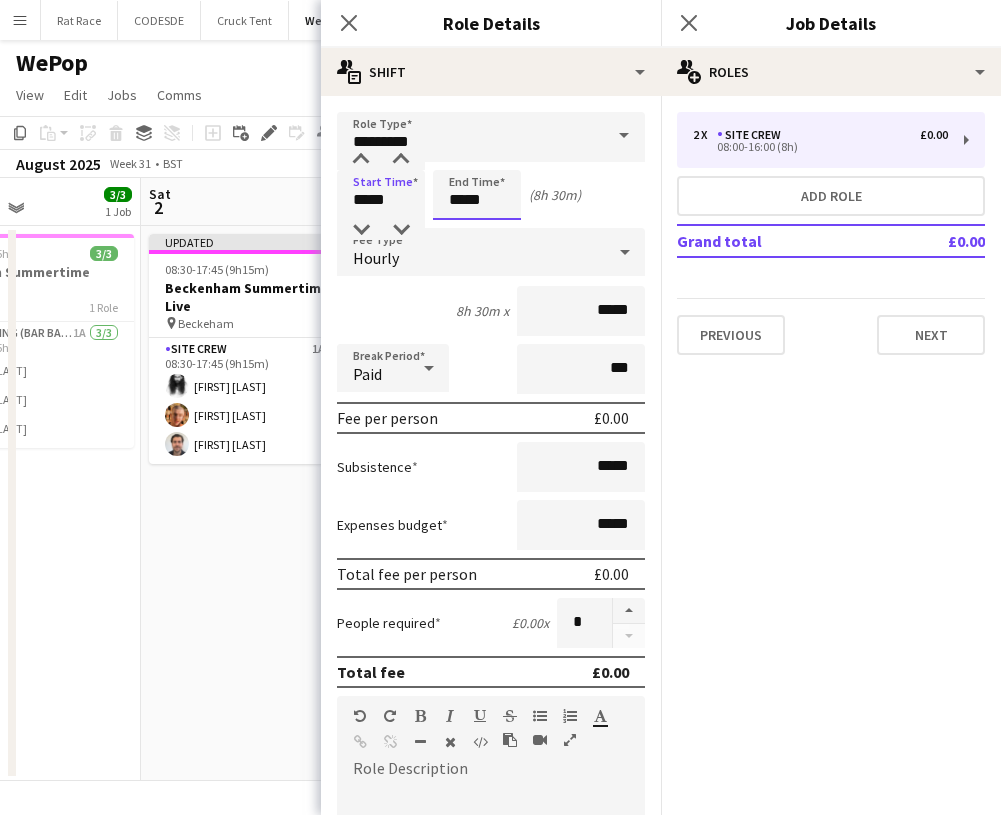 click on "*****" at bounding box center (477, 195) 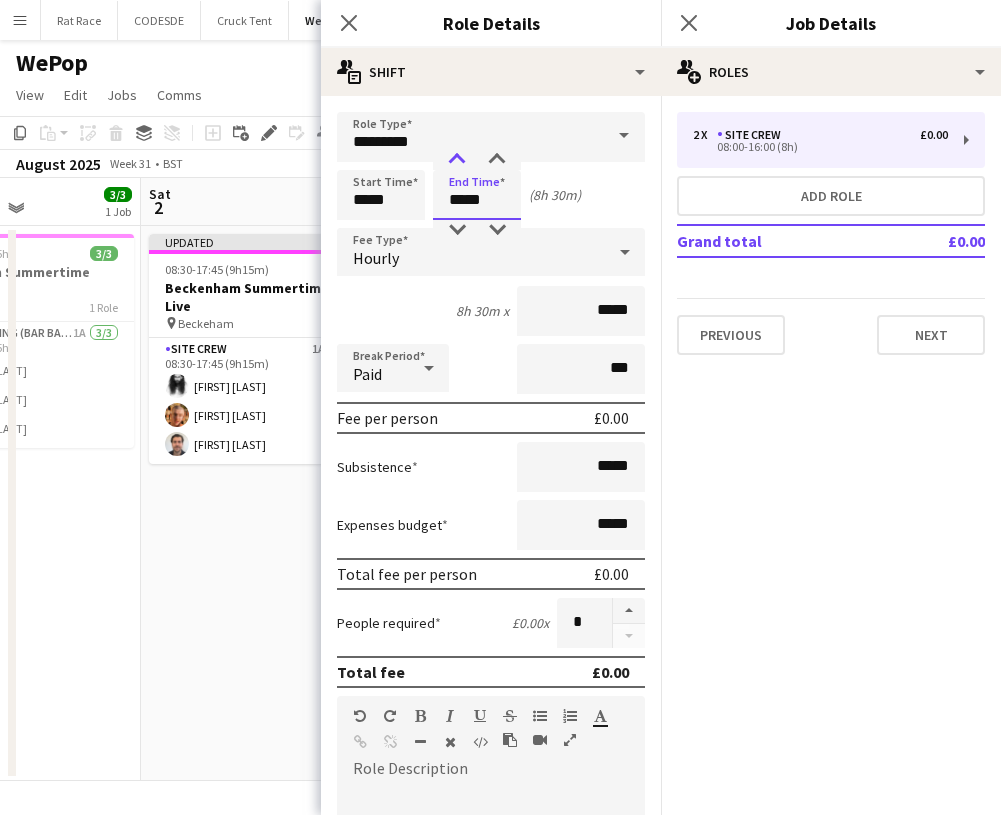 click at bounding box center (457, 160) 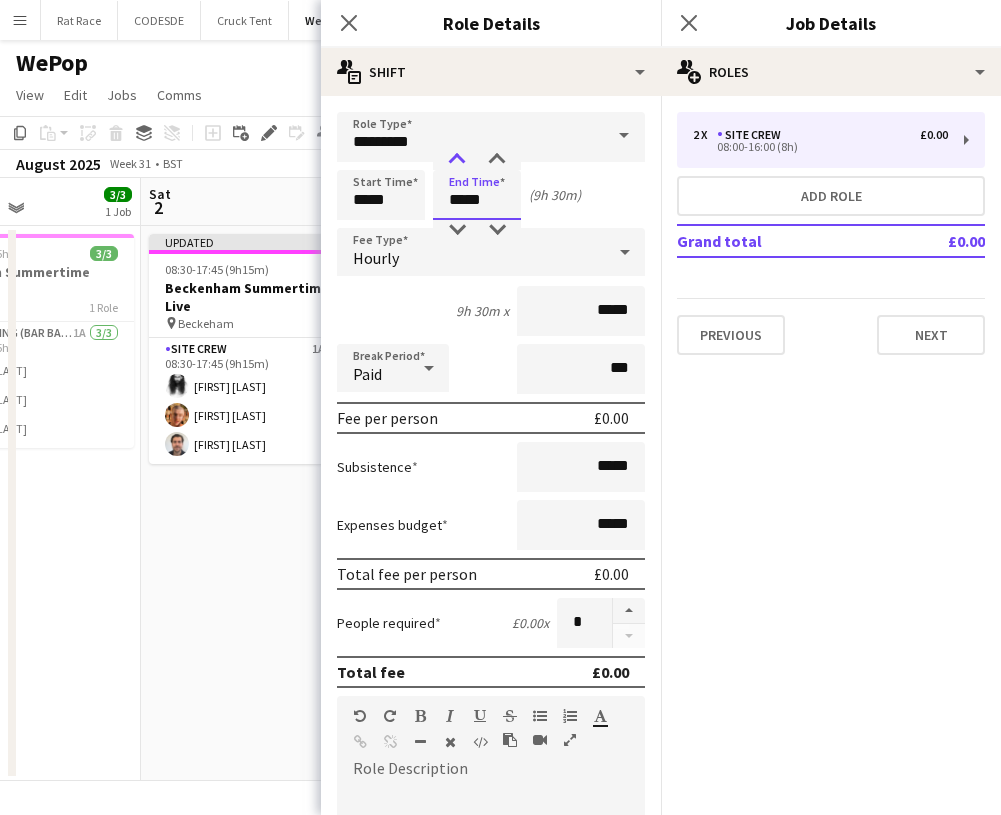 click at bounding box center [457, 160] 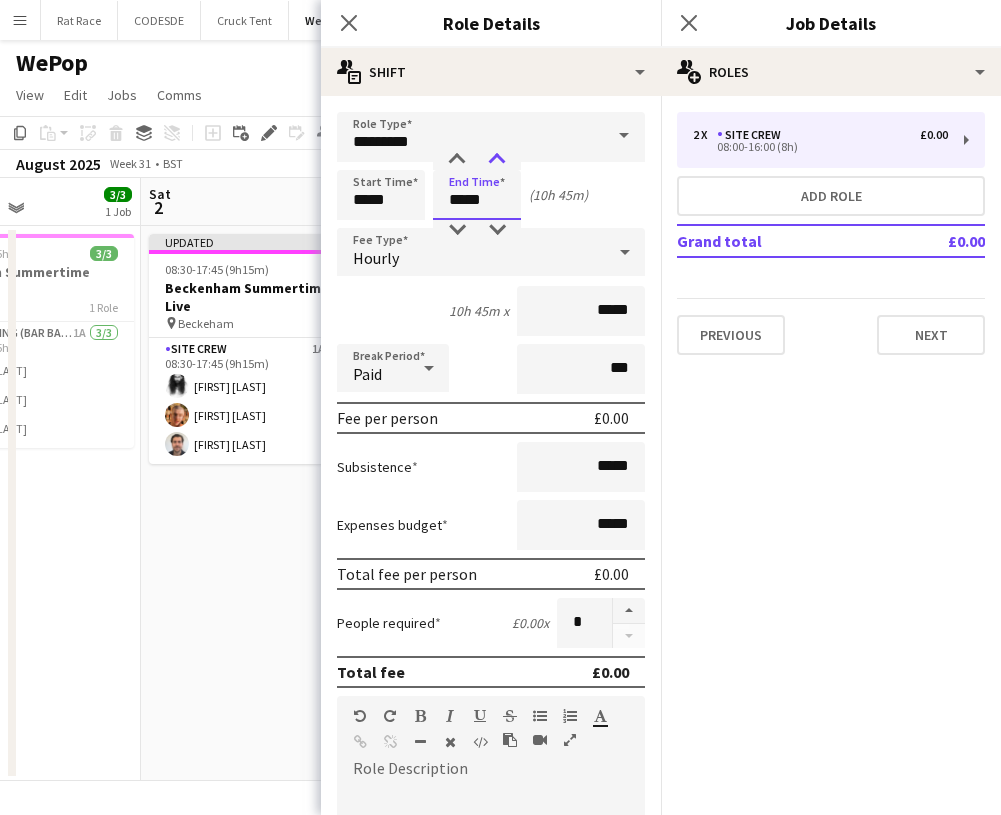 click at bounding box center (497, 160) 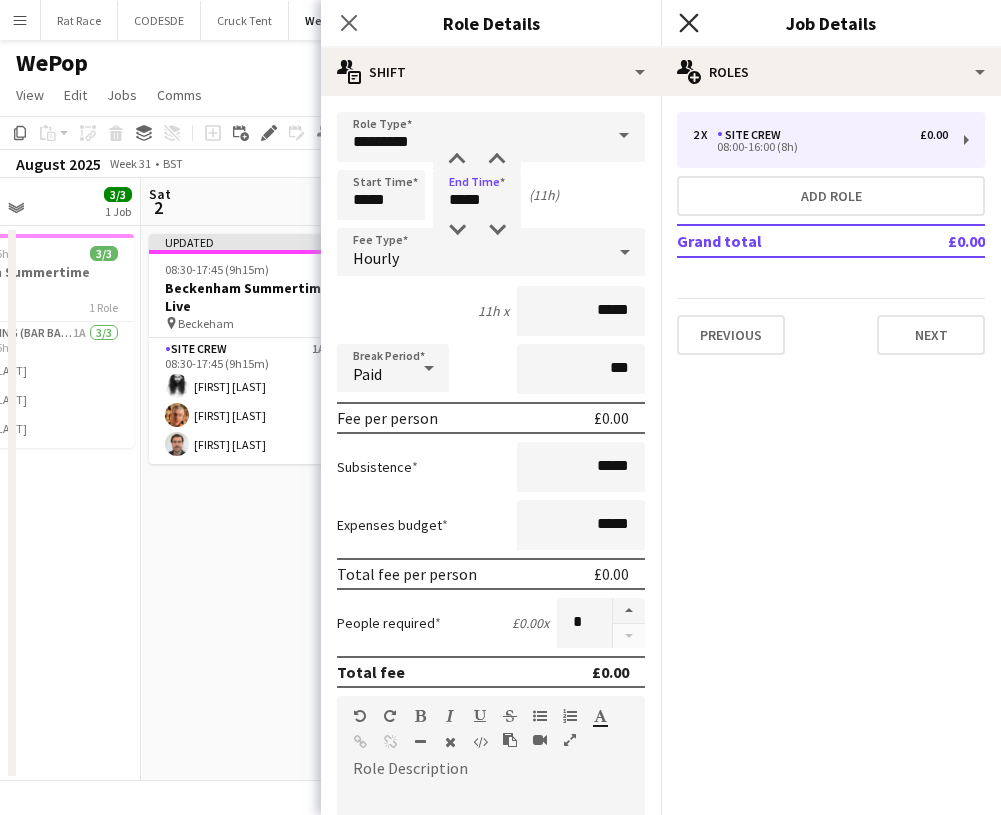 click on "Close pop-in" 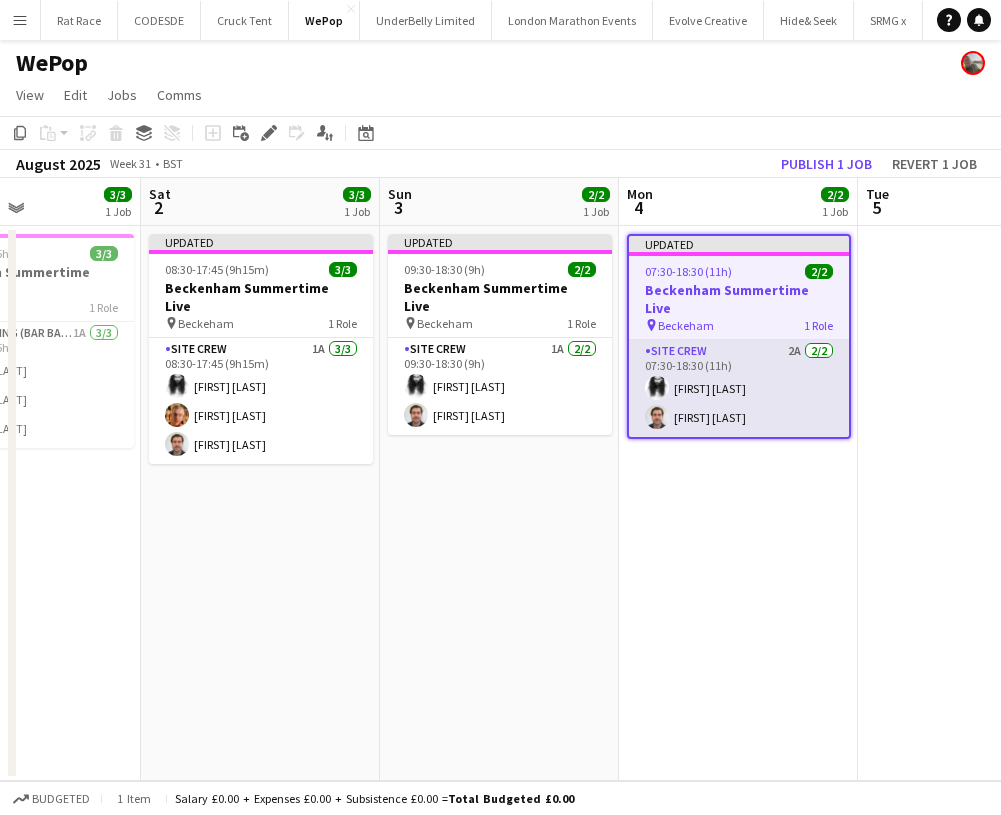 click on "Site Crew   2A   2/2   07:30-18:30 (11h)
Alexander Parsi Tim Royston" at bounding box center [739, 388] 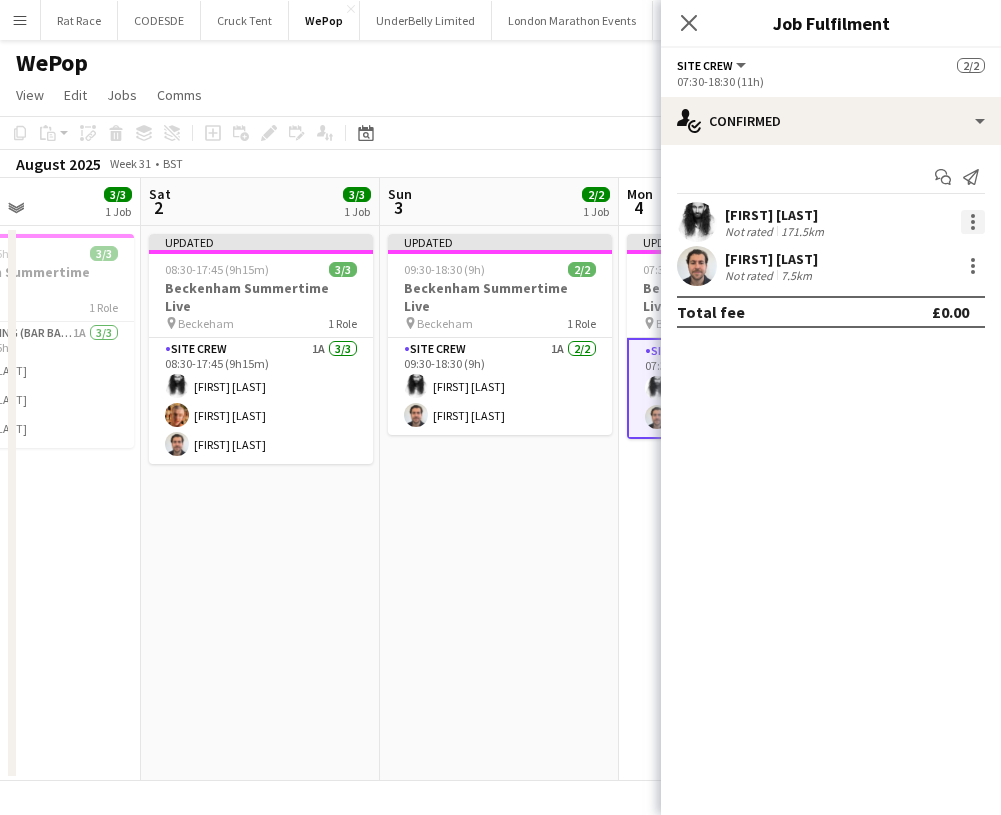 click at bounding box center [973, 222] 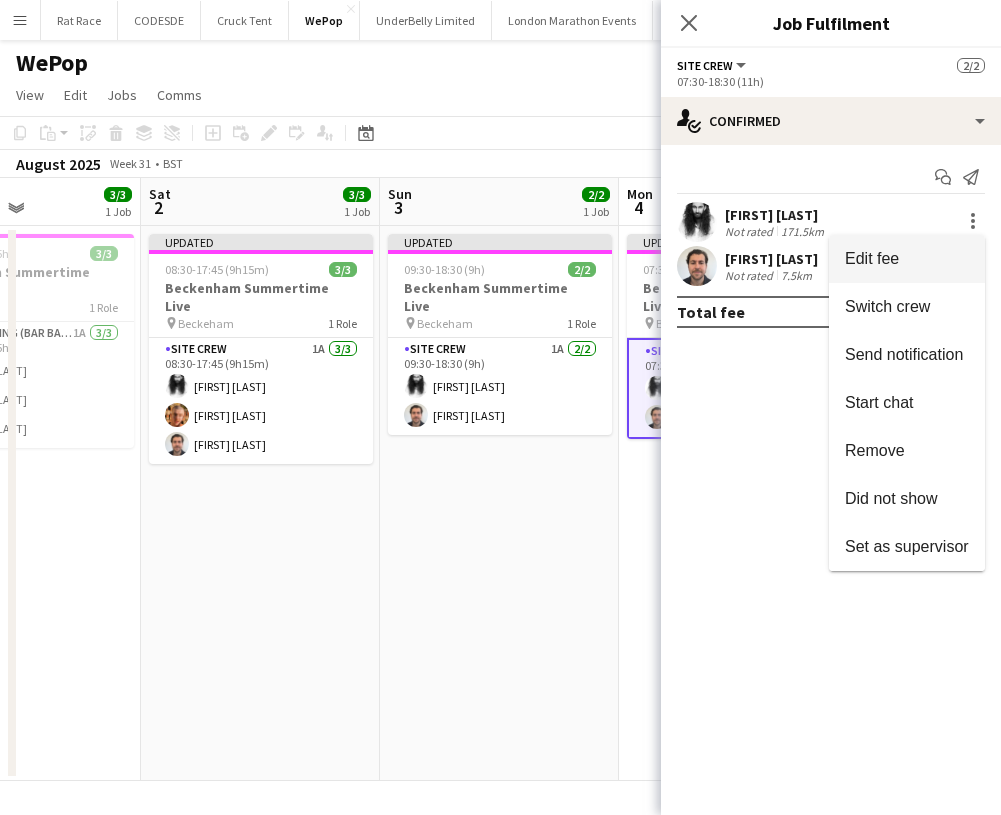 click on "Edit fee" at bounding box center (907, 259) 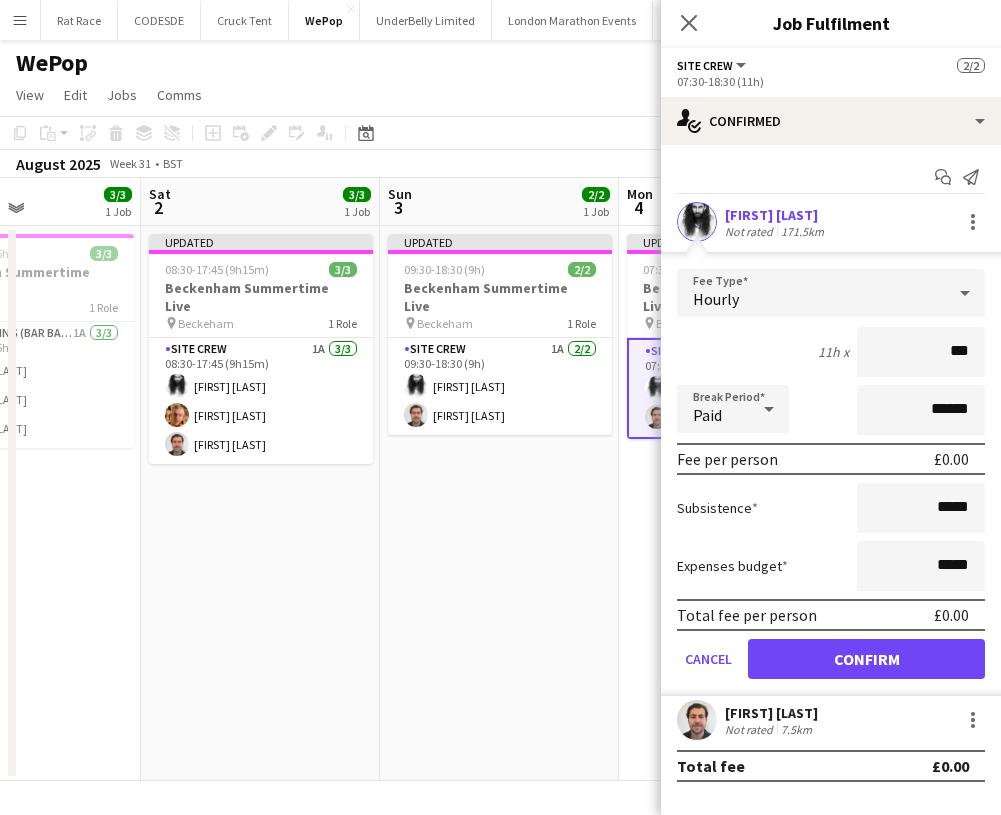type on "**" 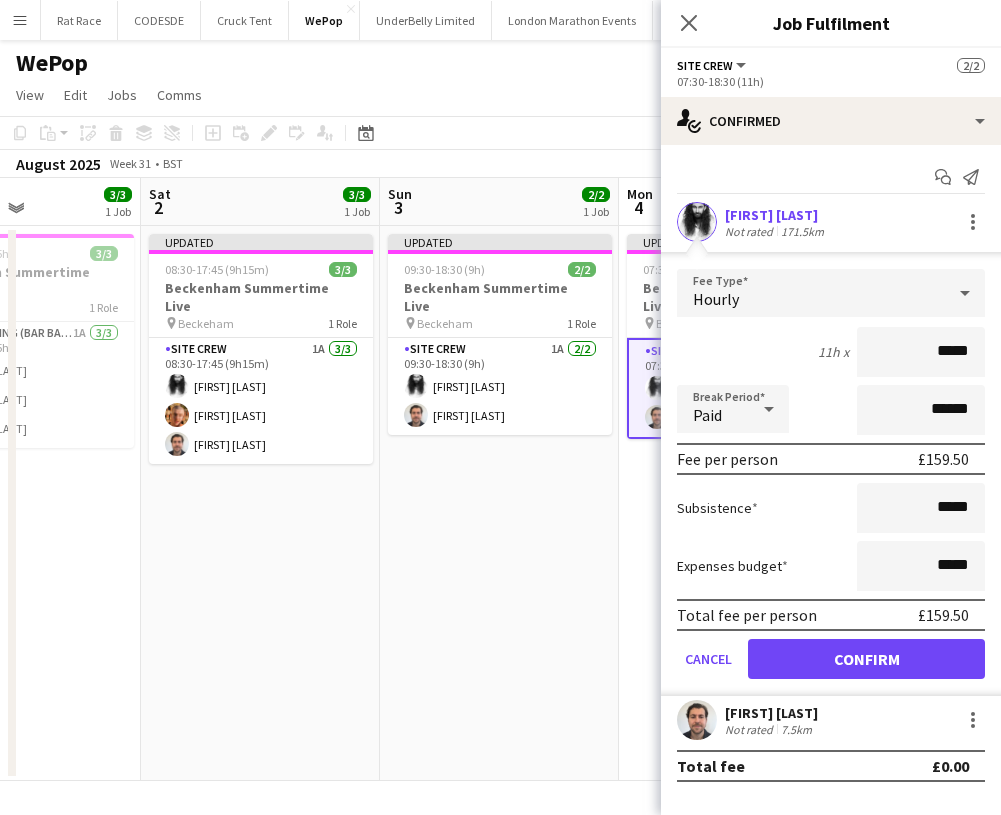 type on "*****" 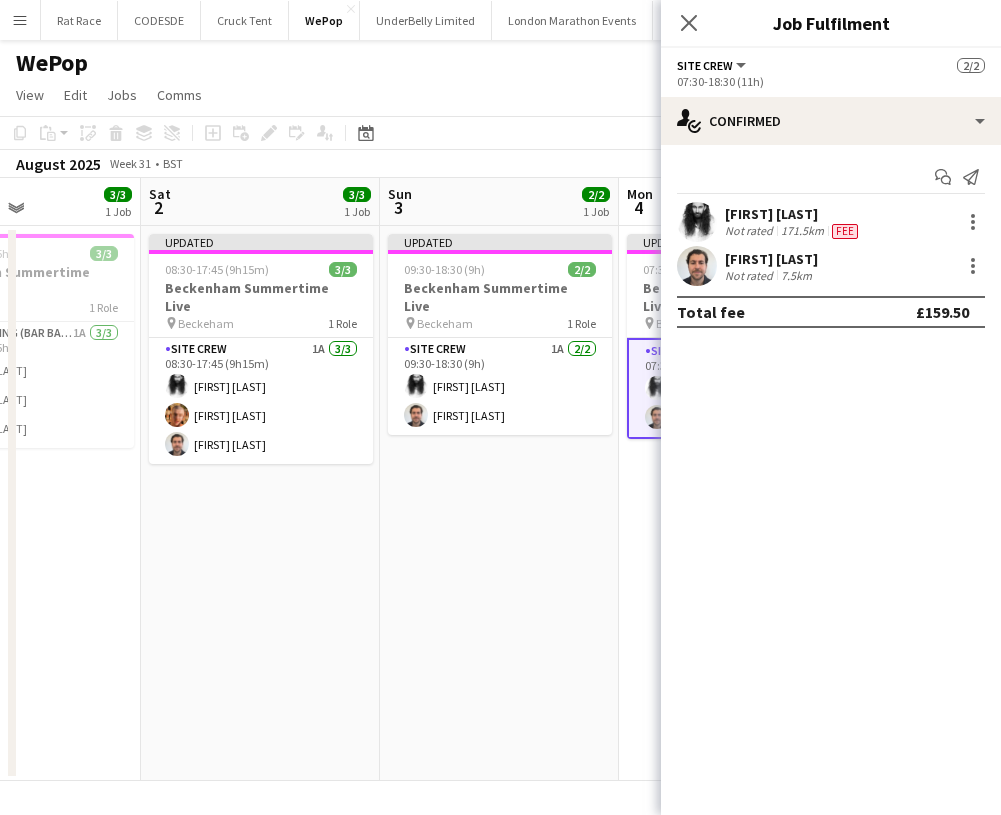 click on "Tim Royston   Not rated   7.5km" at bounding box center (831, 266) 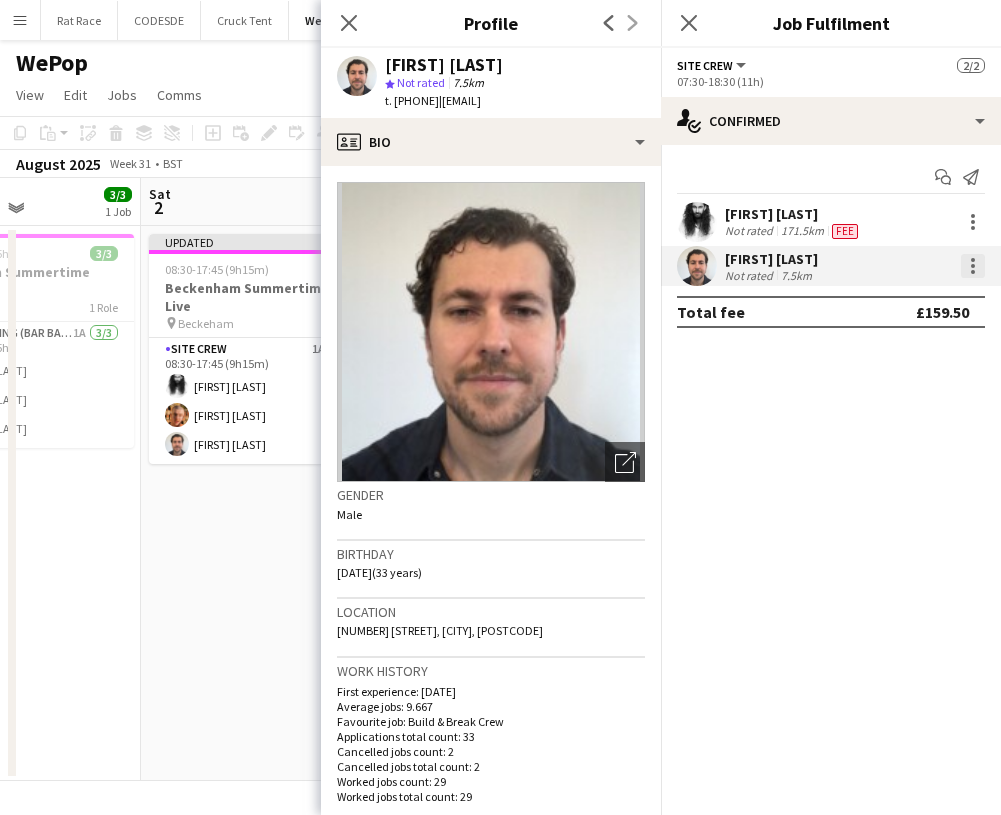 click at bounding box center [973, 266] 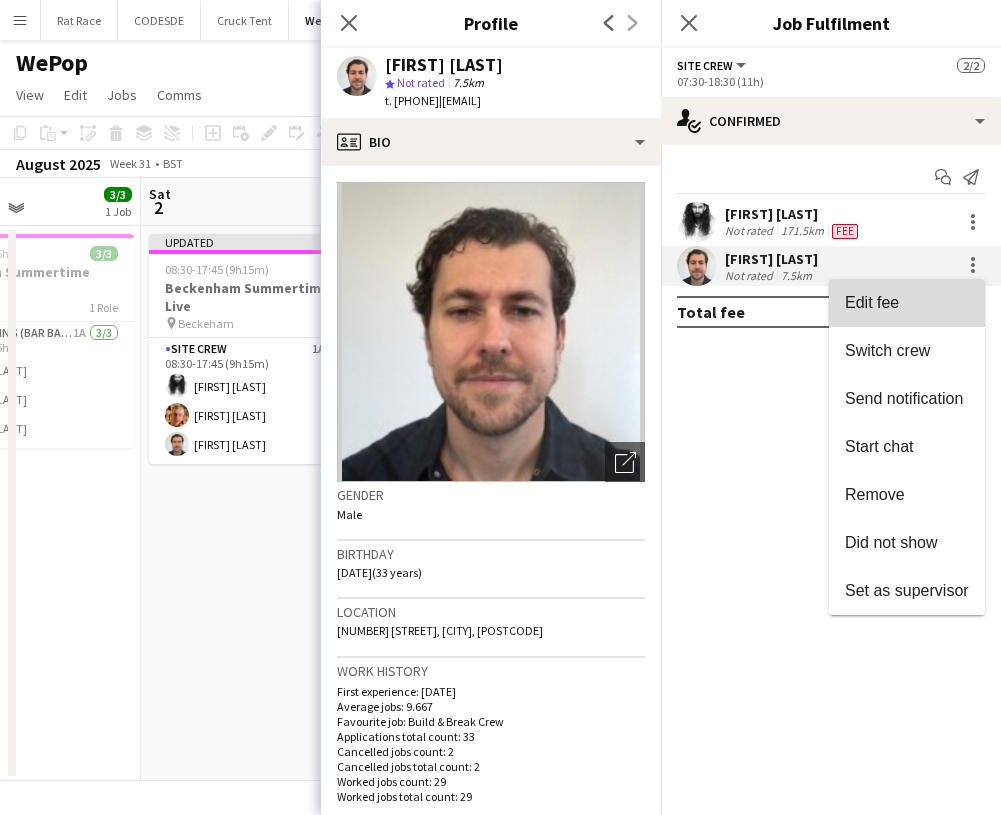 click on "Edit fee" at bounding box center [907, 303] 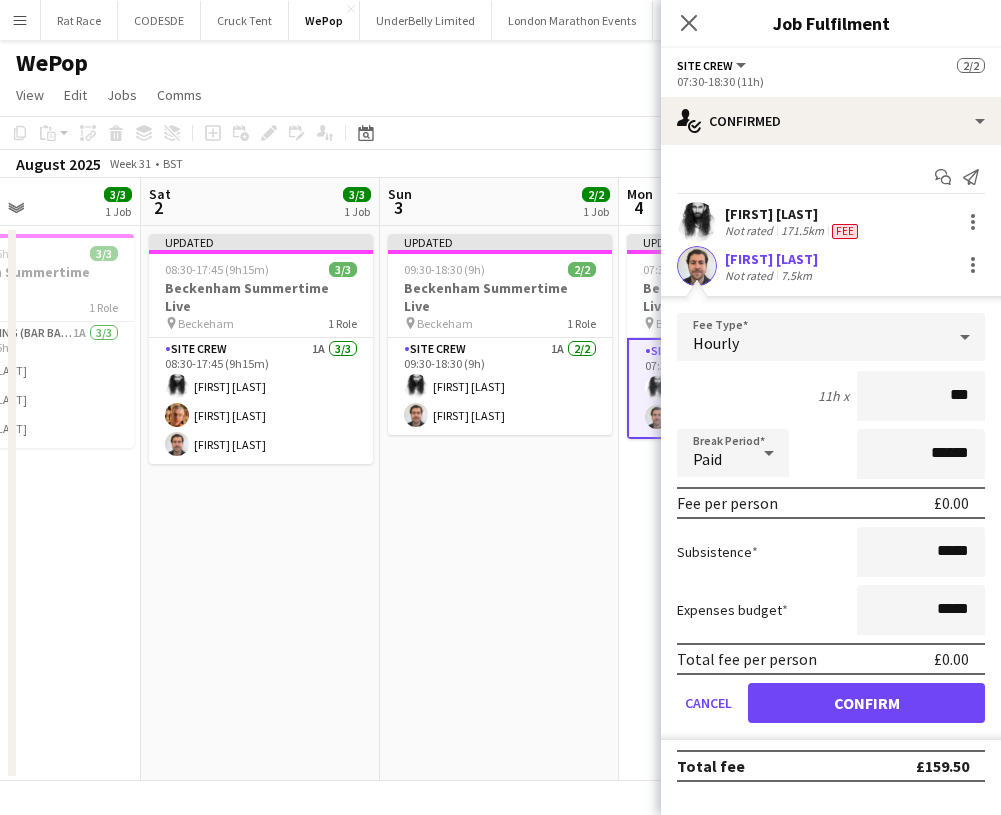 type on "**" 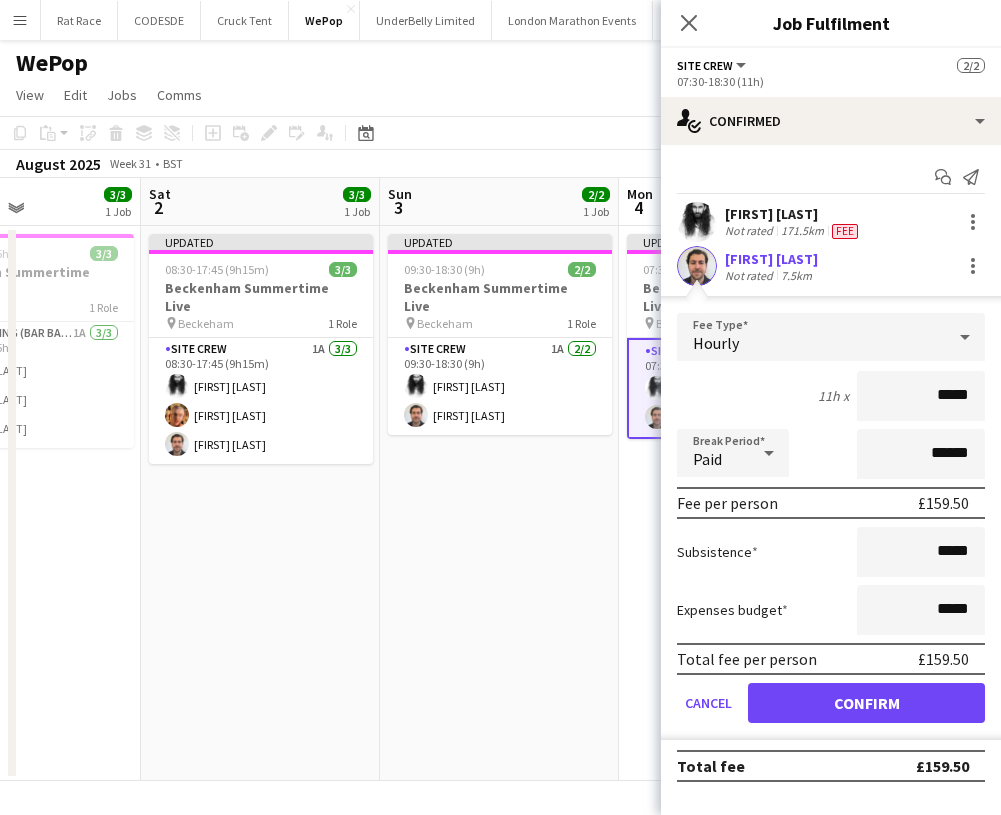 type on "*****" 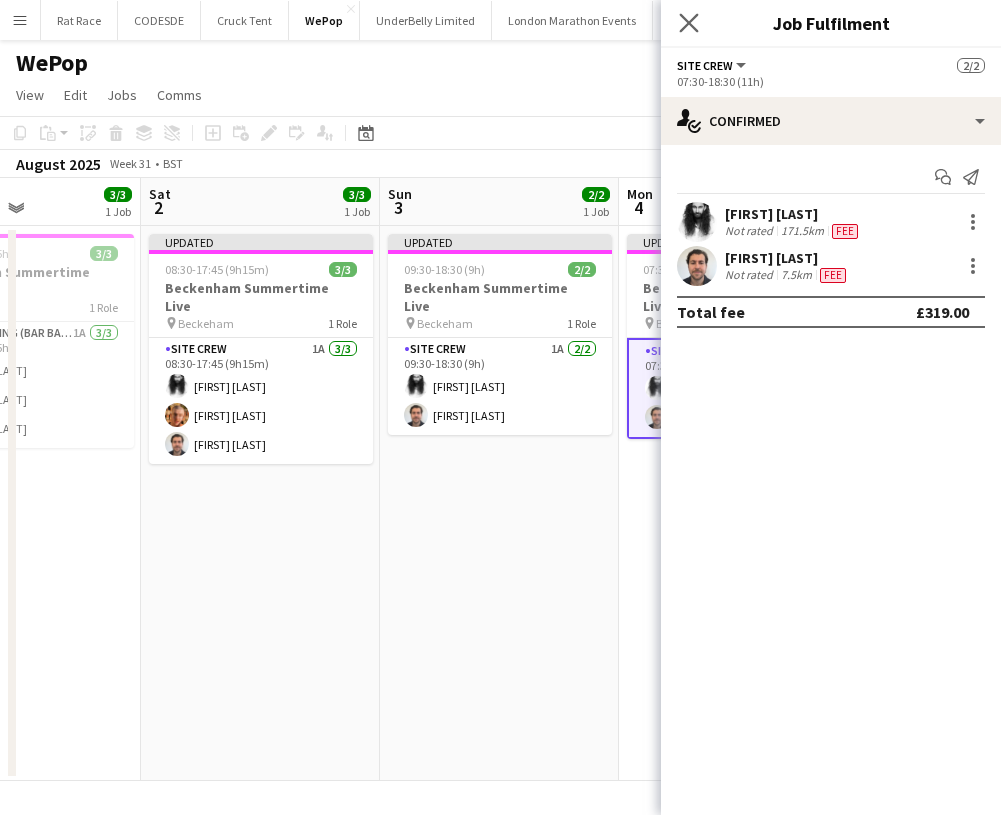 click on "Close pop-in" 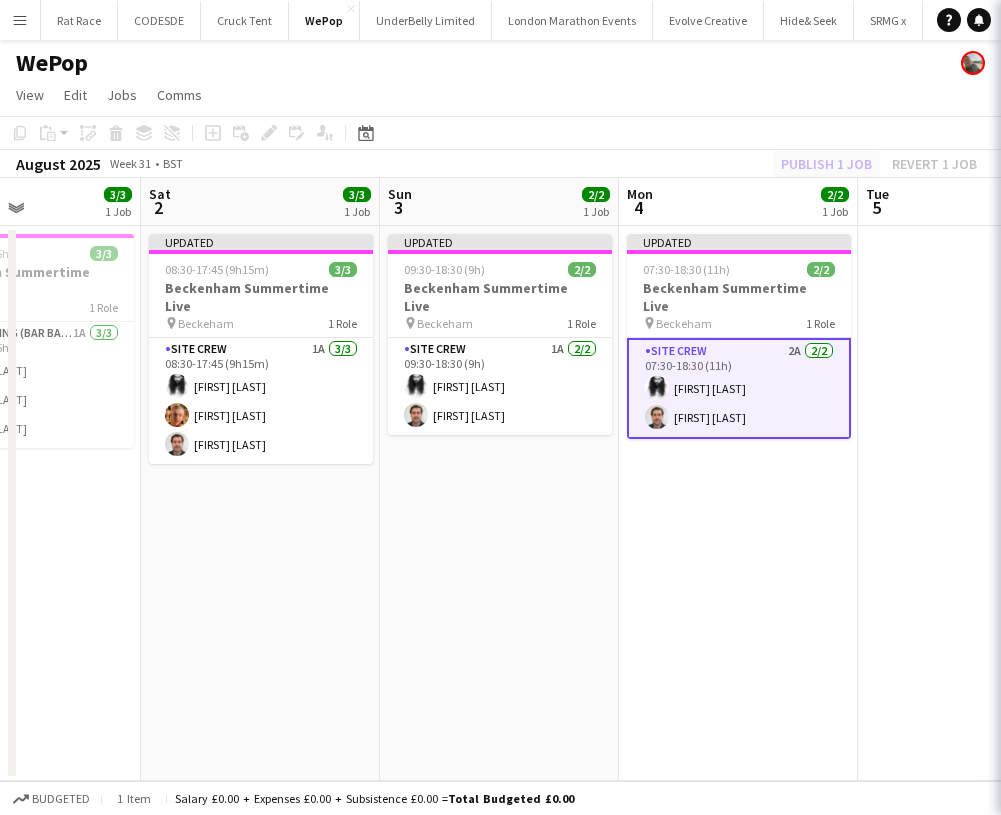click on "Publish 1 job   Revert 1 job" 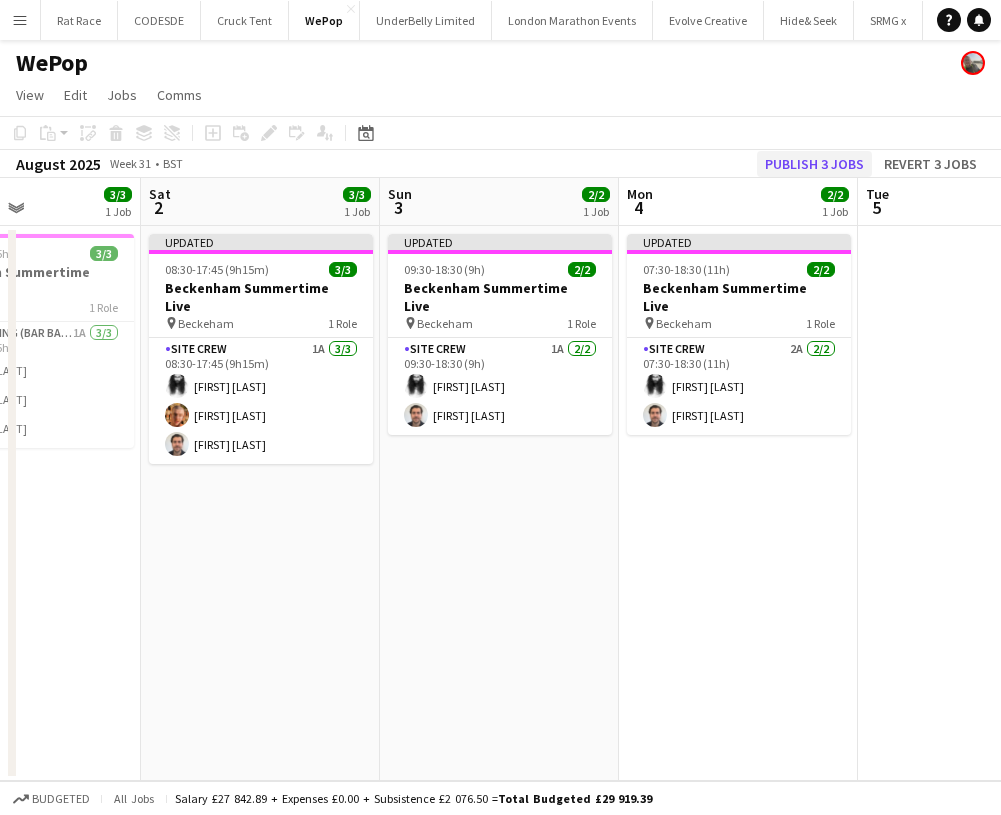 click on "Publish 3 jobs" 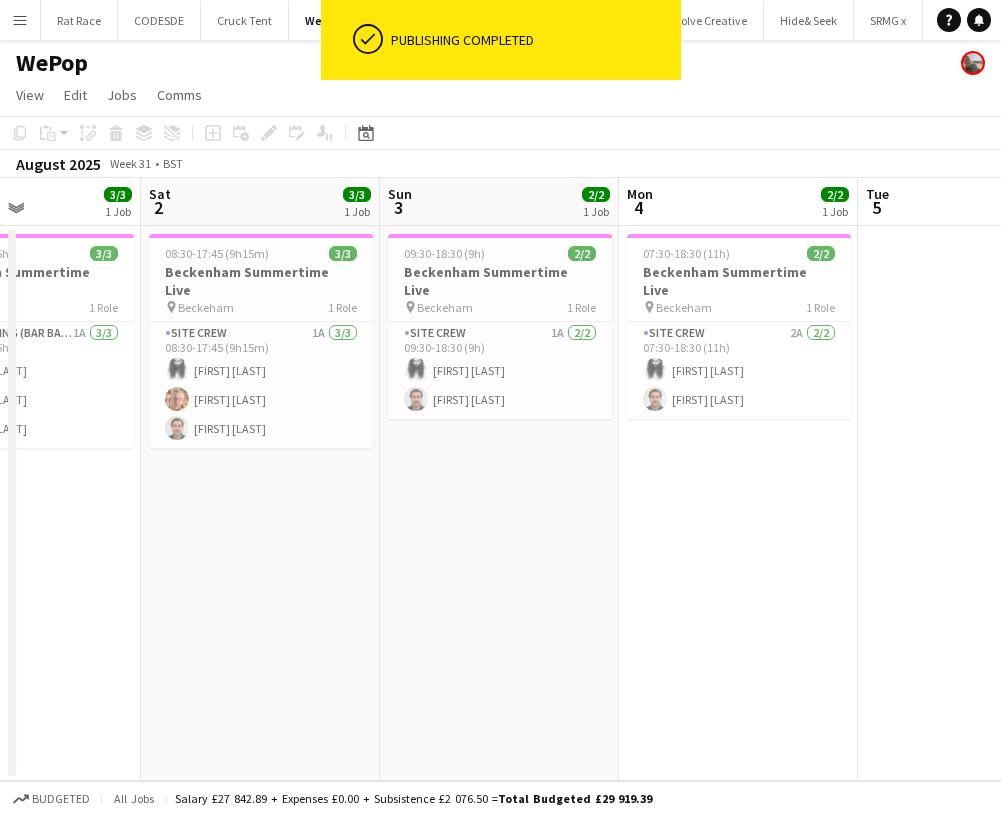 click on "Menu" at bounding box center [20, 20] 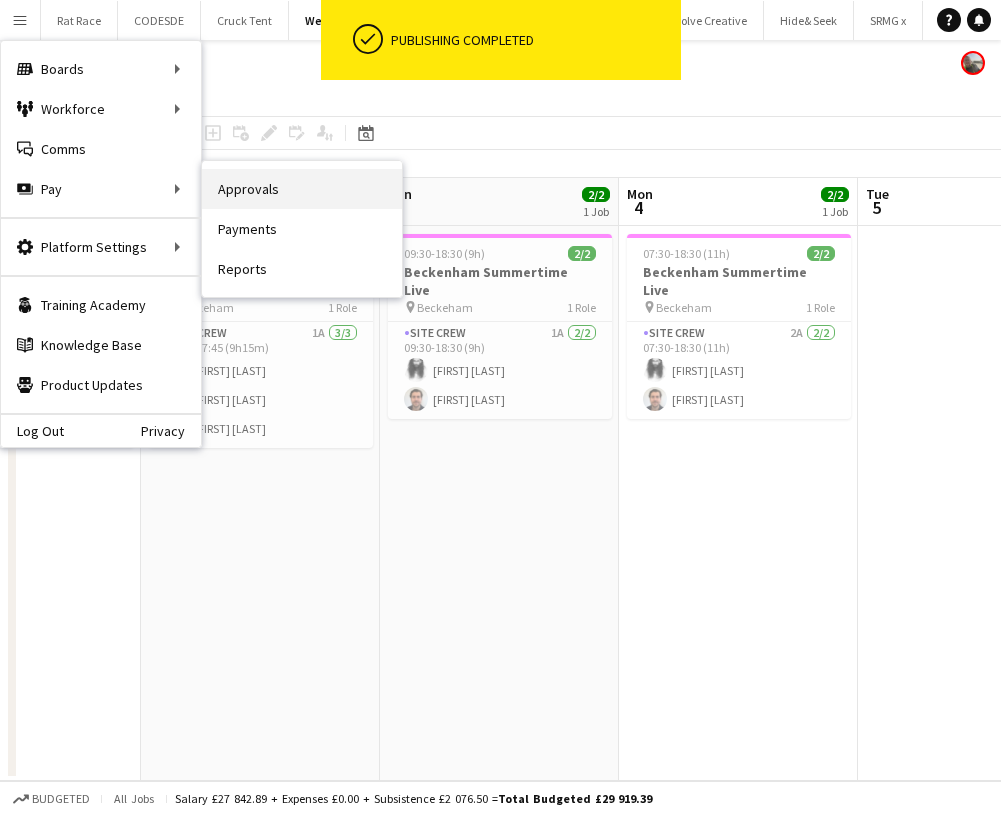 click on "Approvals" at bounding box center (302, 189) 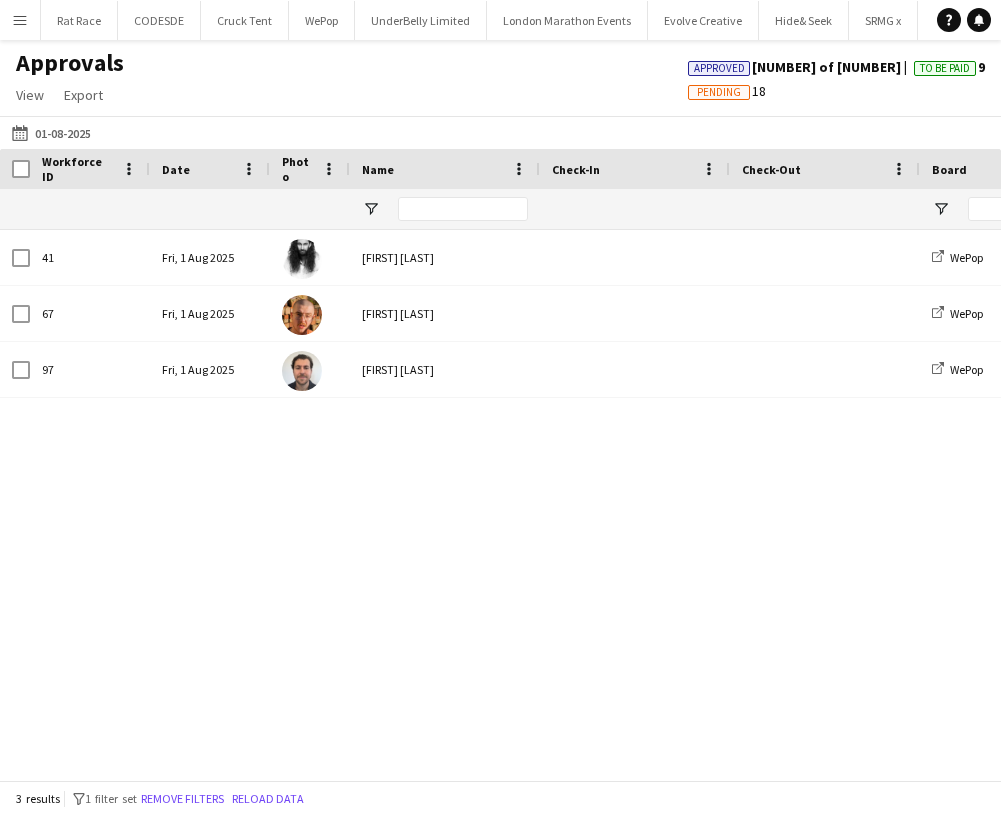 click on "01-08-2025
01-08-2025
Today   This Week   This Month   Yesterday   Last Week   Last Month  AUG 2025 AUG 2025 Monday M Tuesday T Wednesday W Thursday T Friday F Saturday S Sunday S  AUG   1   2   3   4   5   6   7   8   9   10   11   12   13   14   15   16   17   18   19   20   21   22   23   24   25   26   27   28   29   30   31
Comparison range
Comparison range
Apply" 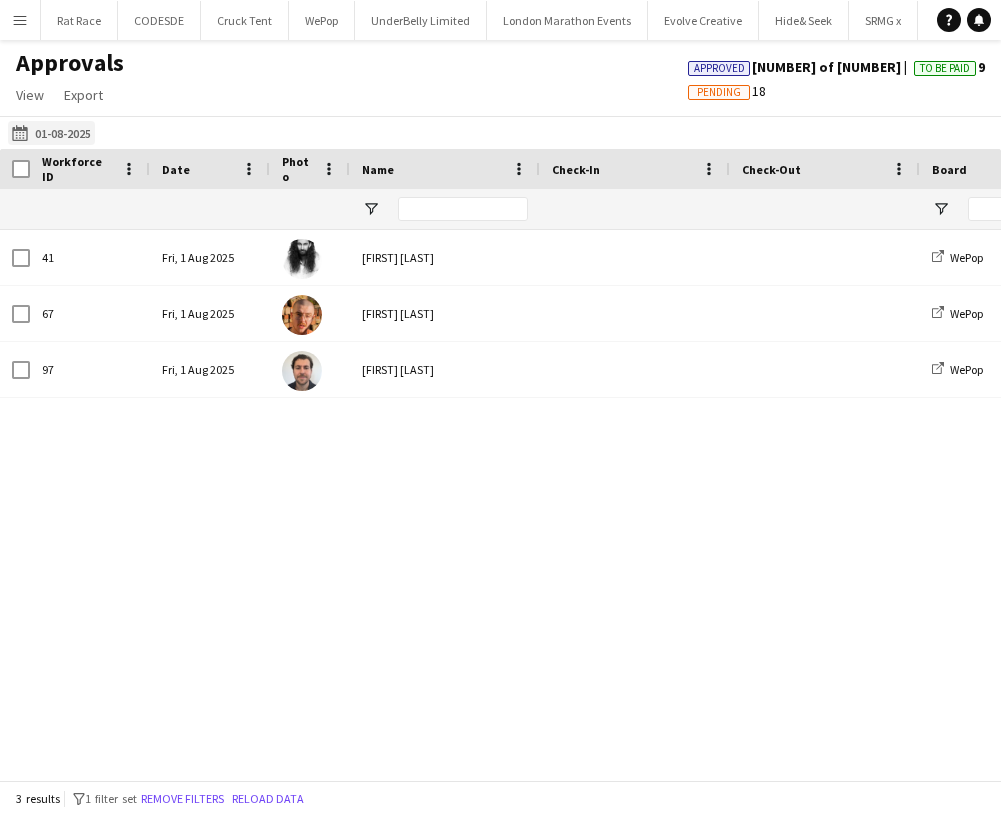 click on "01-08-2025
01-08-2025" 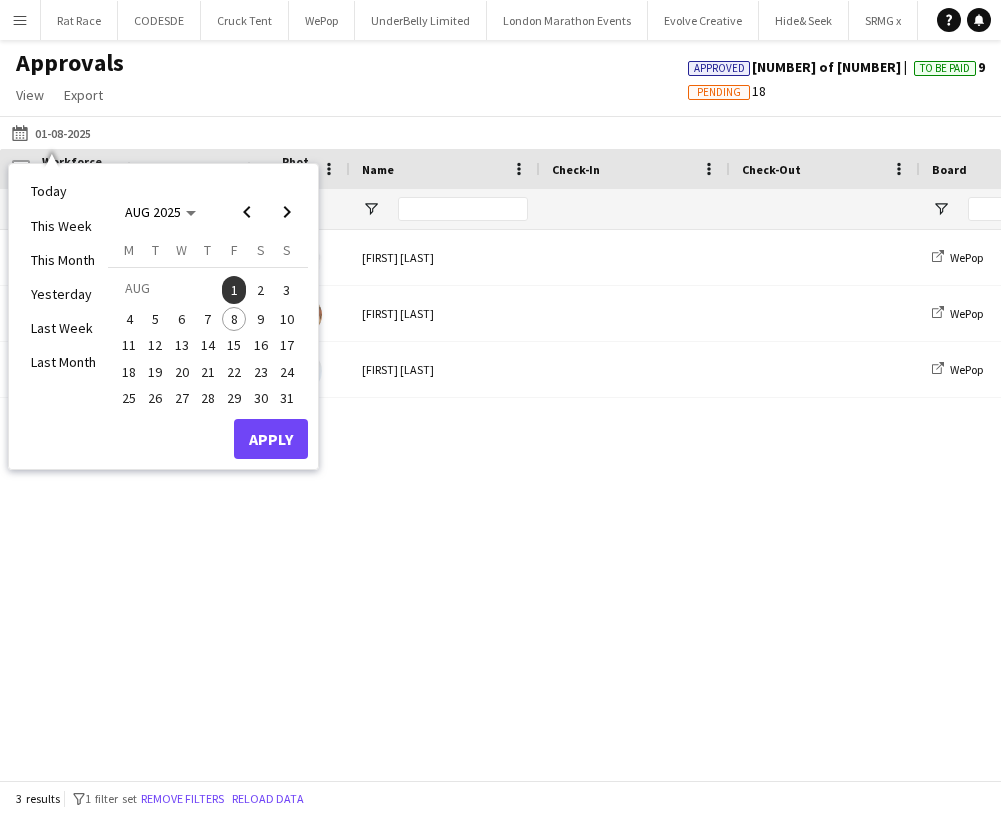 click on "2" at bounding box center [261, 290] 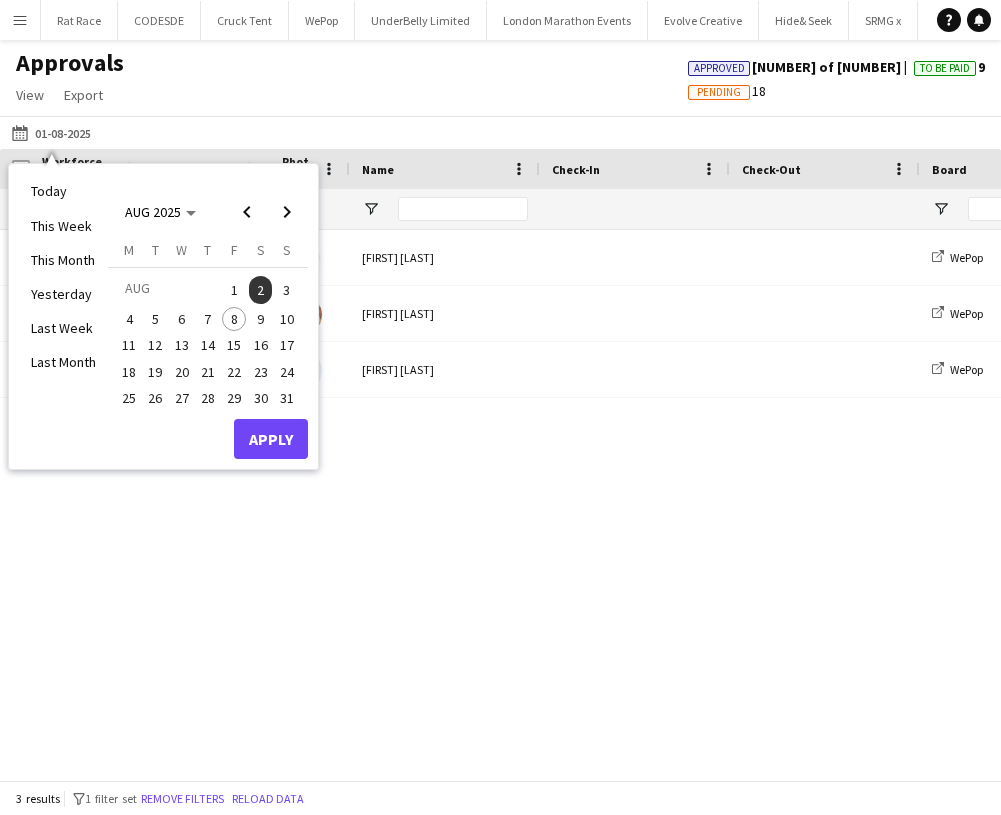 click on "Apply" at bounding box center (271, 439) 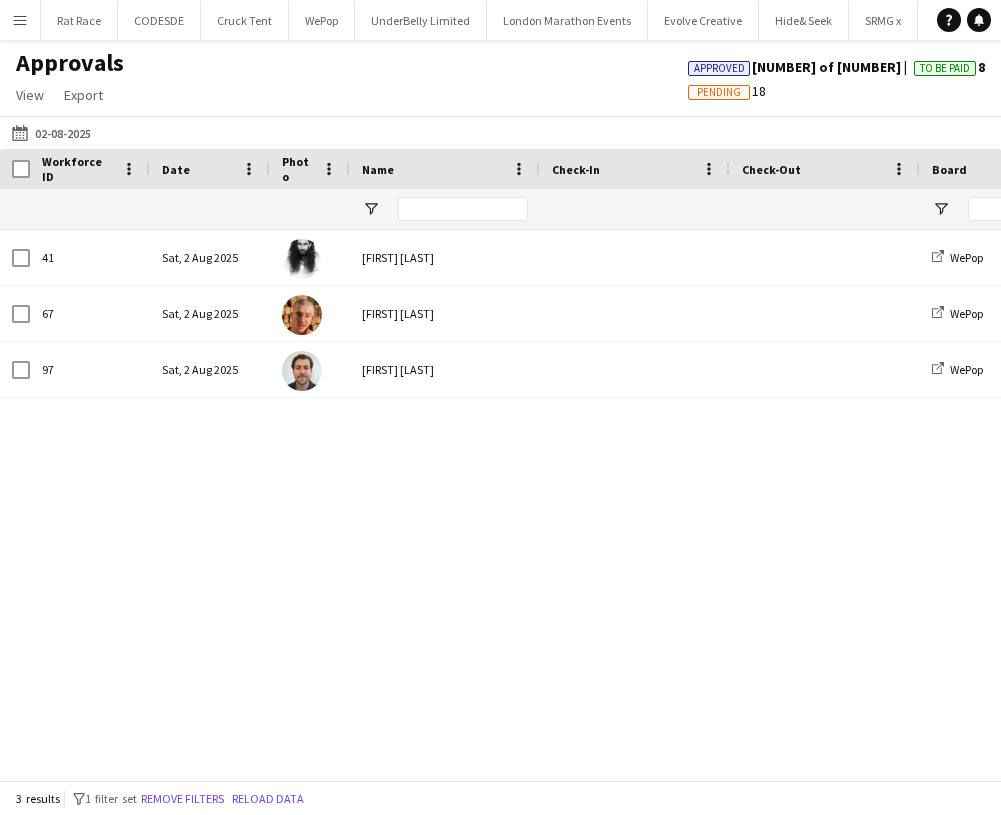 scroll, scrollTop: 0, scrollLeft: 16, axis: horizontal 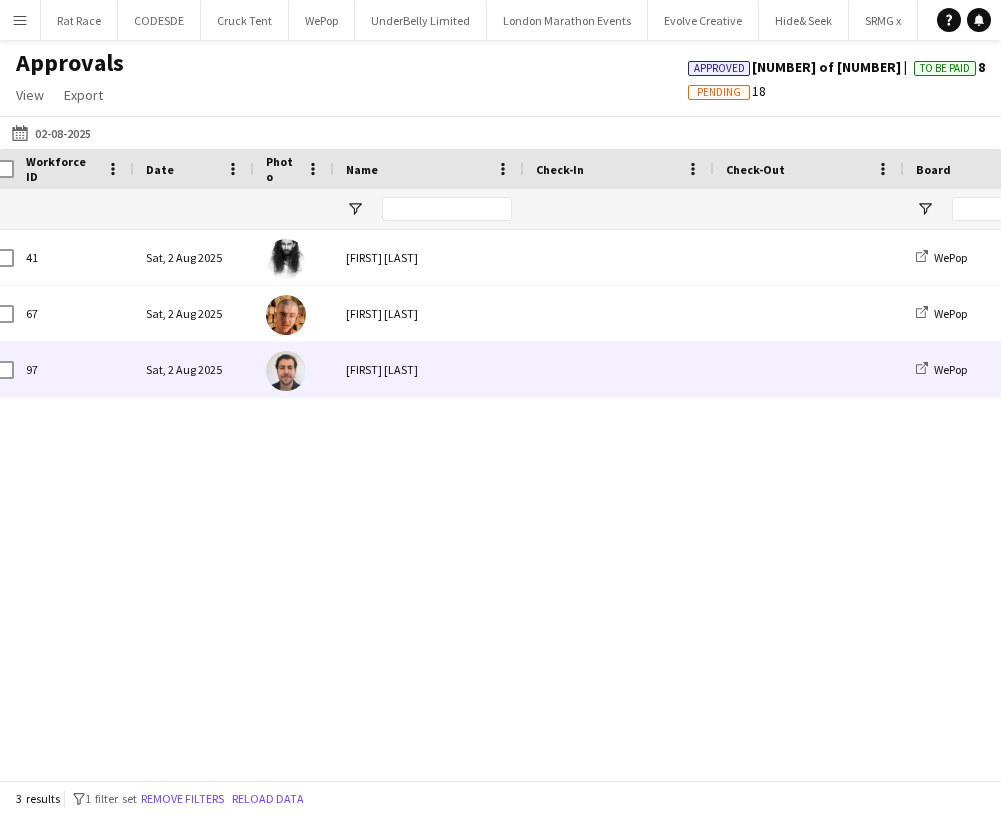click on "[FIRST] [LAST]" at bounding box center [429, 369] 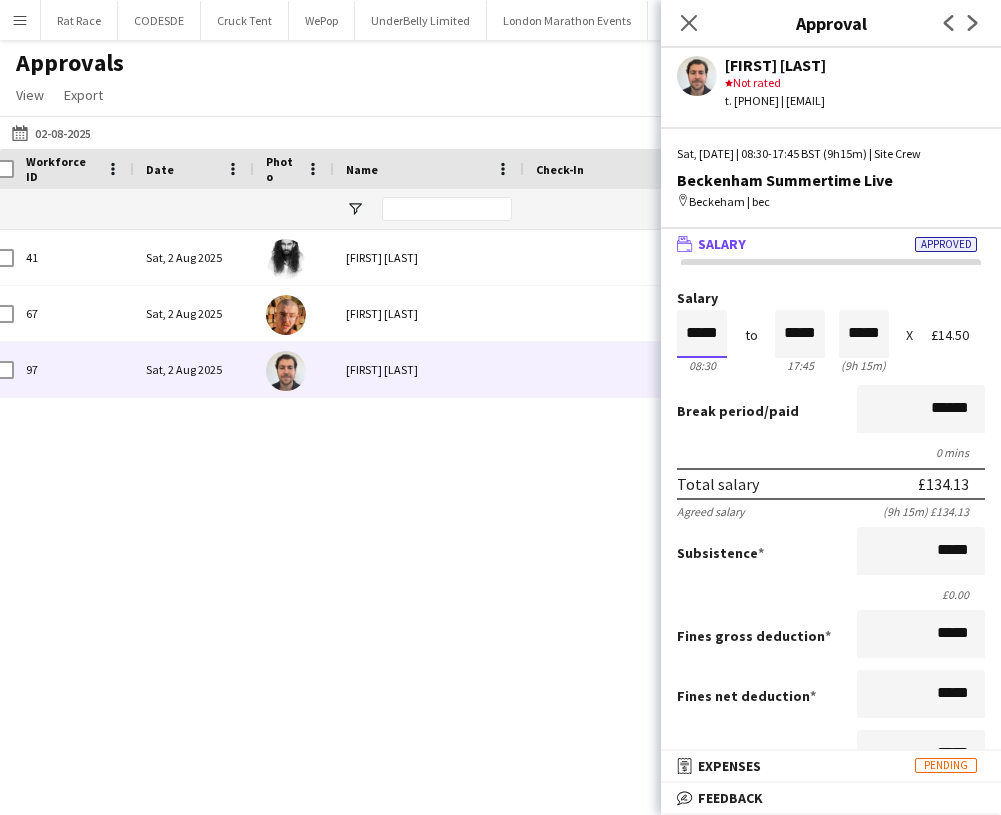 click on "*****" at bounding box center (702, 334) 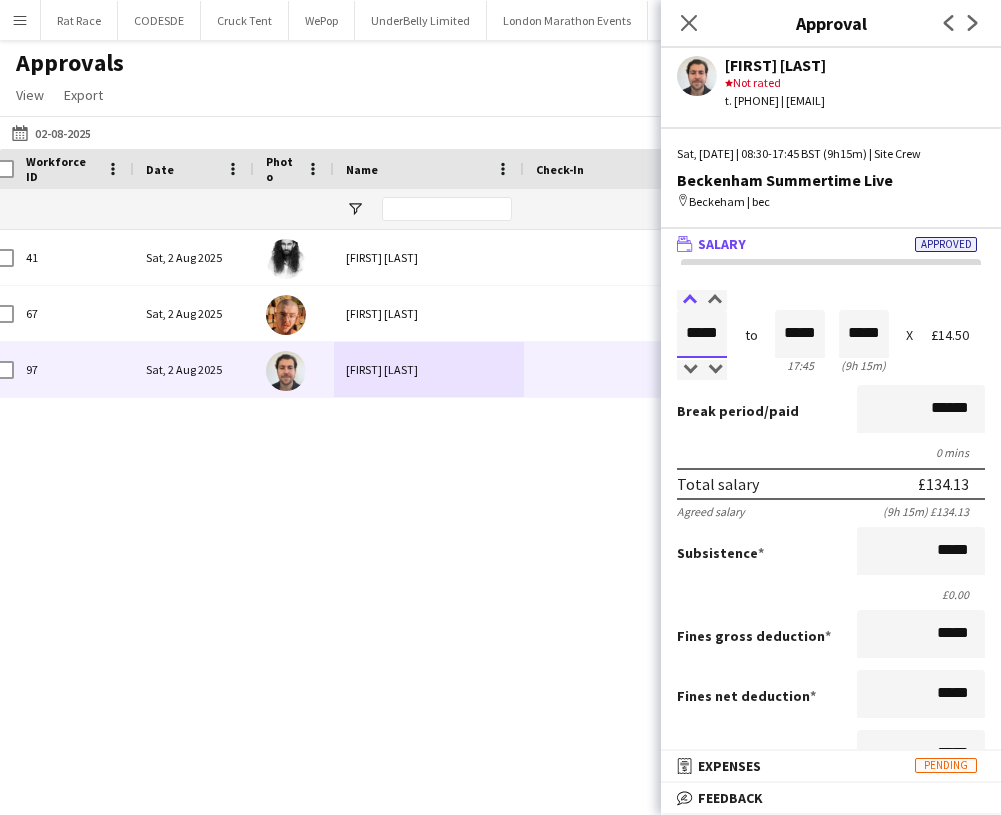 type on "*****" 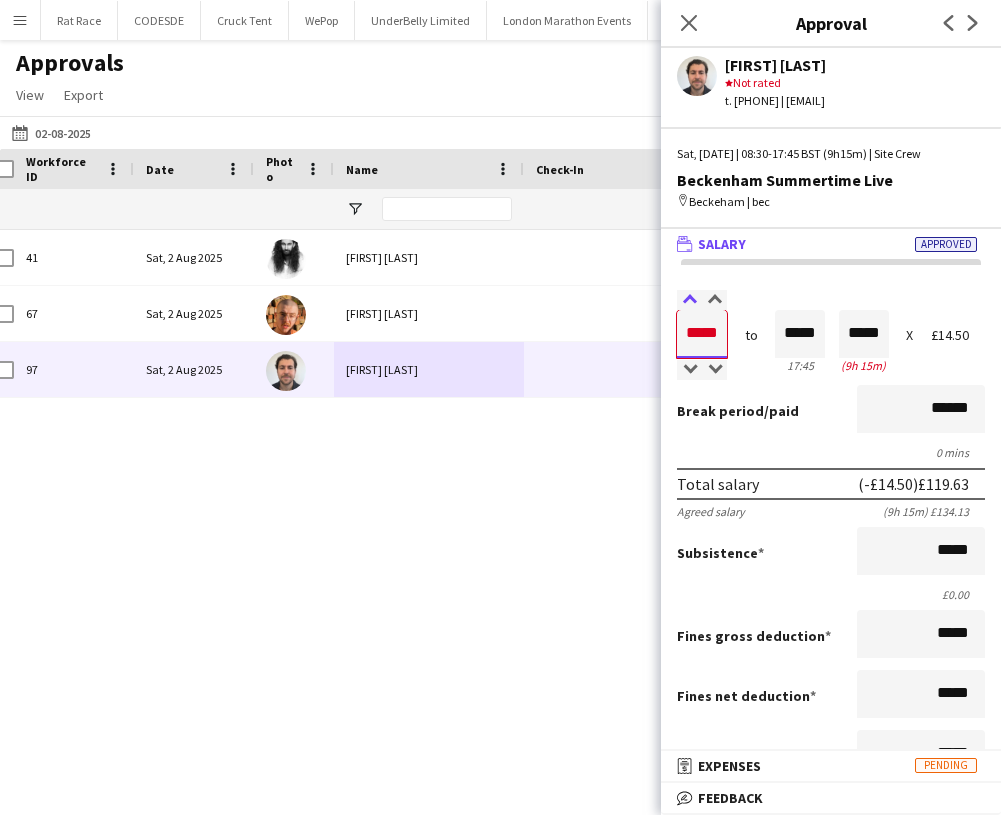 type on "*****" 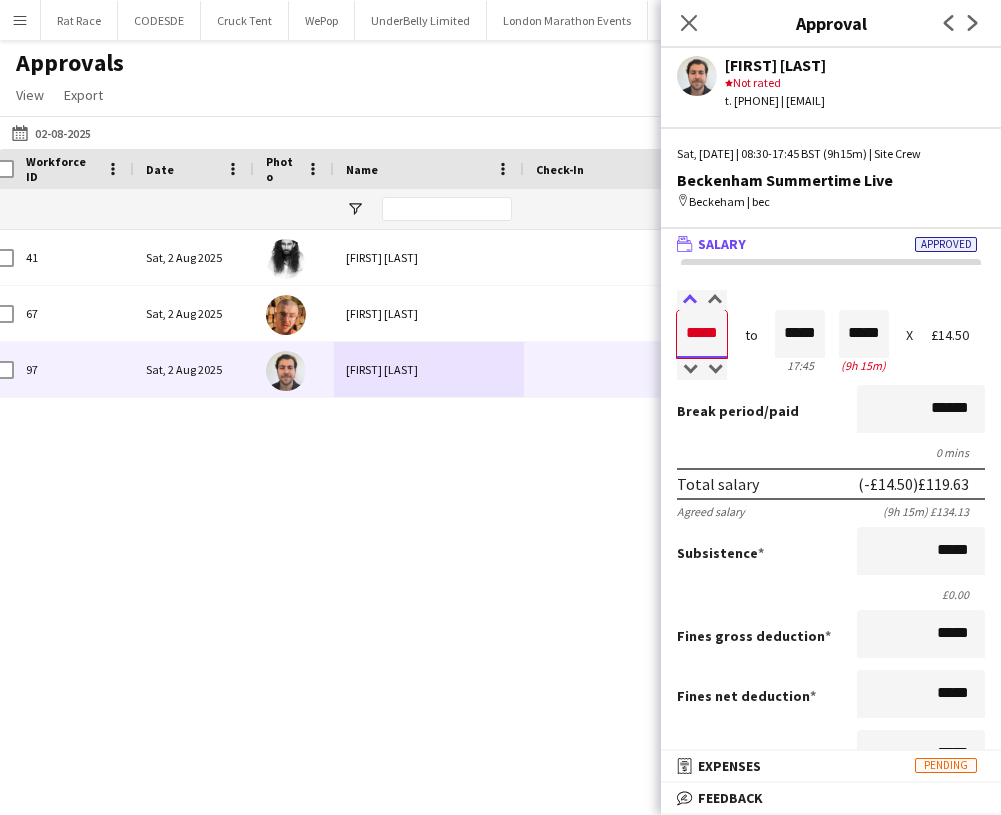 type on "*****" 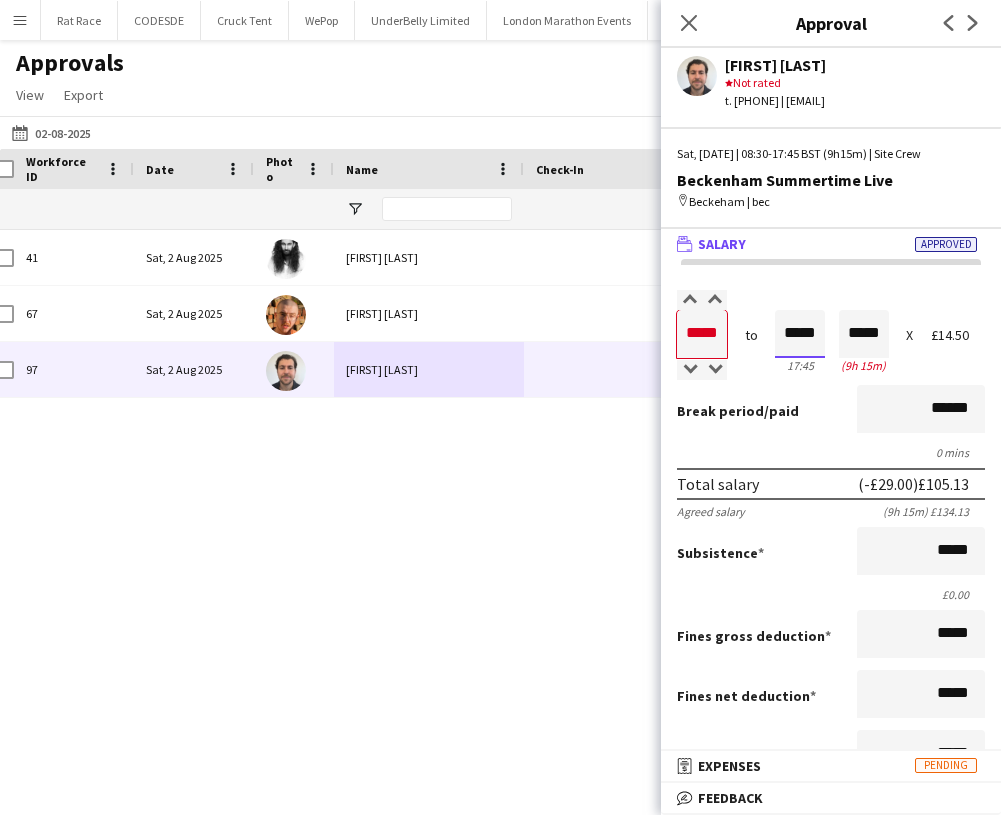 click on "*****" at bounding box center (800, 334) 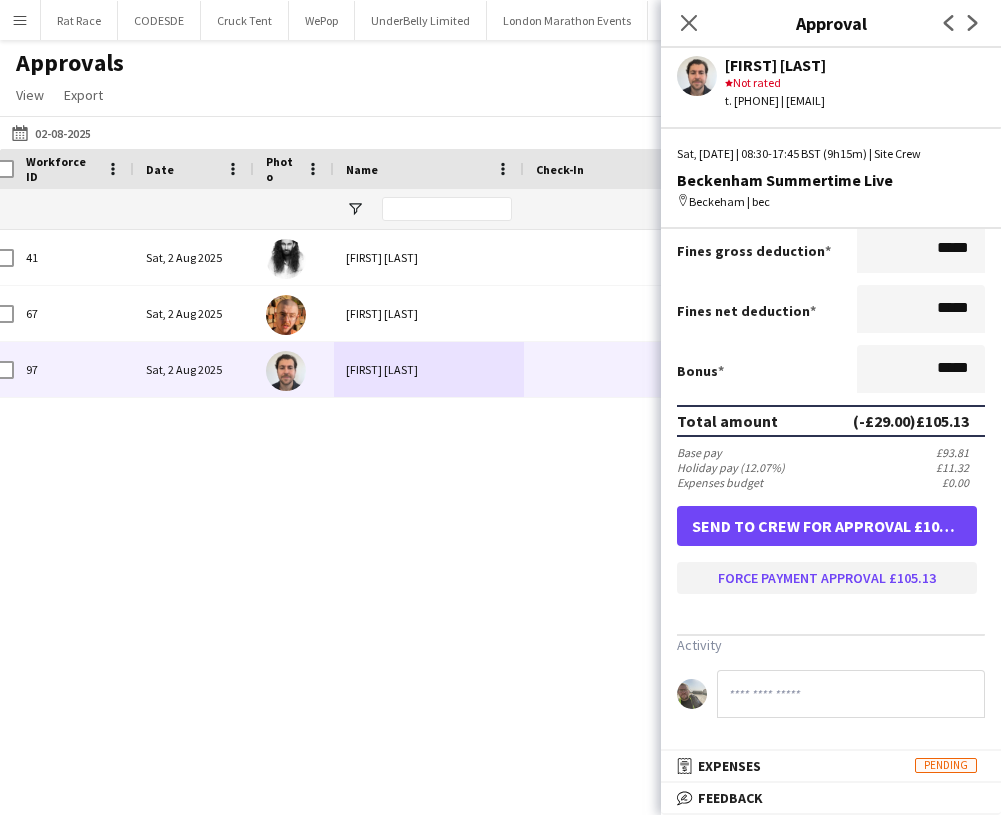 scroll, scrollTop: 394, scrollLeft: 0, axis: vertical 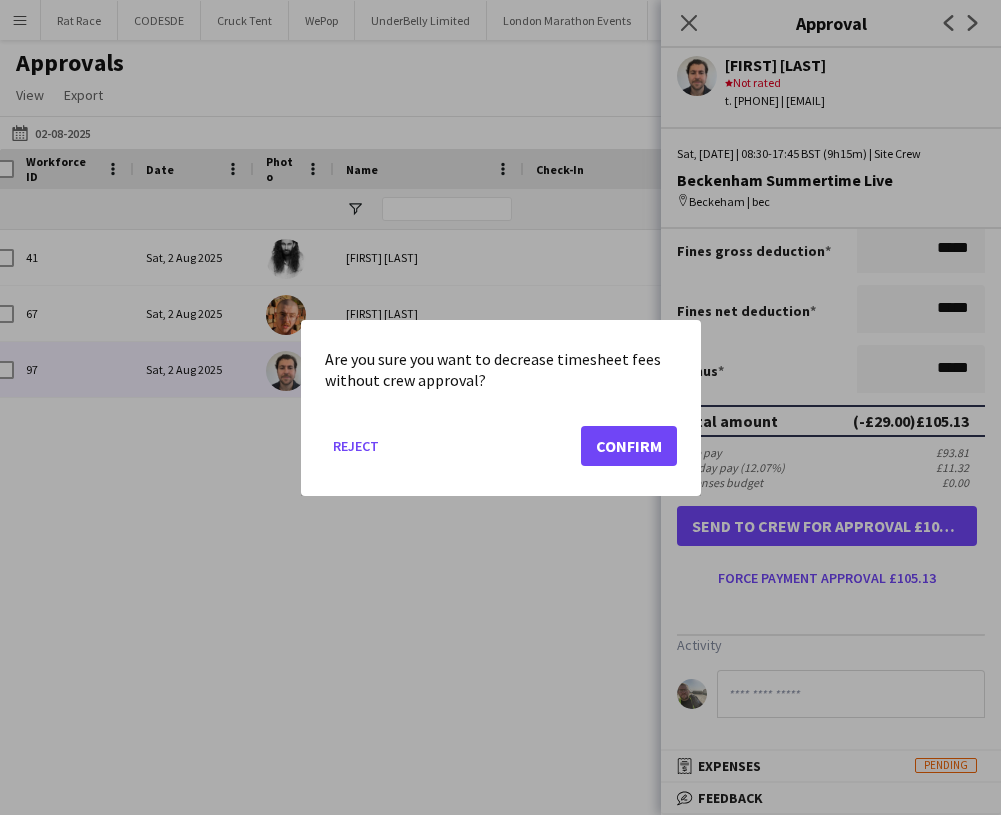 click on "Confirm" 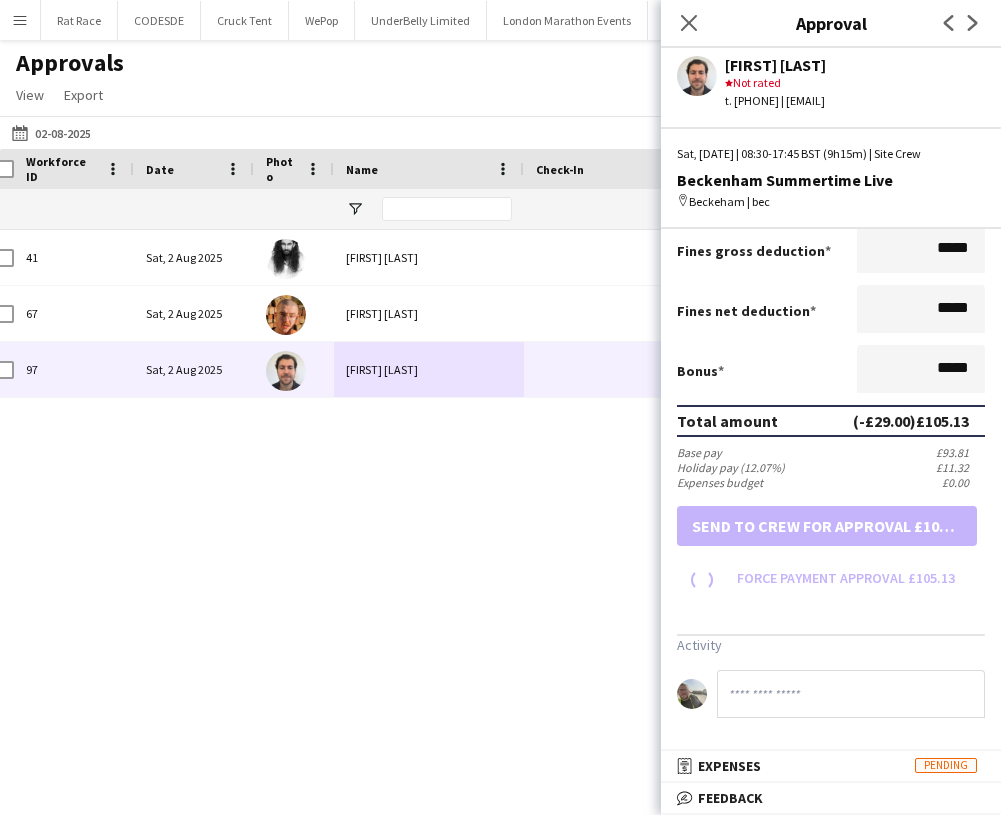 scroll, scrollTop: 349, scrollLeft: 0, axis: vertical 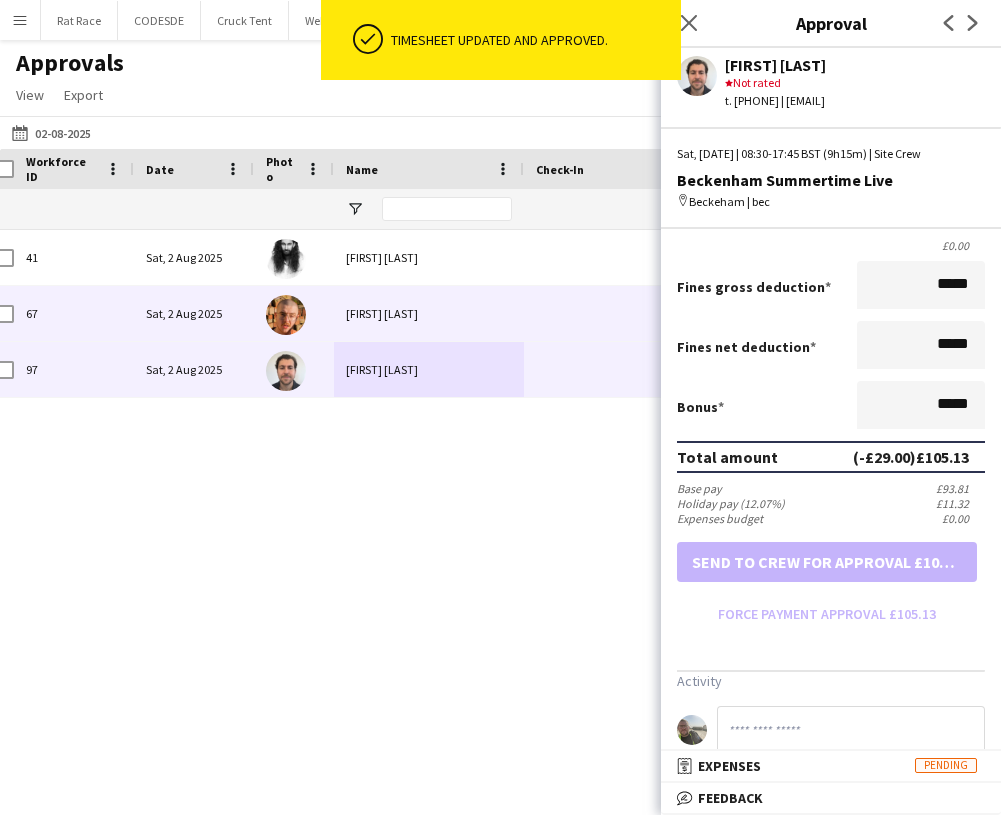 click at bounding box center [619, 313] 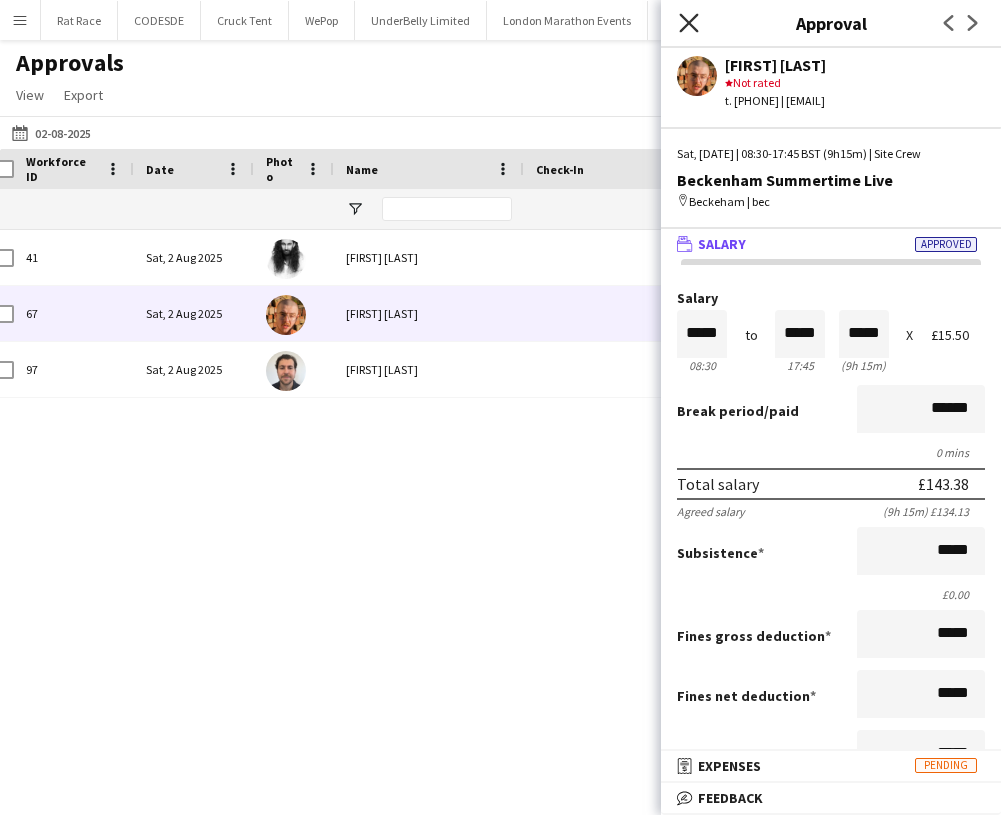 click on "Close pop-in" 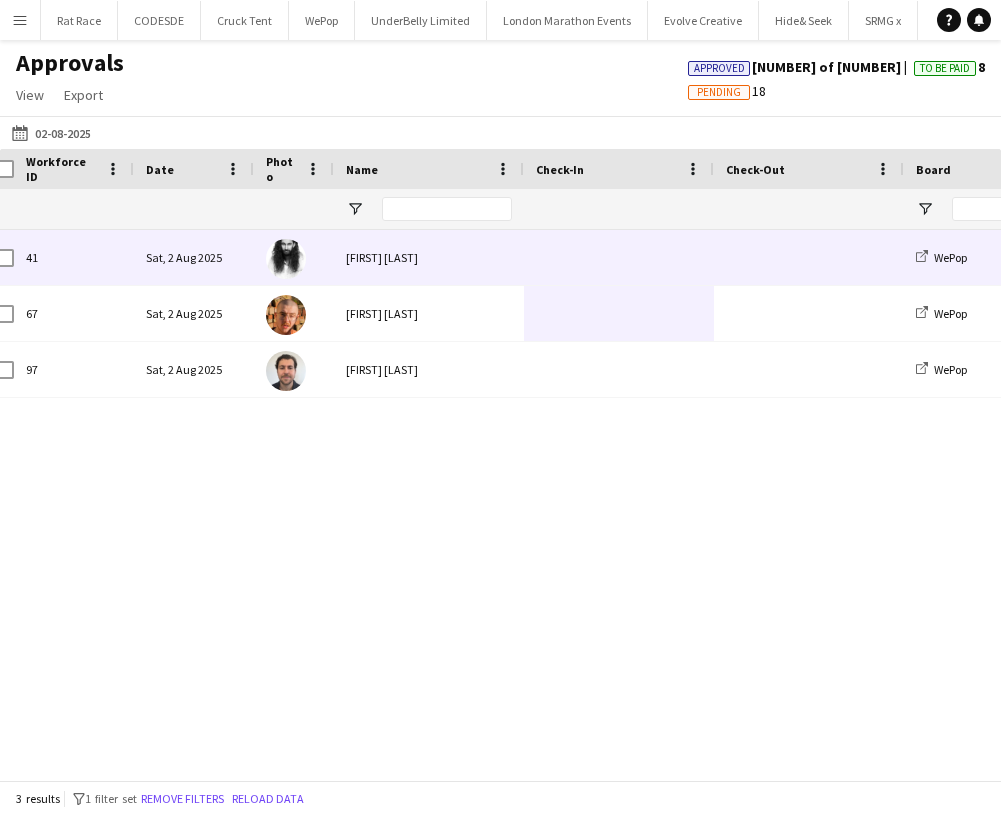 scroll, scrollTop: 0, scrollLeft: 0, axis: both 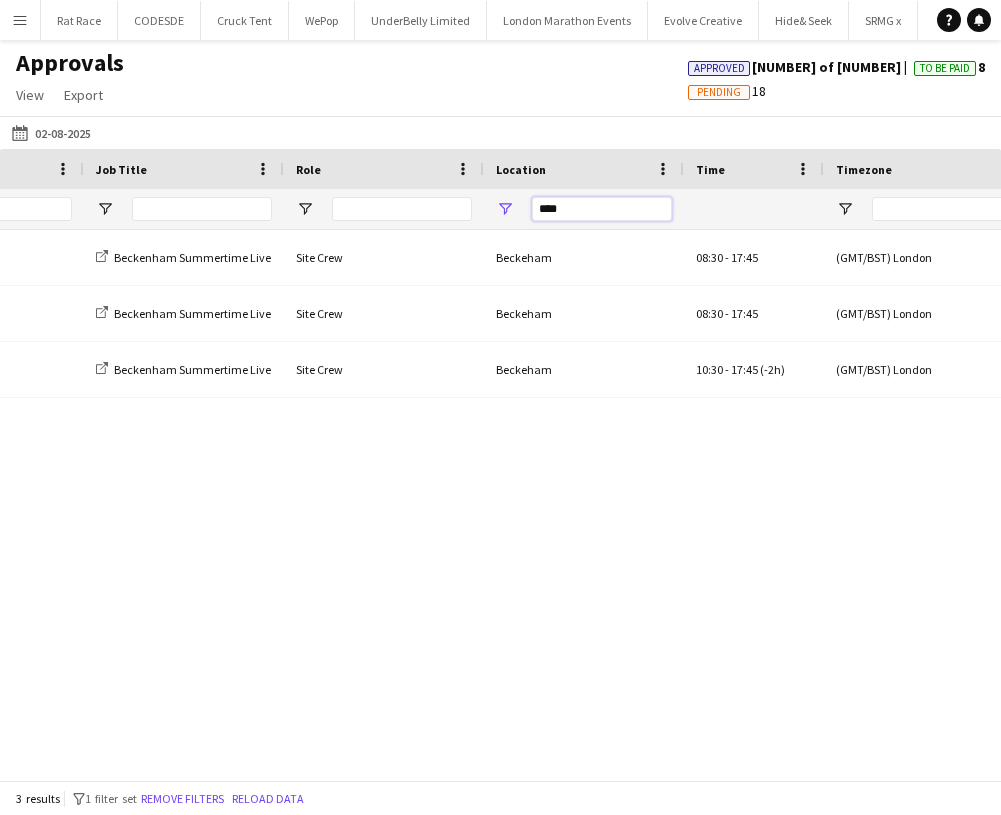 click on "****" at bounding box center [602, 209] 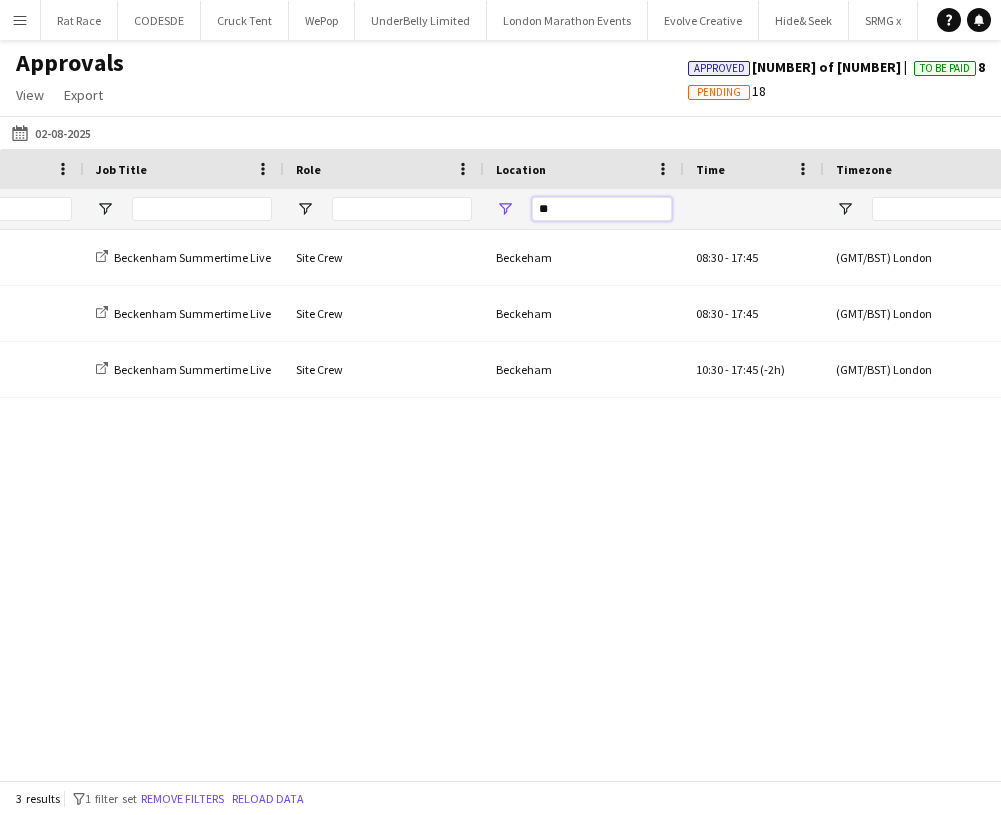 type on "*" 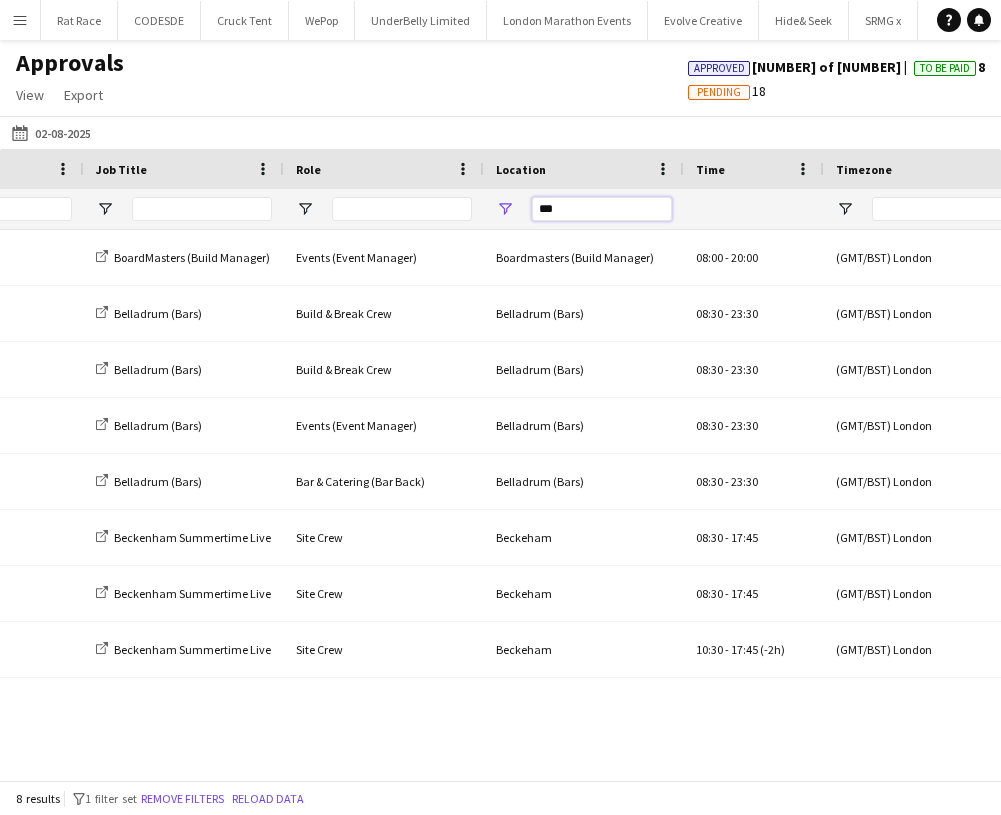 type on "****" 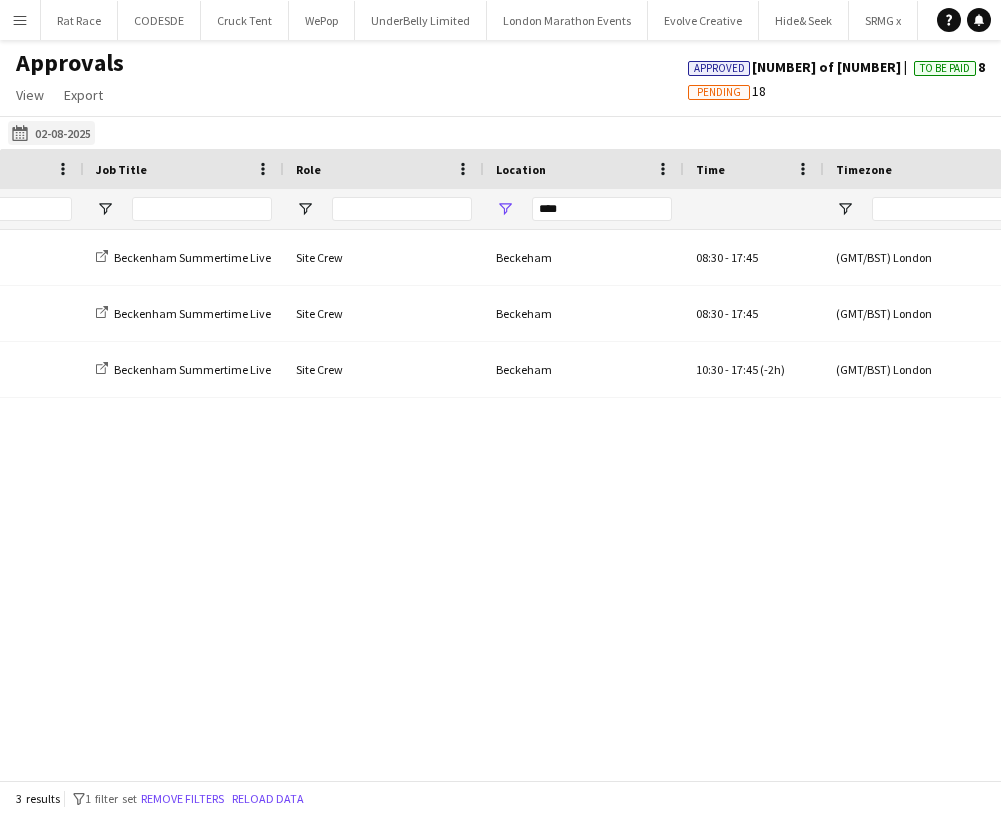 click on "01-08-2025
02-08-2025" 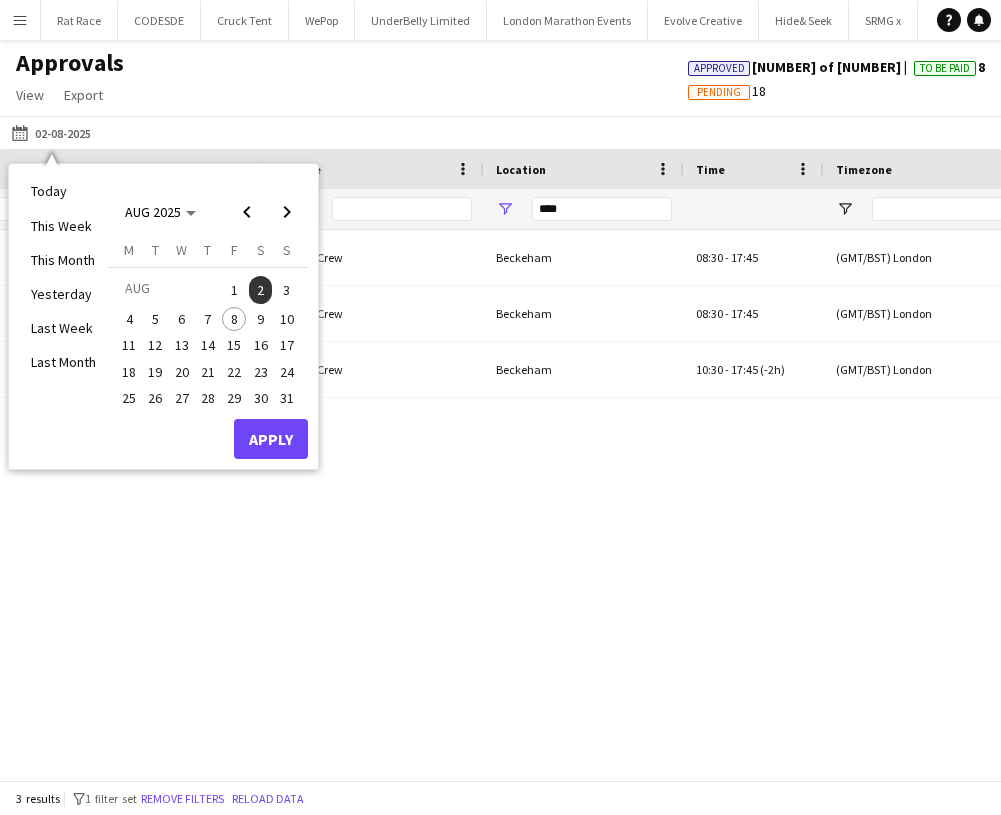 click on "3" at bounding box center [287, 290] 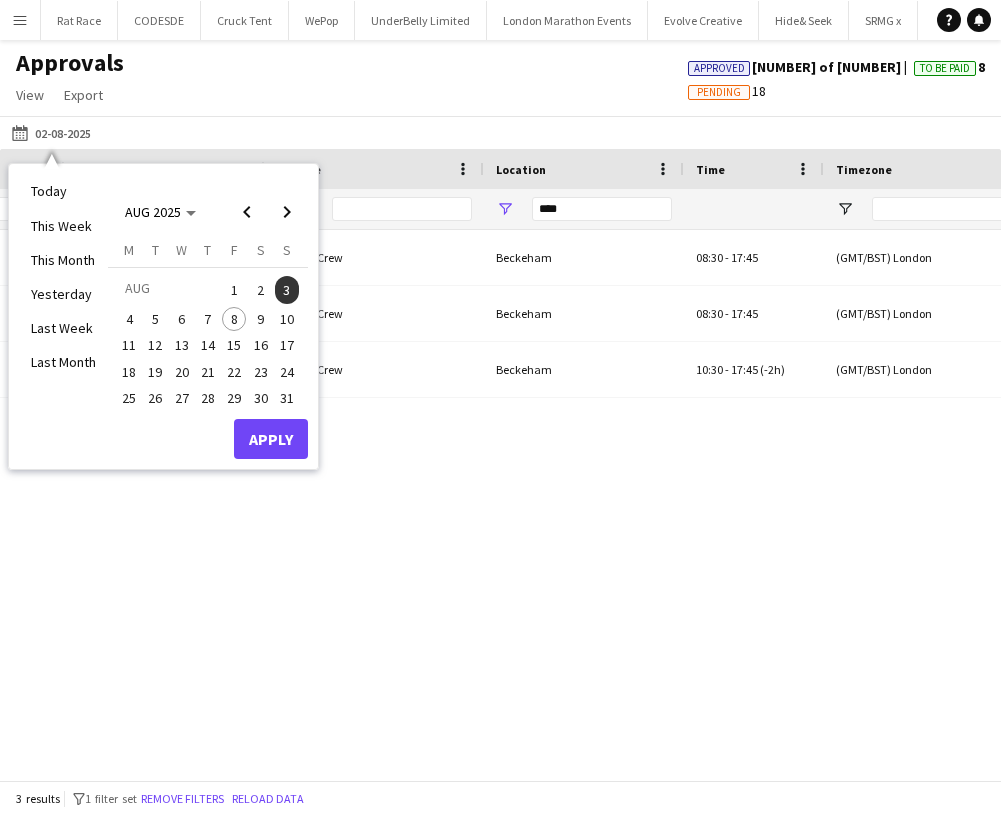 click on "Apply" at bounding box center [271, 439] 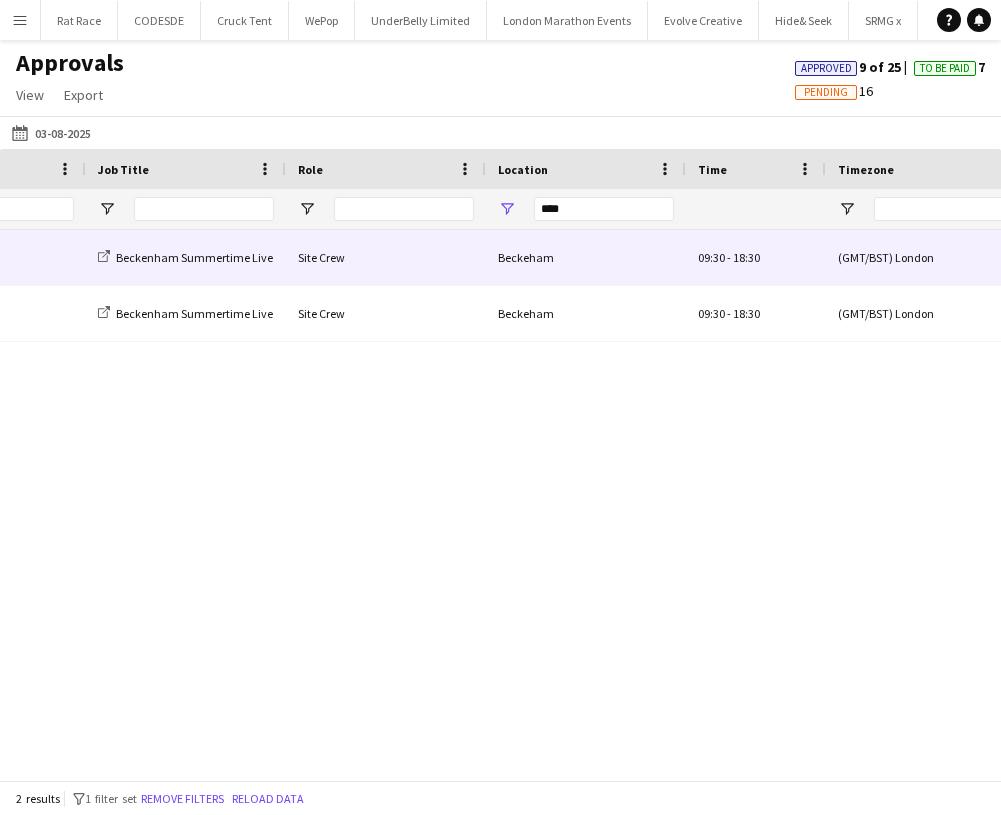 click on "Beckenham Summertime Live" at bounding box center (186, 257) 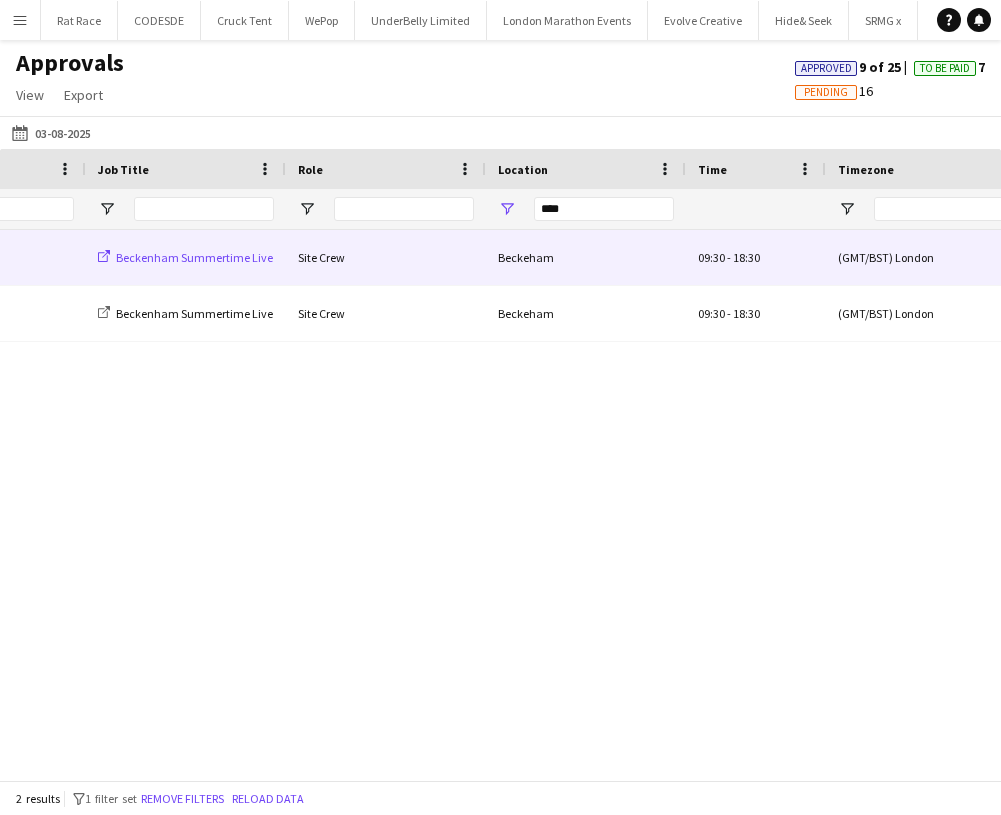 click on "Beckenham Summertime Live" at bounding box center [194, 257] 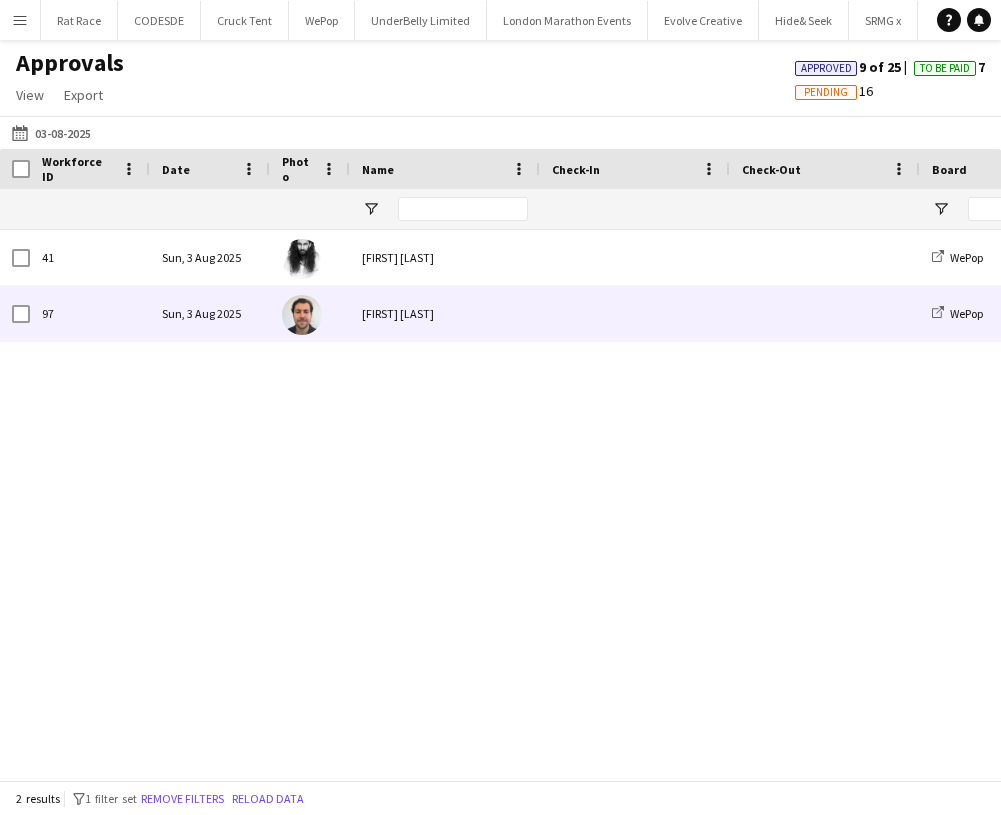 click on "[FIRST] [LAST]" at bounding box center [445, 257] 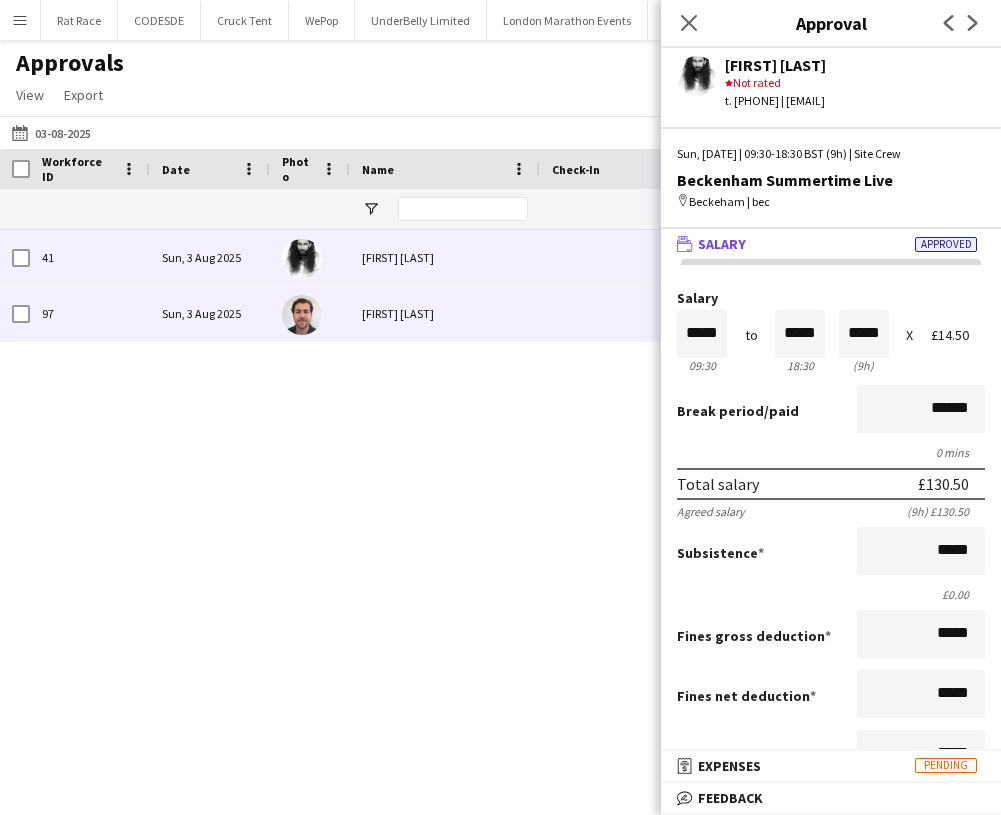 click on "[FIRST] [LAST]" at bounding box center (445, 313) 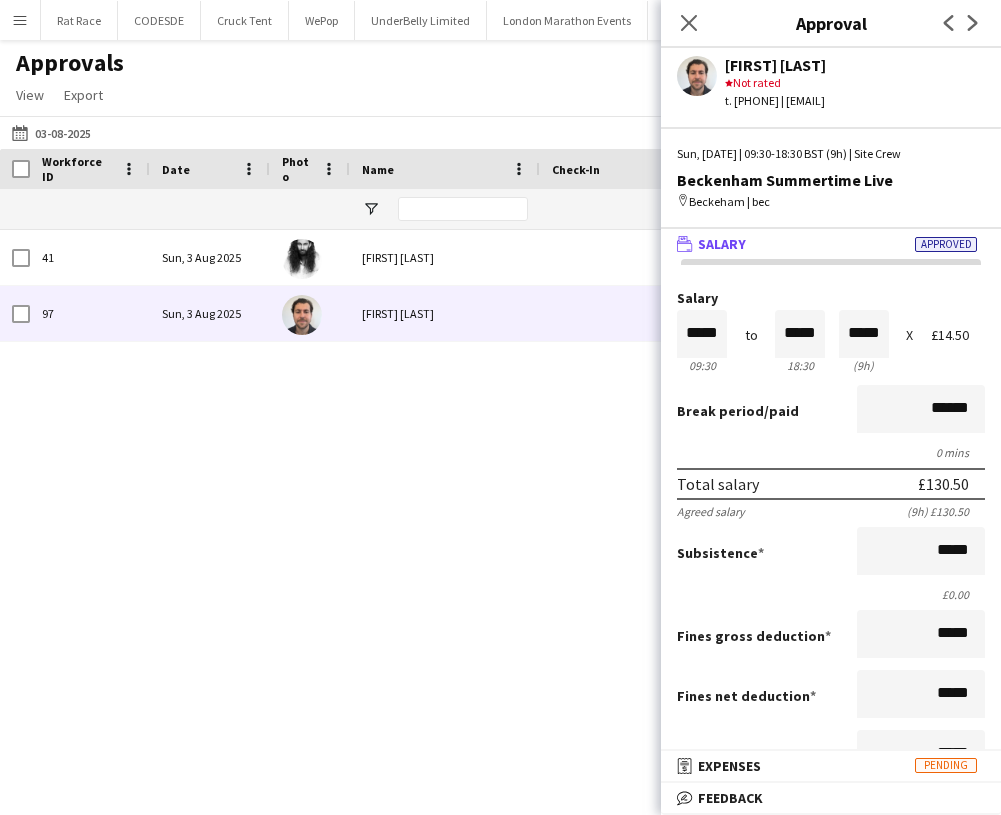 click on "Salary  *****  09:30   to  *****  18:30  *****  (9h)   X   £14.50" at bounding box center [831, 334] 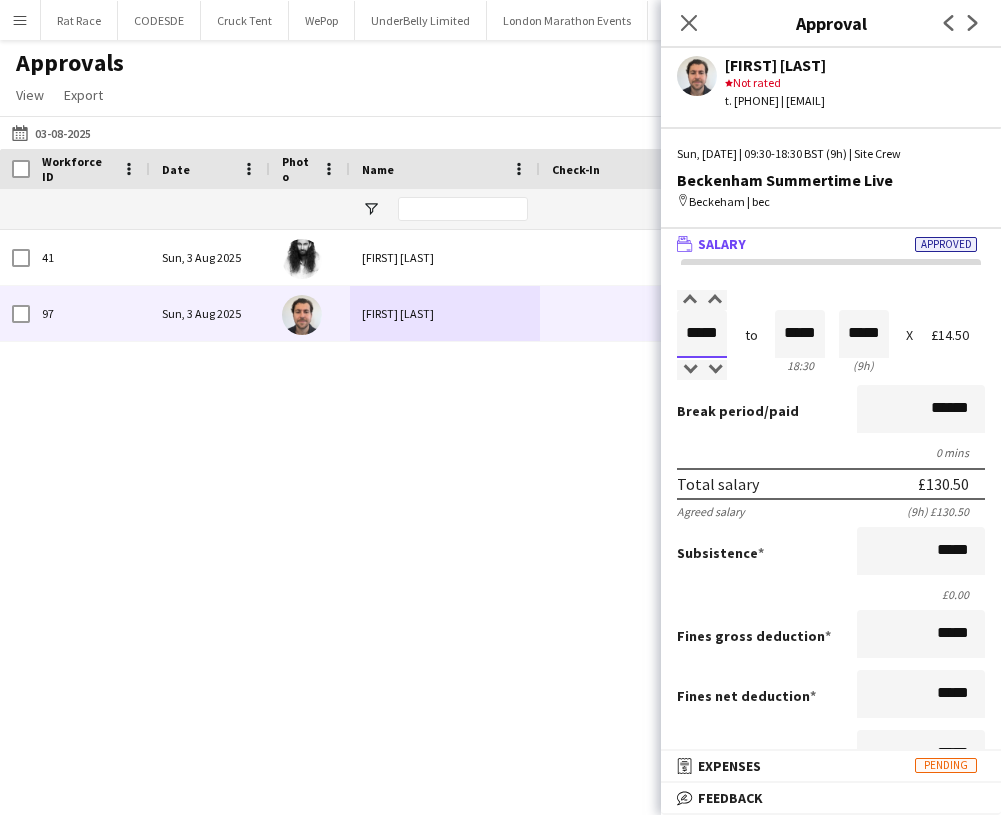 click on "*****" at bounding box center (702, 334) 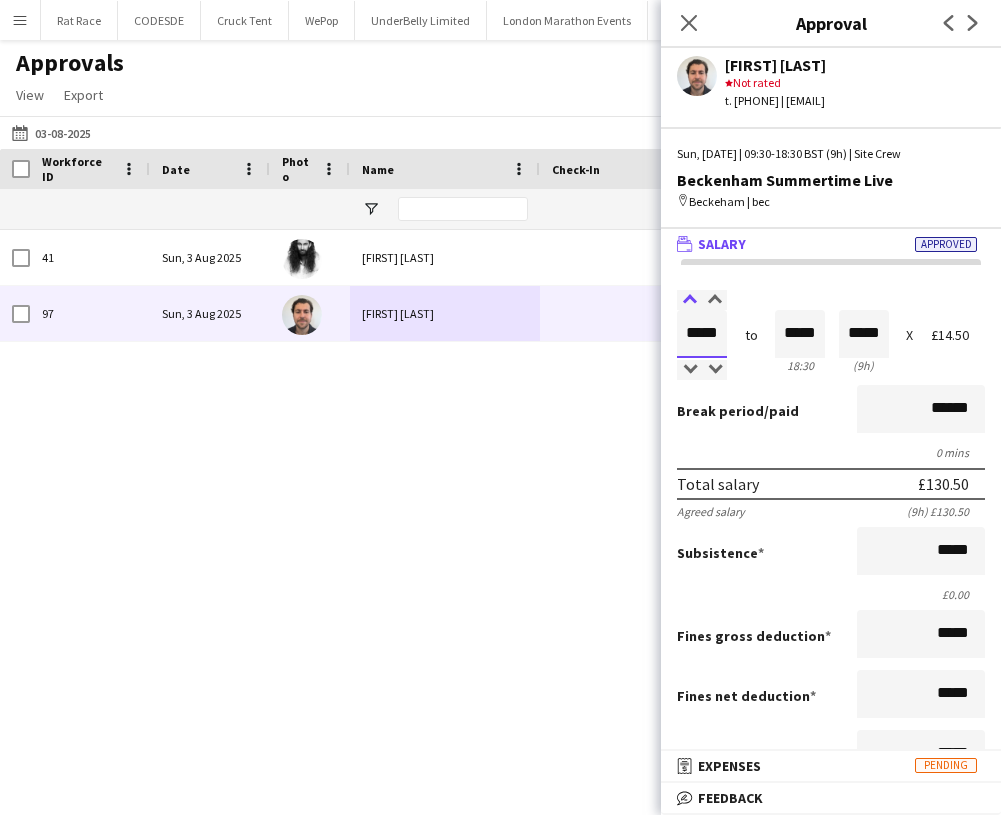 type on "*****" 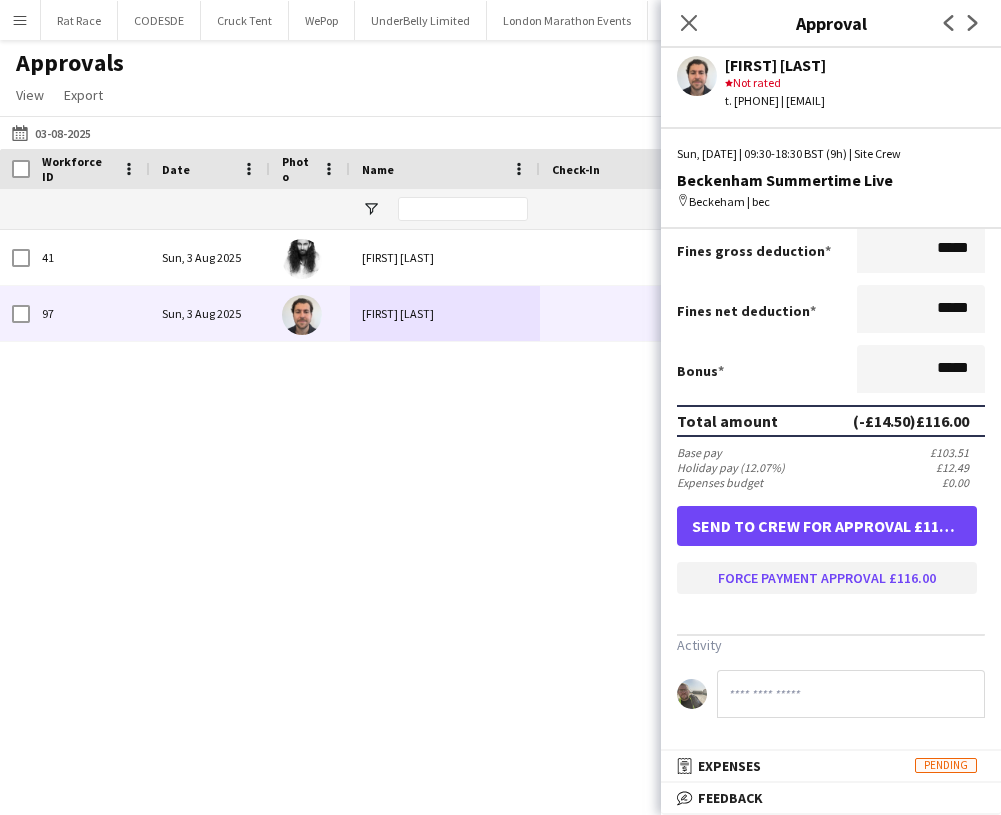 click on "Force payment approval £116.00" at bounding box center (827, 578) 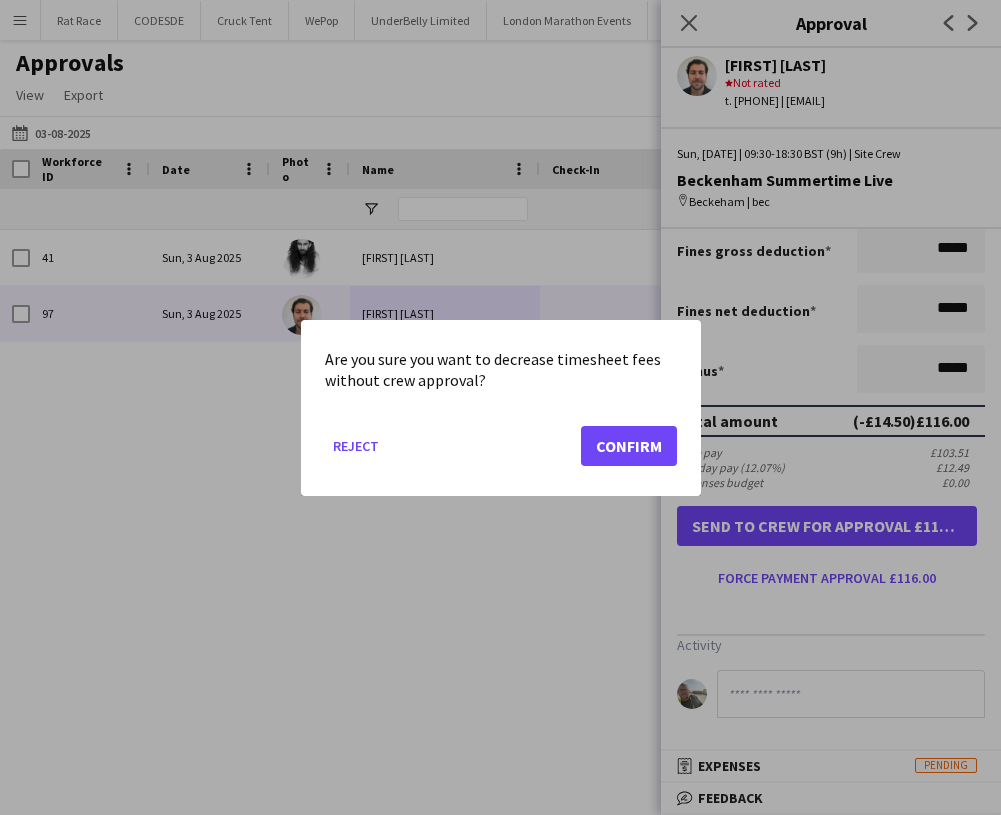 click on "Confirm" 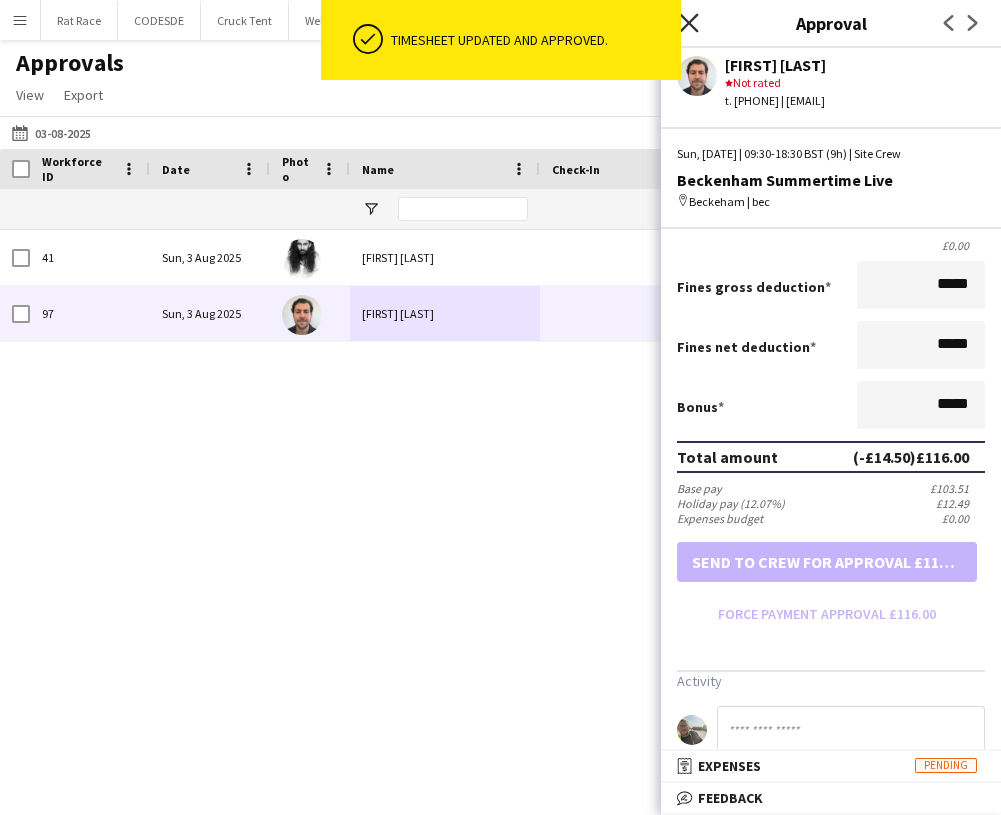 click on "Close pop-in" 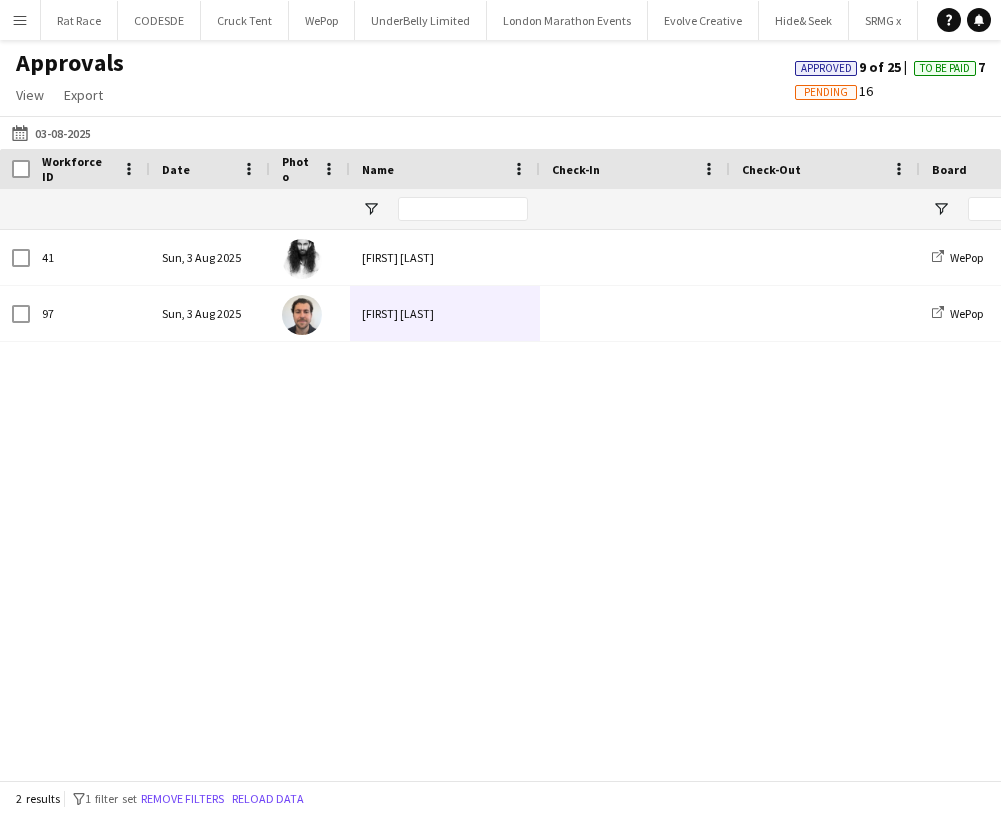 click on "01-08-2025
03-08-2025
Today   This Week   This Month   Yesterday   Last Week   Last Month  AUG 2025 AUG 2025 Monday M Tuesday T Wednesday W Thursday T Friday F Saturday S Sunday S  AUG   1   2   3   4   5   6   7   8   9   10   11   12   13   14   15   16   17   18   19   20   21   22   23   24   25   26   27   28   29   30   31
Comparison range
Comparison range
Apply" 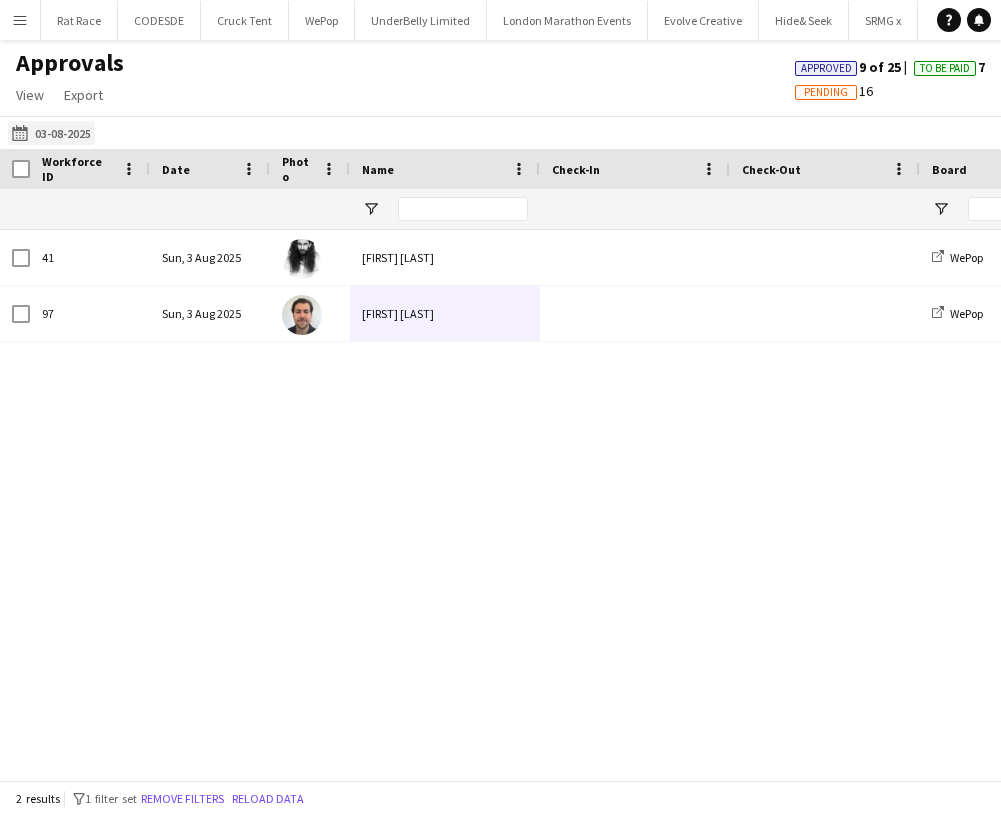 click on "01-08-2025
03-08-2025" 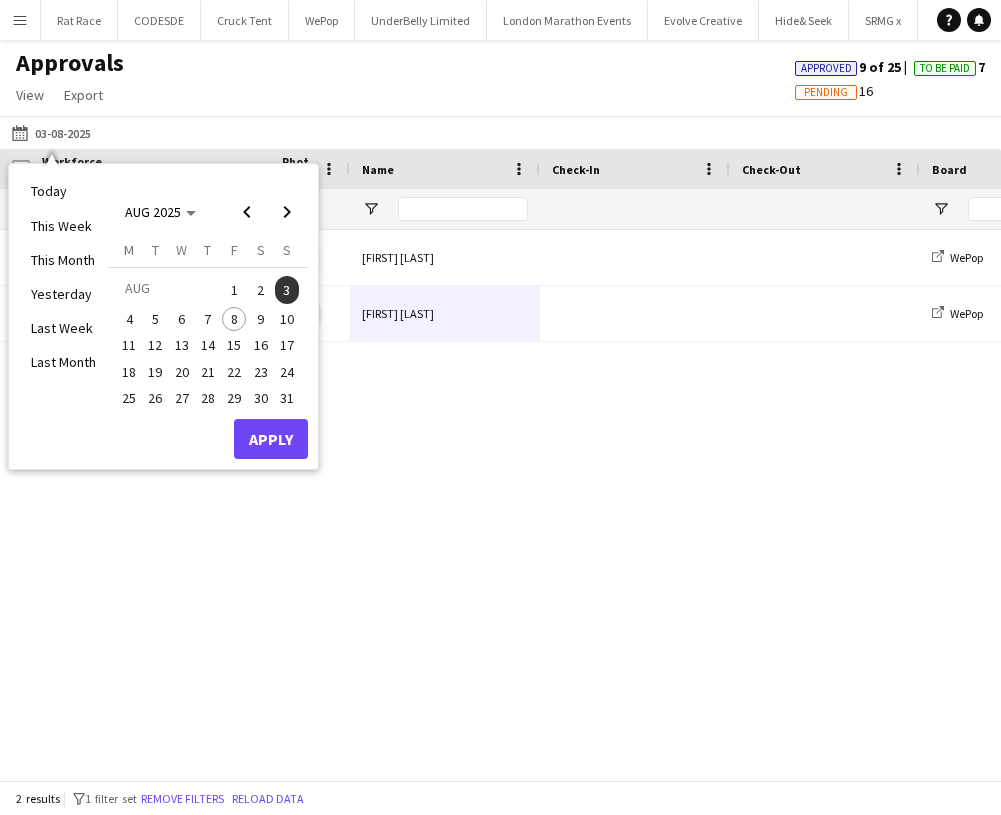 click on "4" at bounding box center (129, 319) 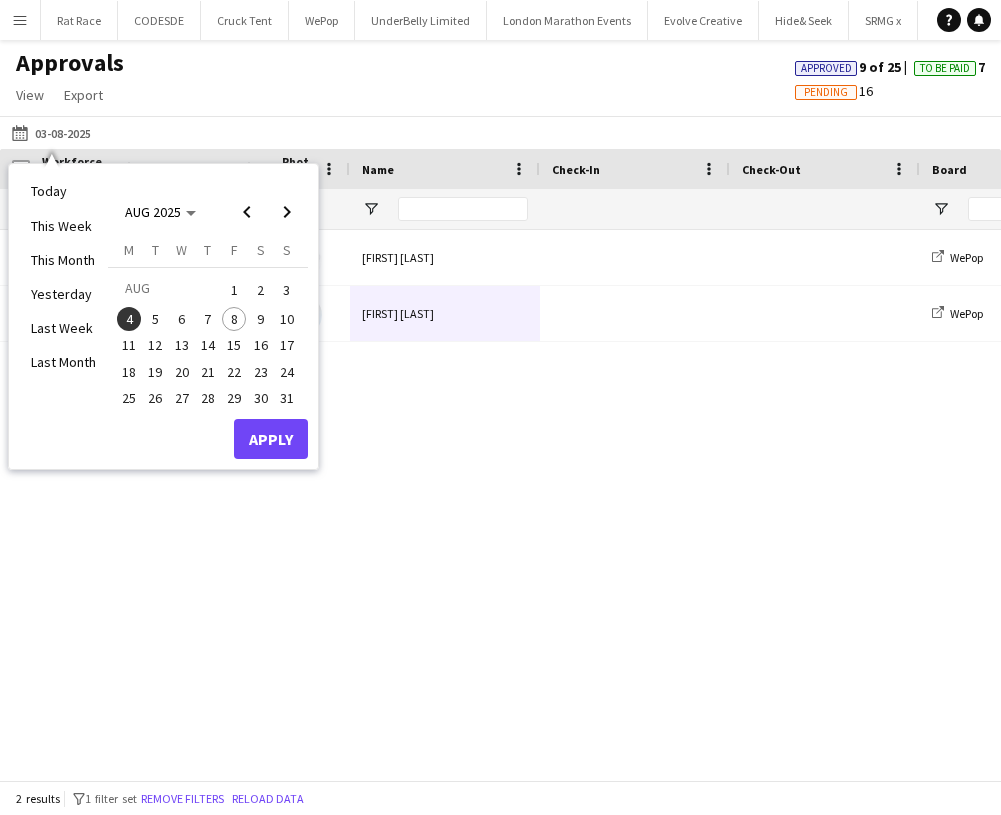 click on "Apply" at bounding box center (271, 439) 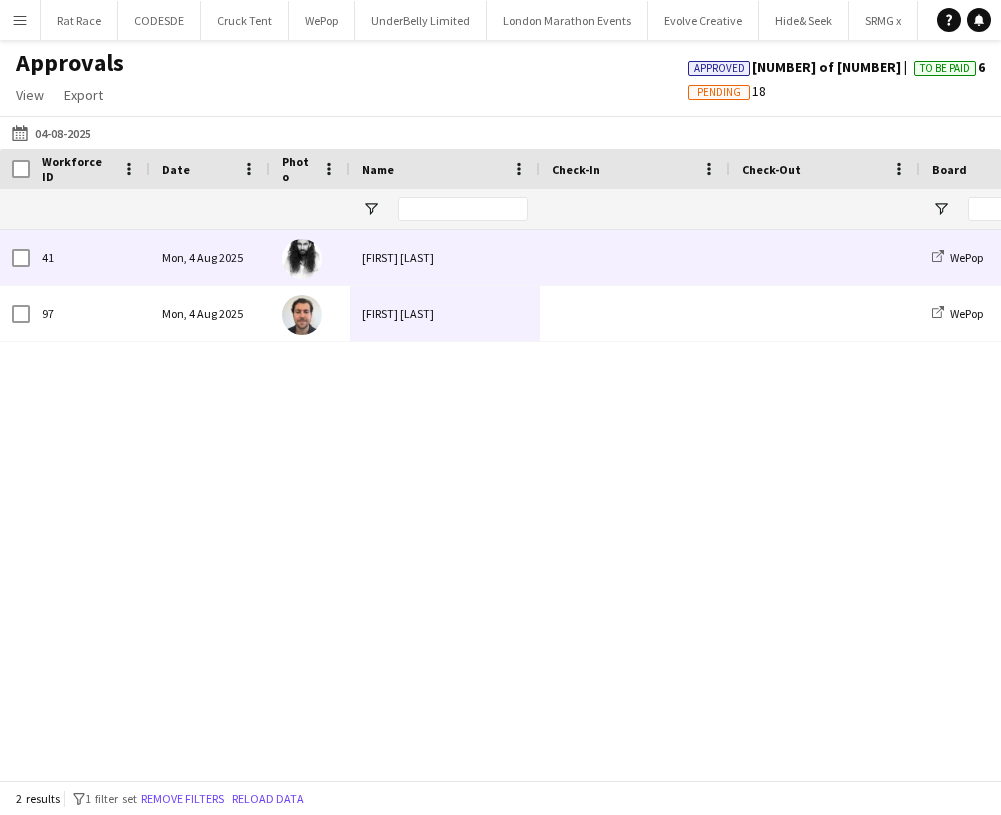click on "[FIRST] [LAST]" at bounding box center [445, 257] 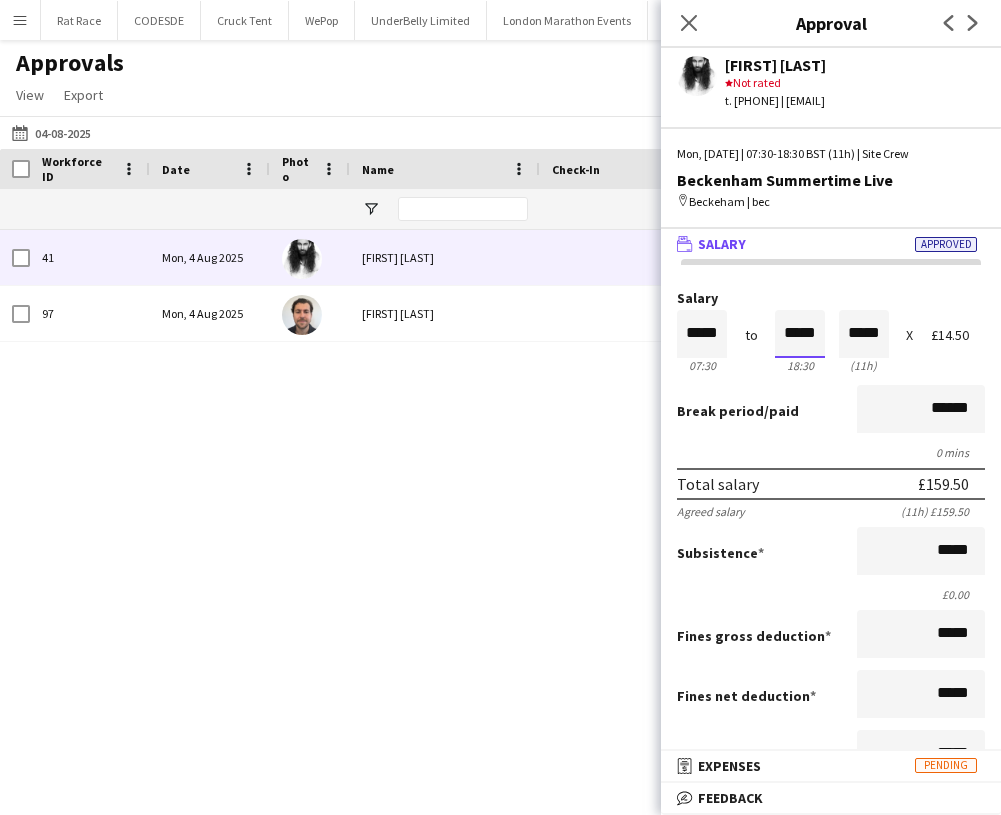 click on "*****" at bounding box center [800, 334] 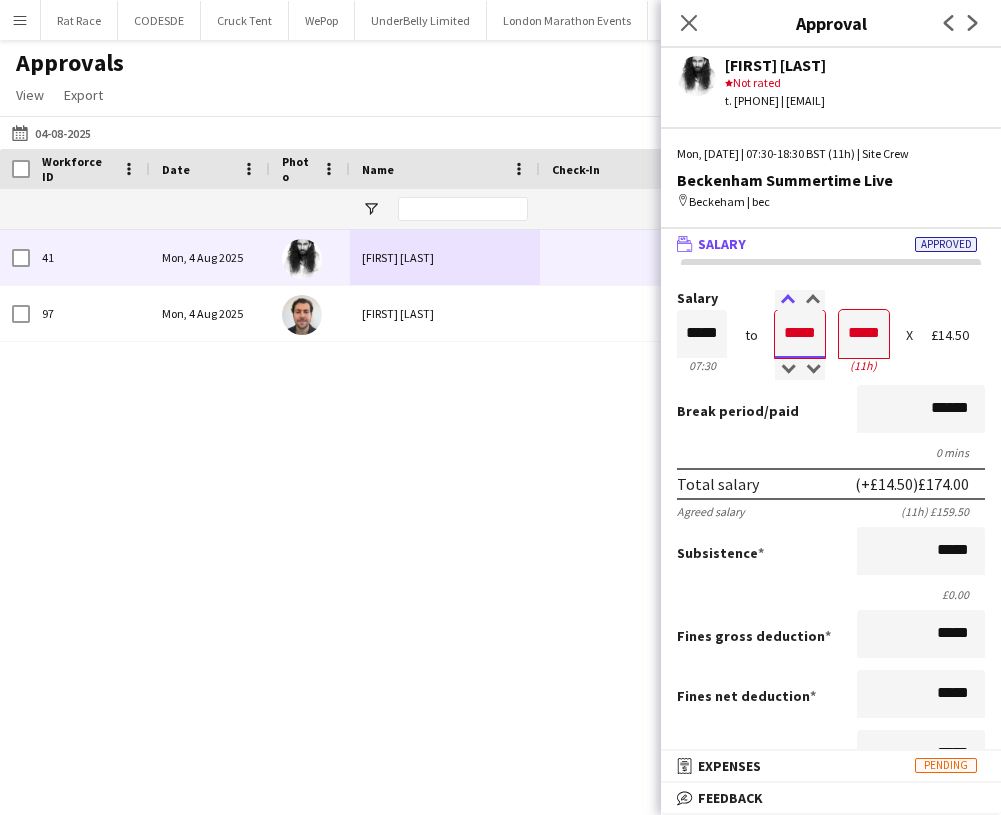 type on "*****" 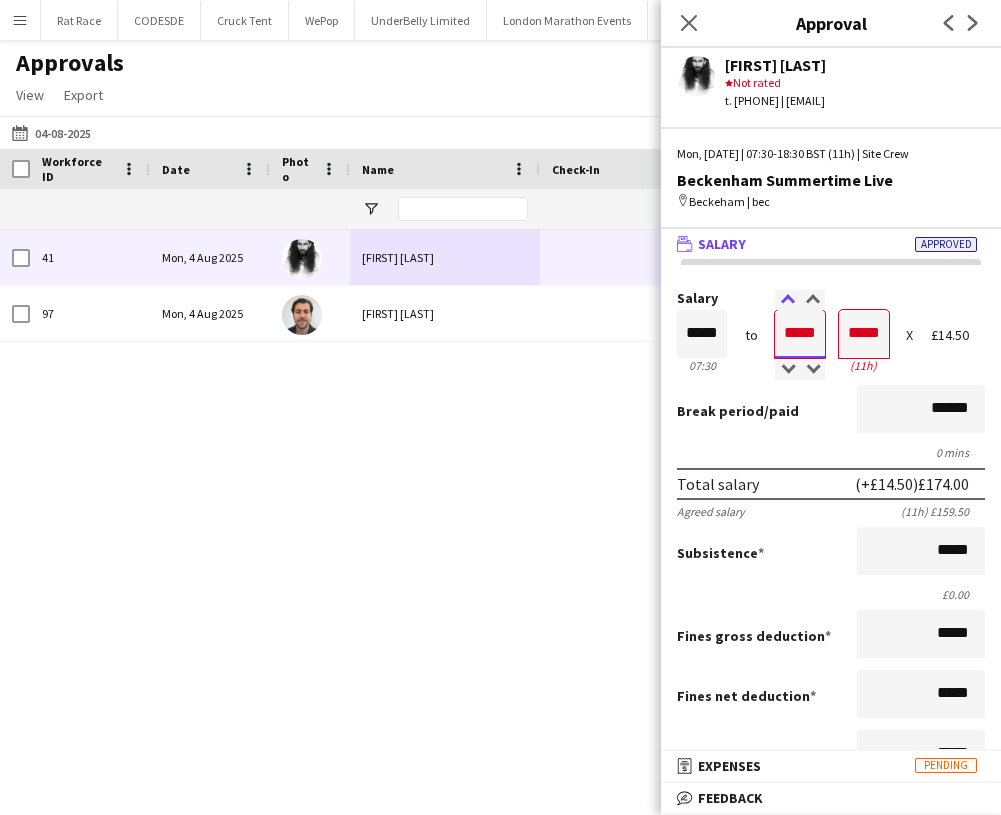 type on "*****" 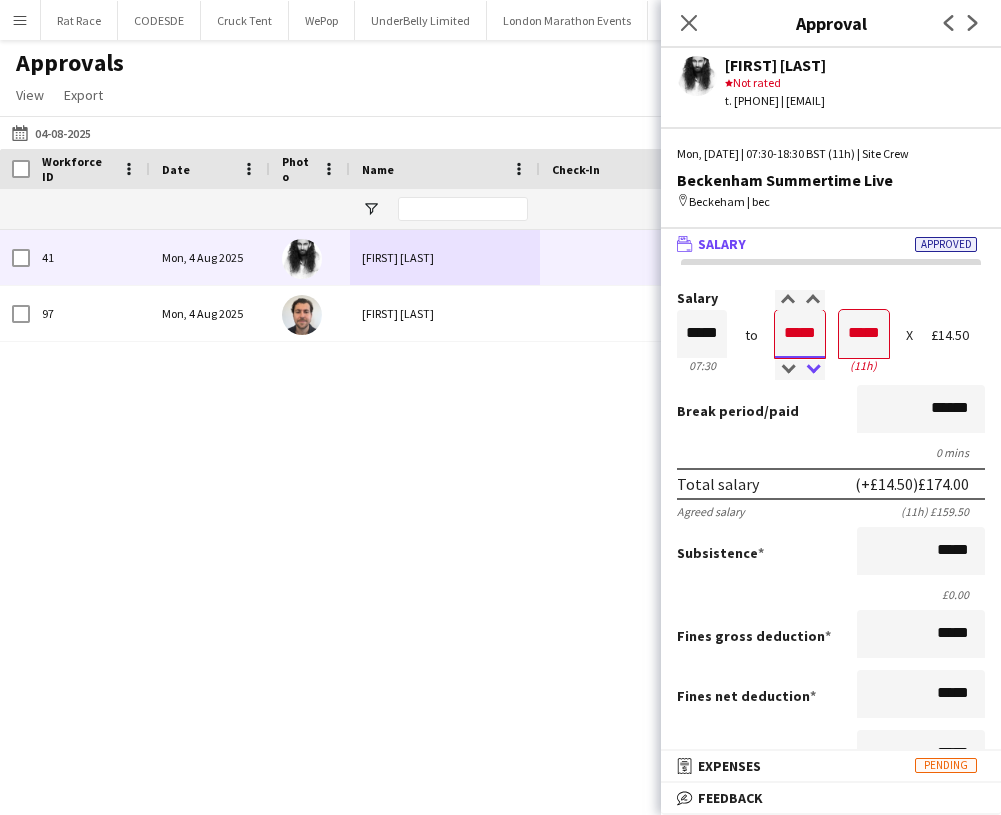 type on "*****" 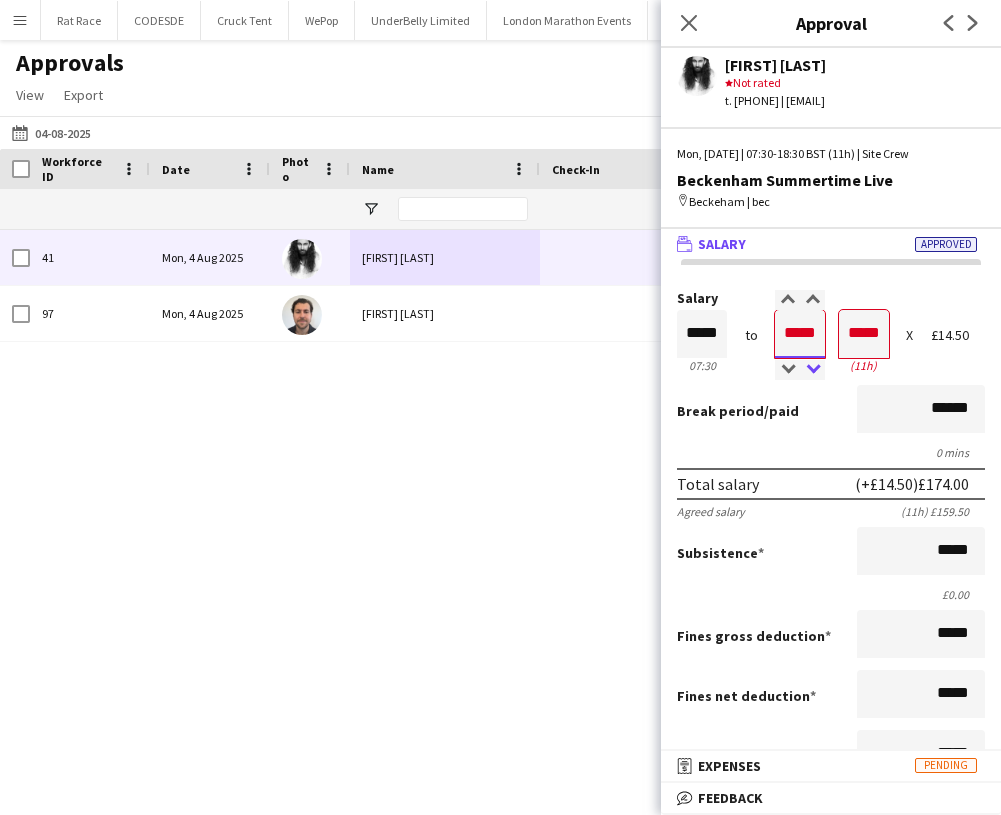 type on "*****" 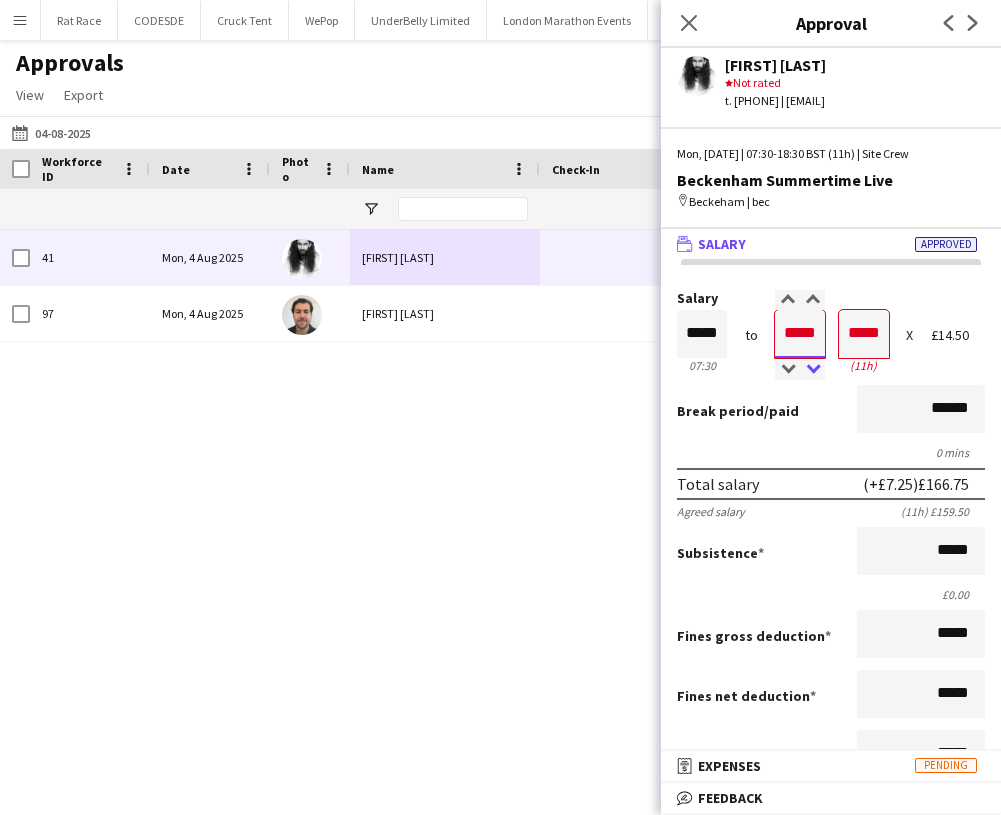 click at bounding box center (812, 370) 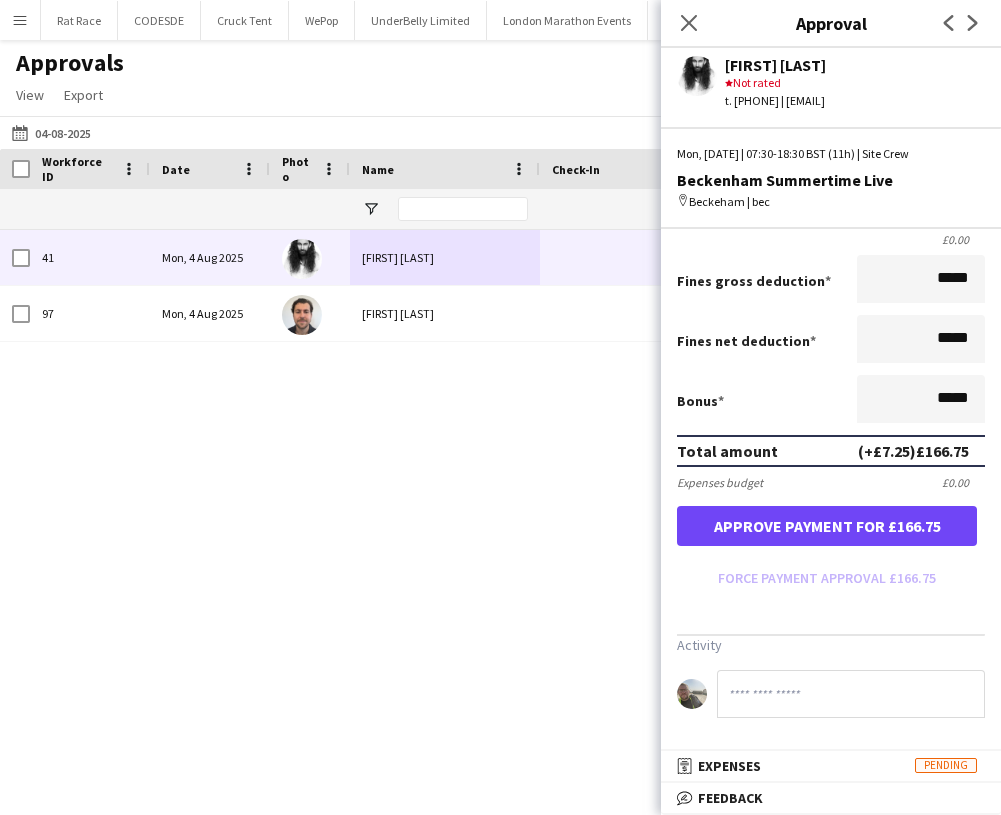 click on "Approve payment for £166.75" at bounding box center (827, 526) 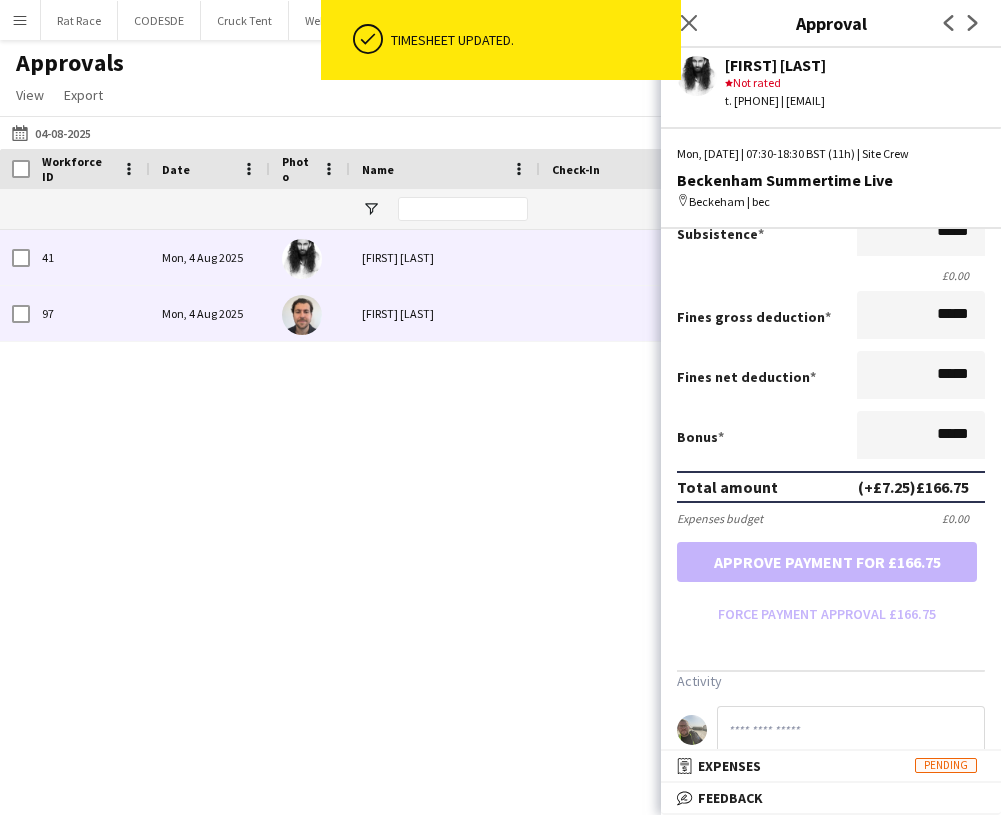 click on "[FIRST] [LAST]" at bounding box center [445, 313] 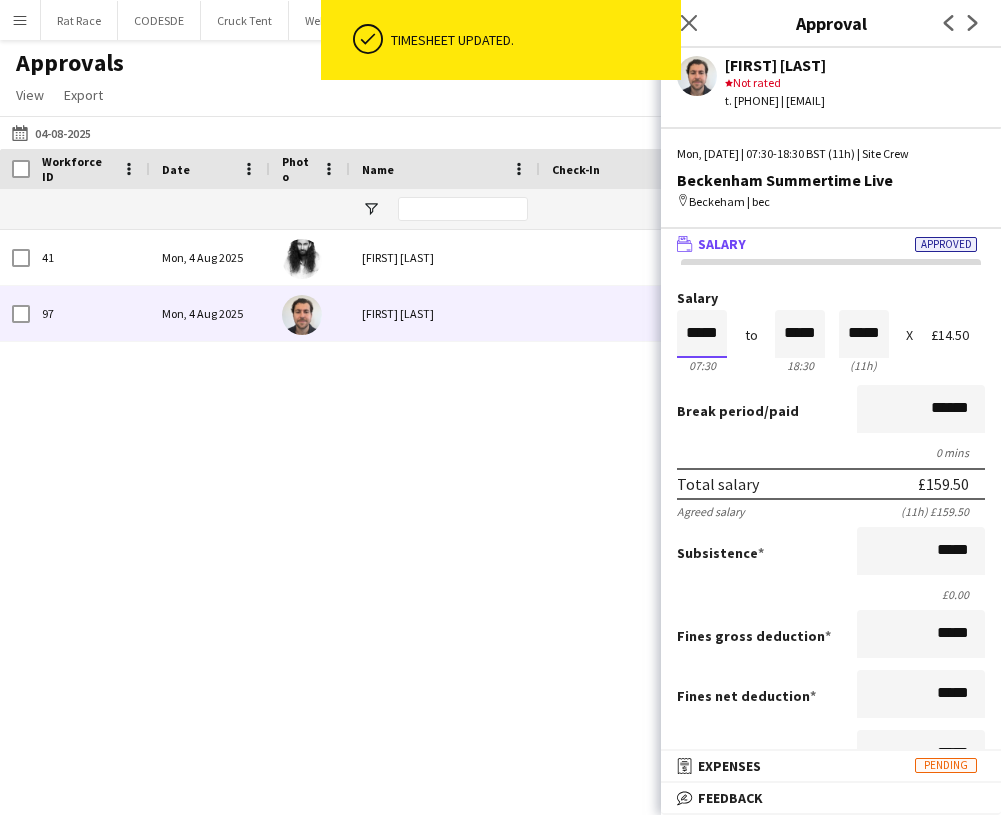 click on "*****" at bounding box center [702, 334] 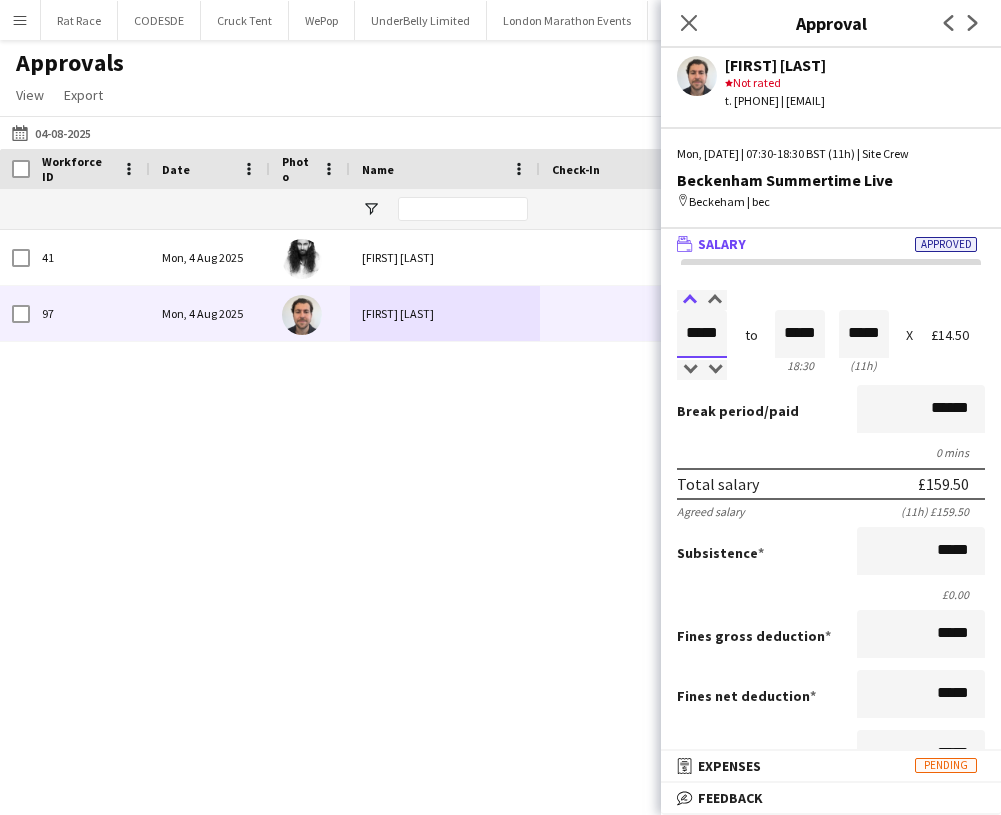 type on "*****" 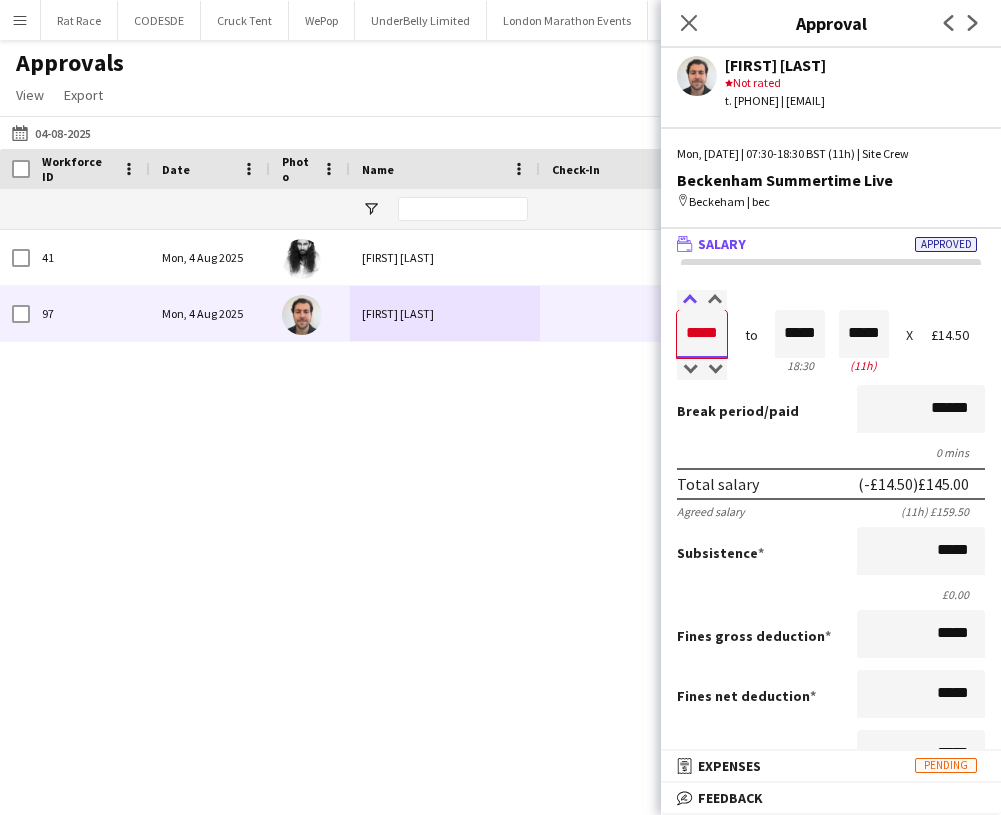 click at bounding box center [689, 300] 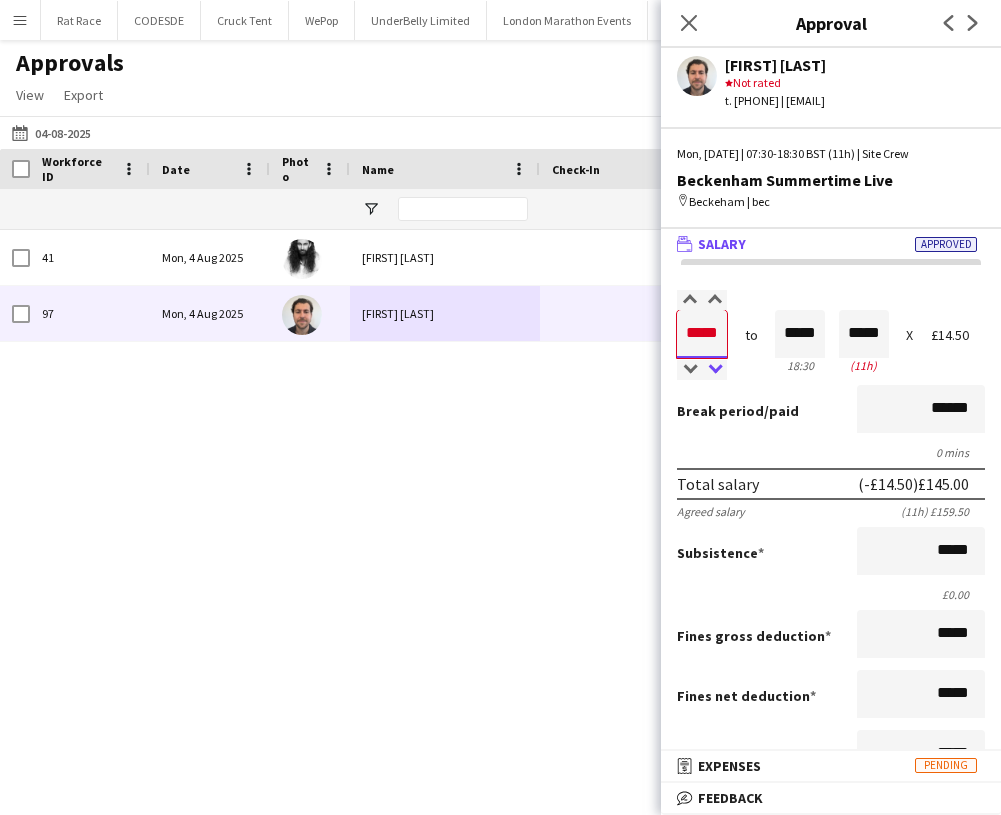 type on "*****" 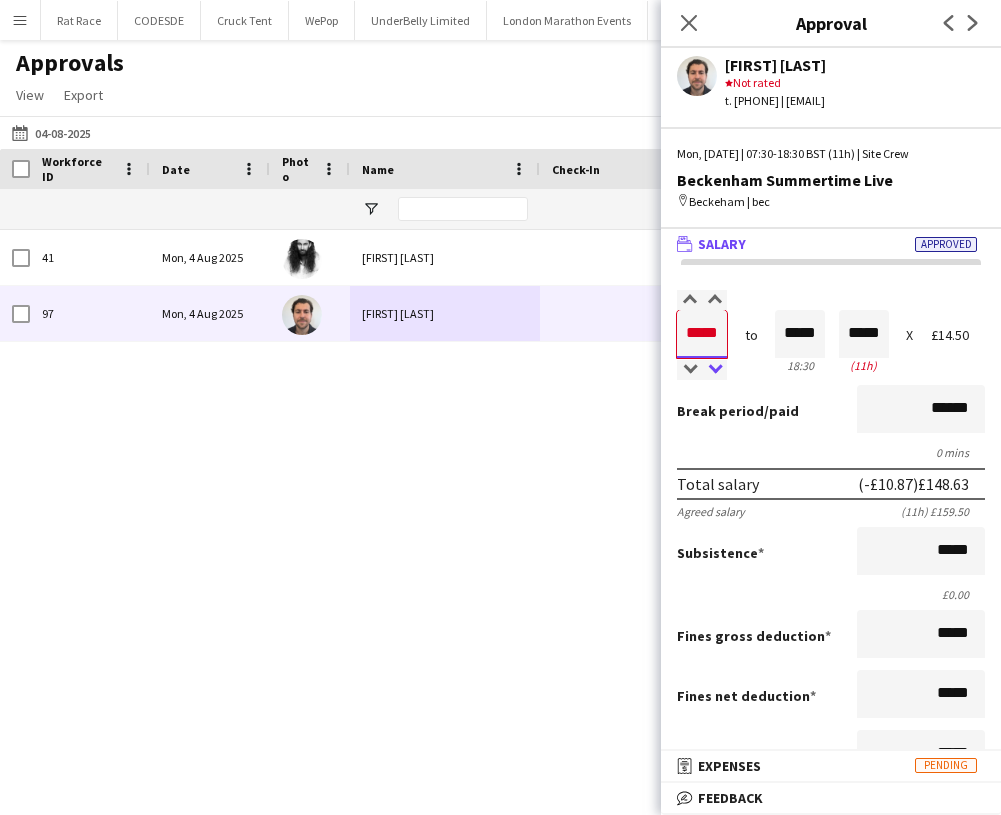 click at bounding box center (714, 370) 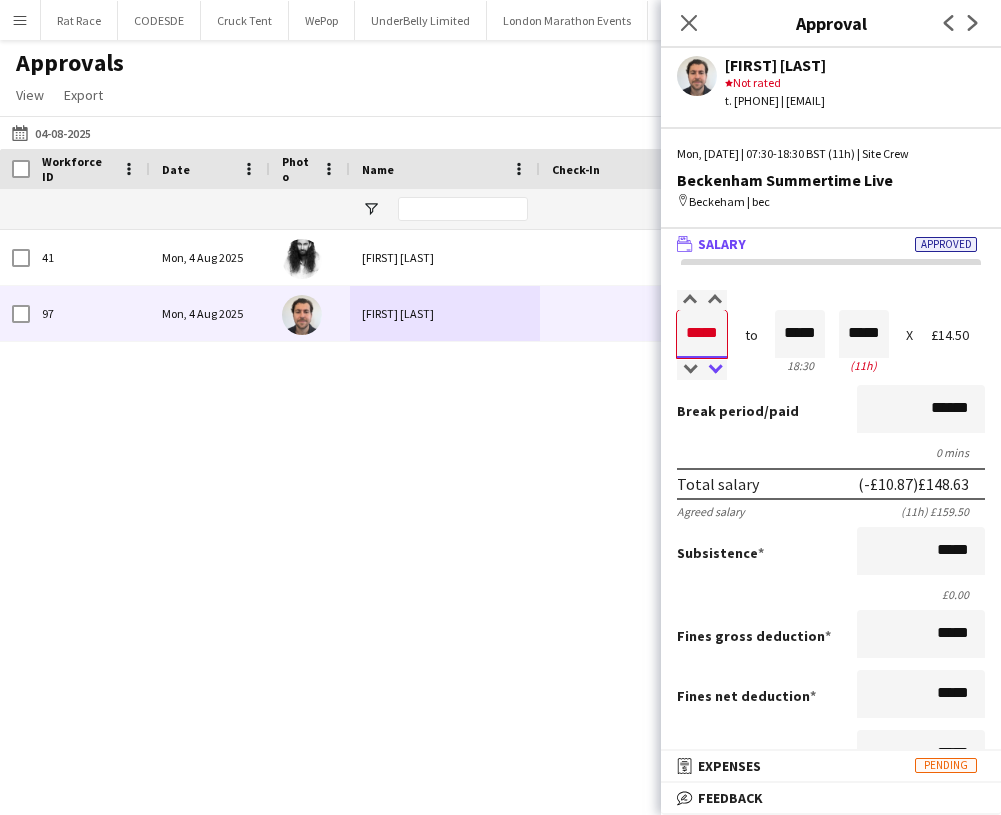type on "*****" 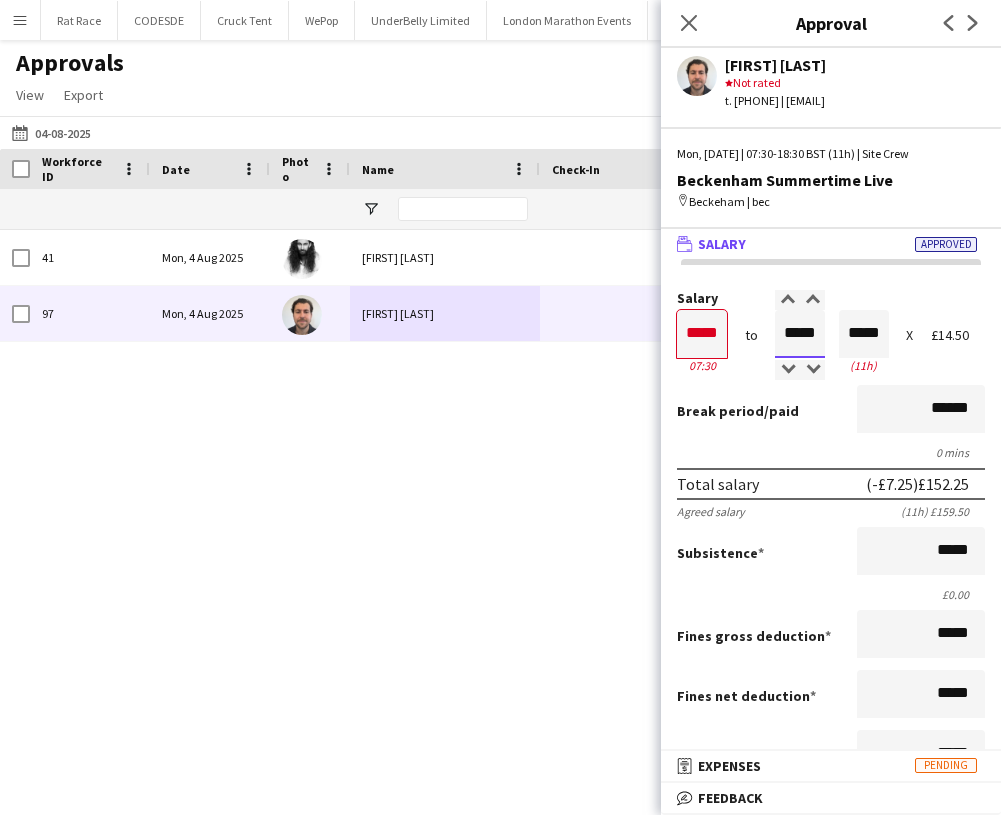 click on "*****" at bounding box center [800, 334] 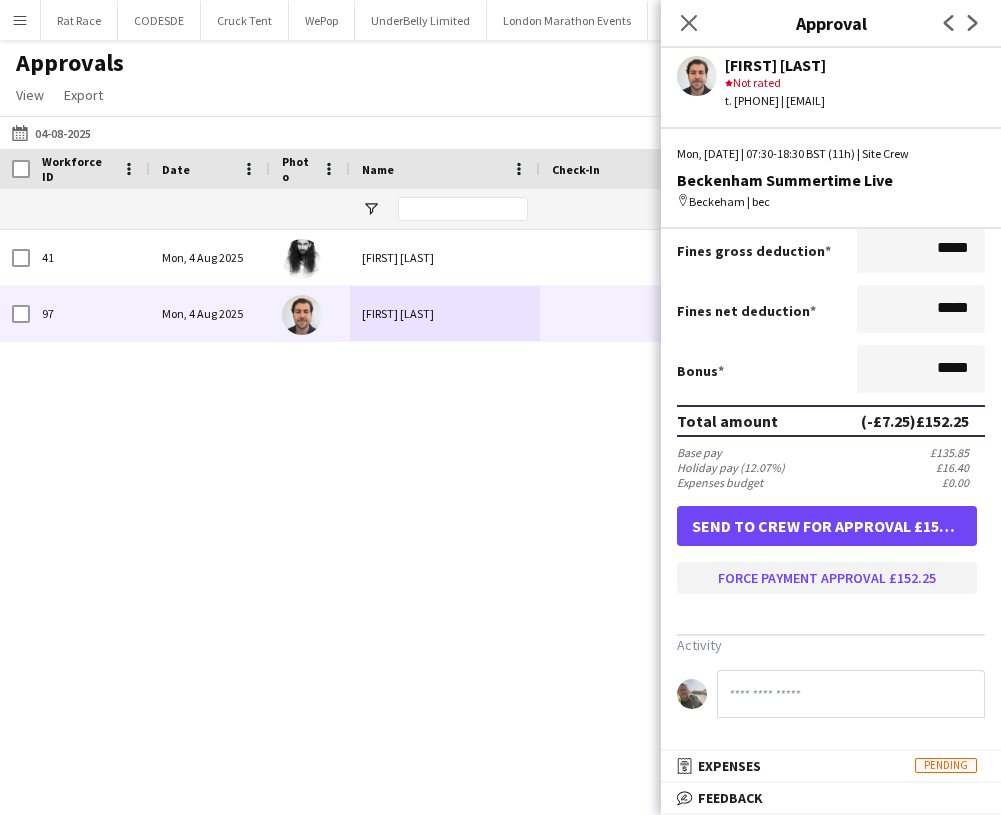 click on "Force payment approval £152.25" at bounding box center [827, 578] 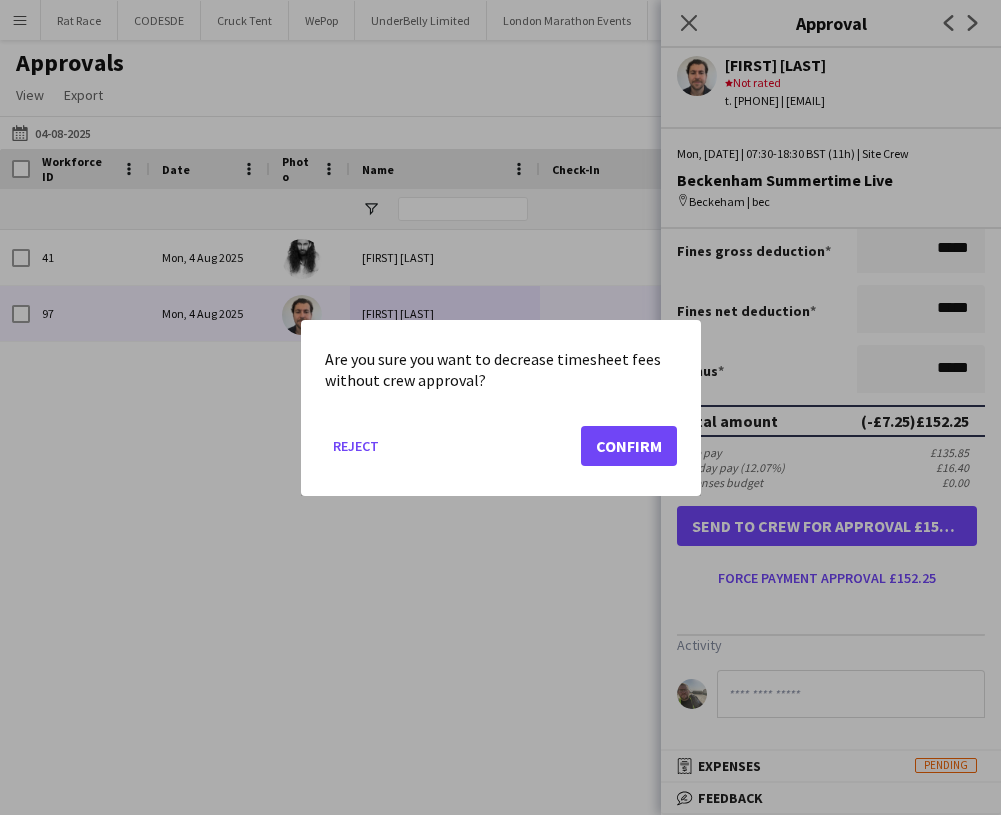 click on "Confirm" 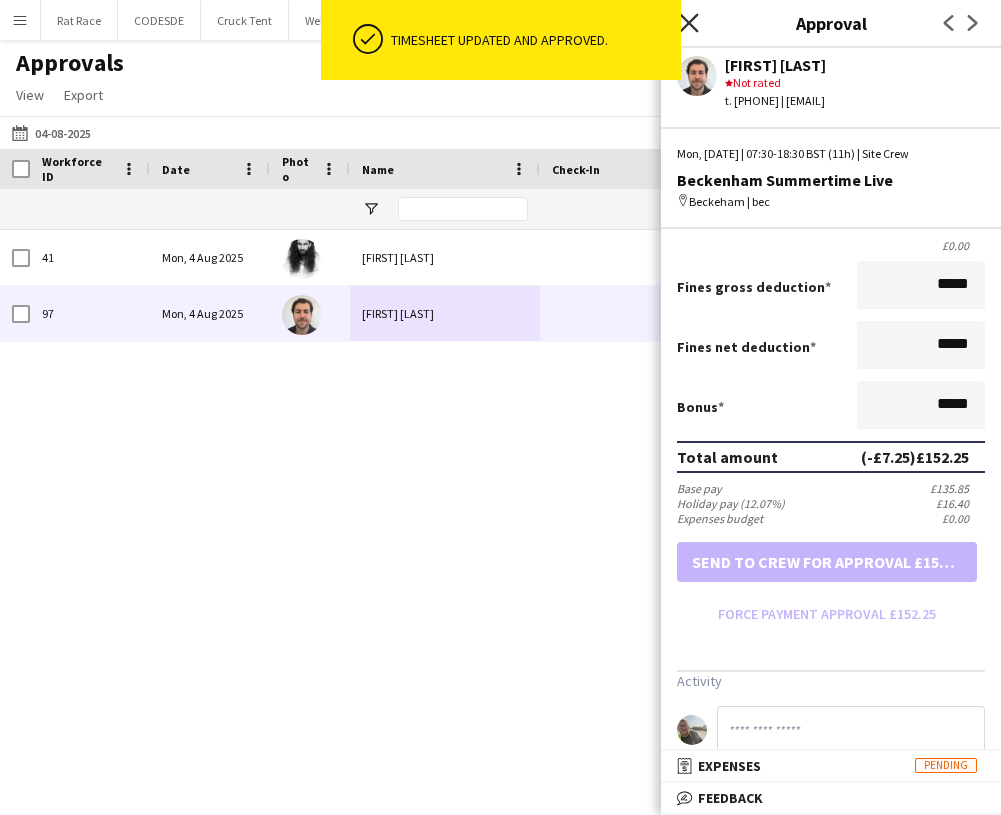 click 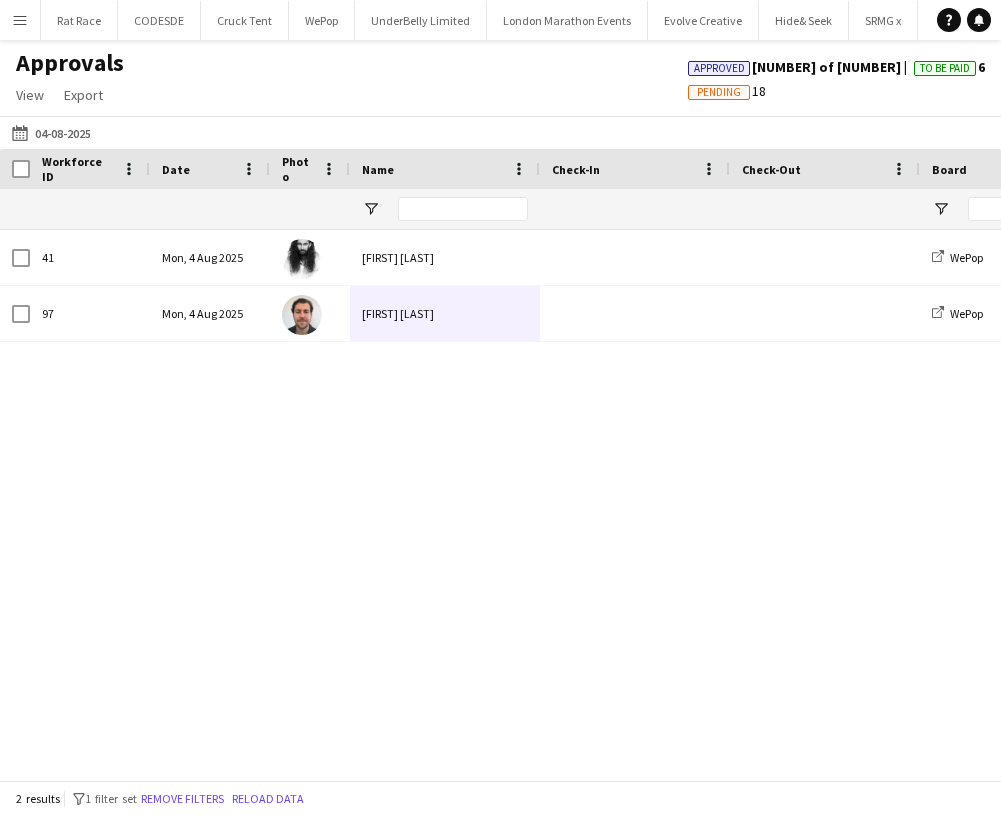 click on "Menu" at bounding box center (20, 20) 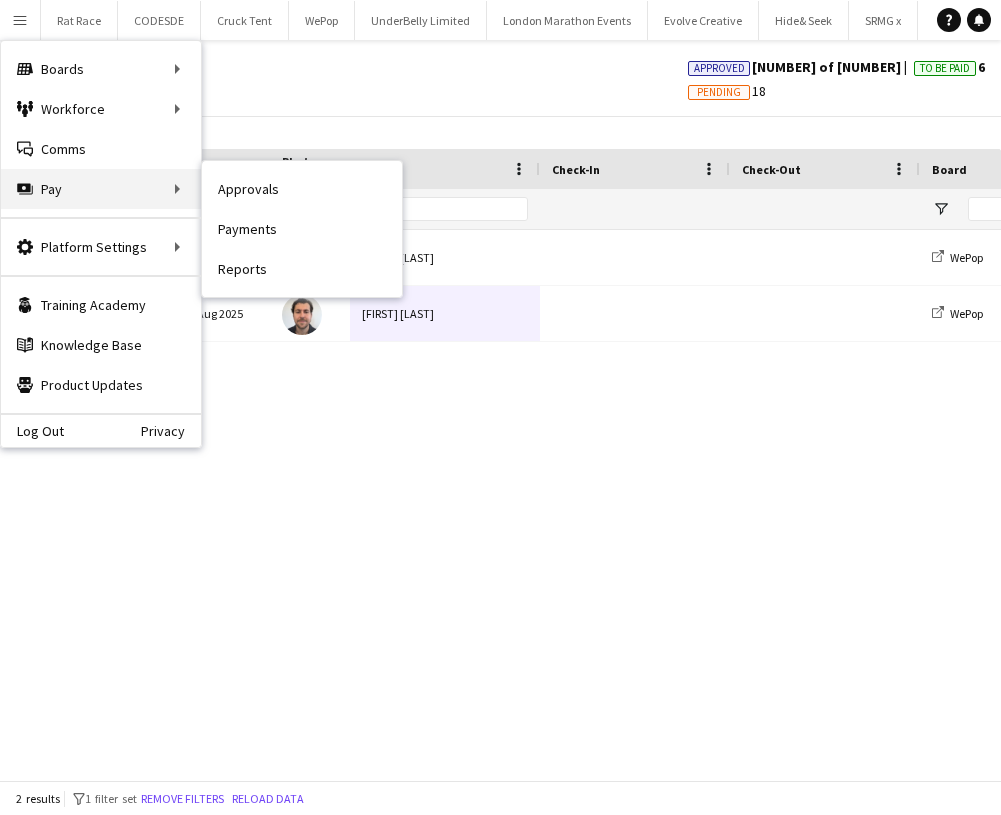 drag, startPoint x: 233, startPoint y: 179, endPoint x: 136, endPoint y: 175, distance: 97.082436 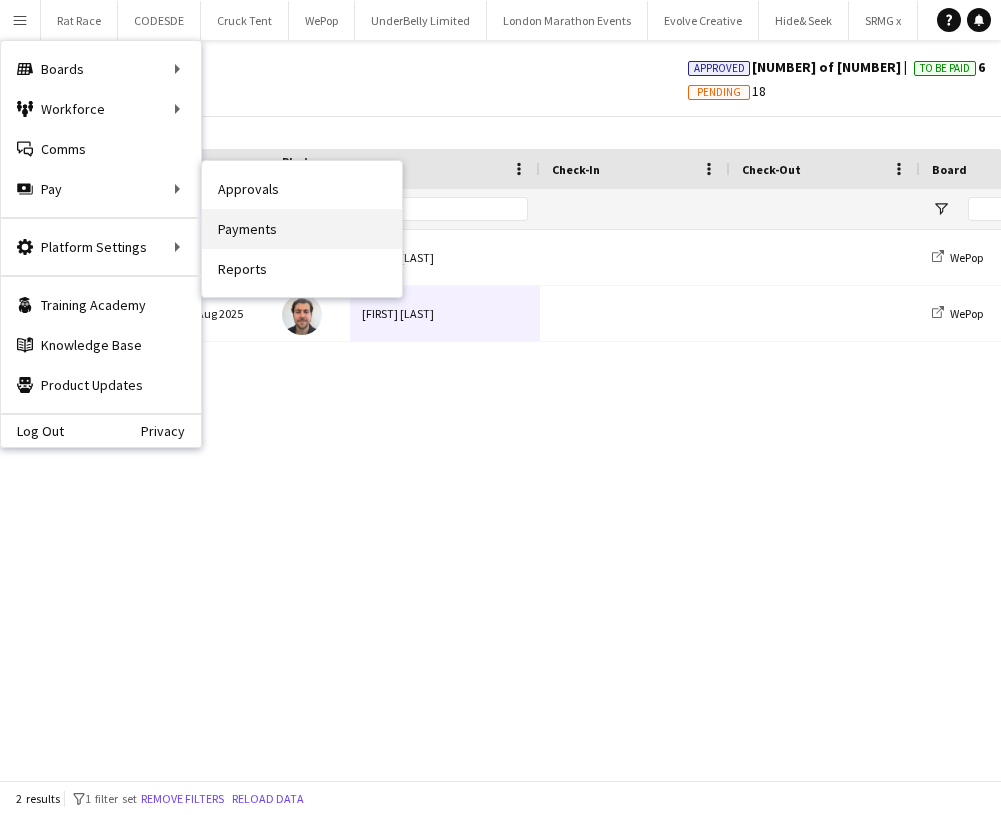 click on "Payments" at bounding box center [302, 229] 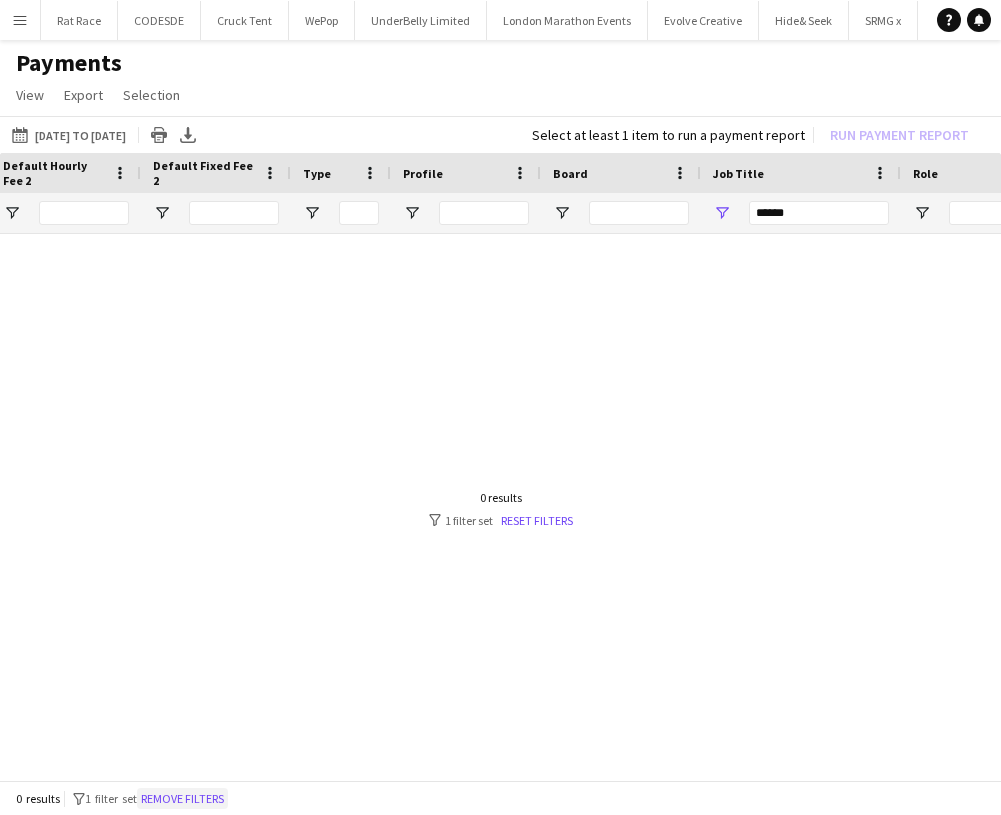 click on "Remove filters" 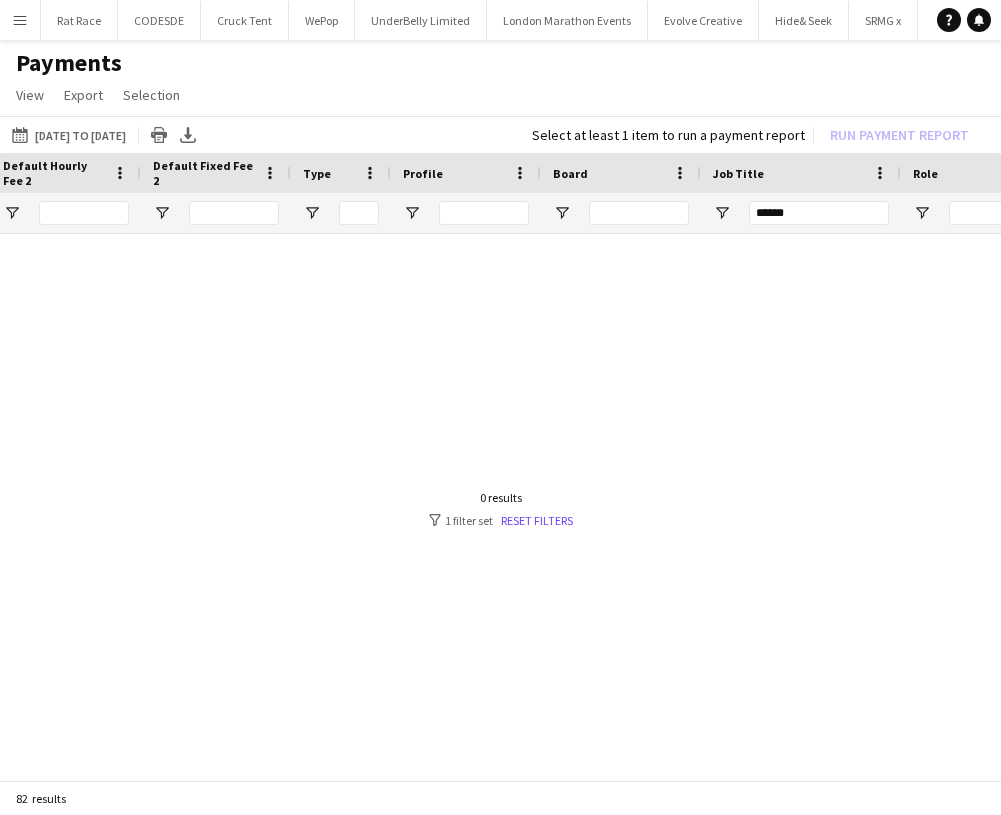 type 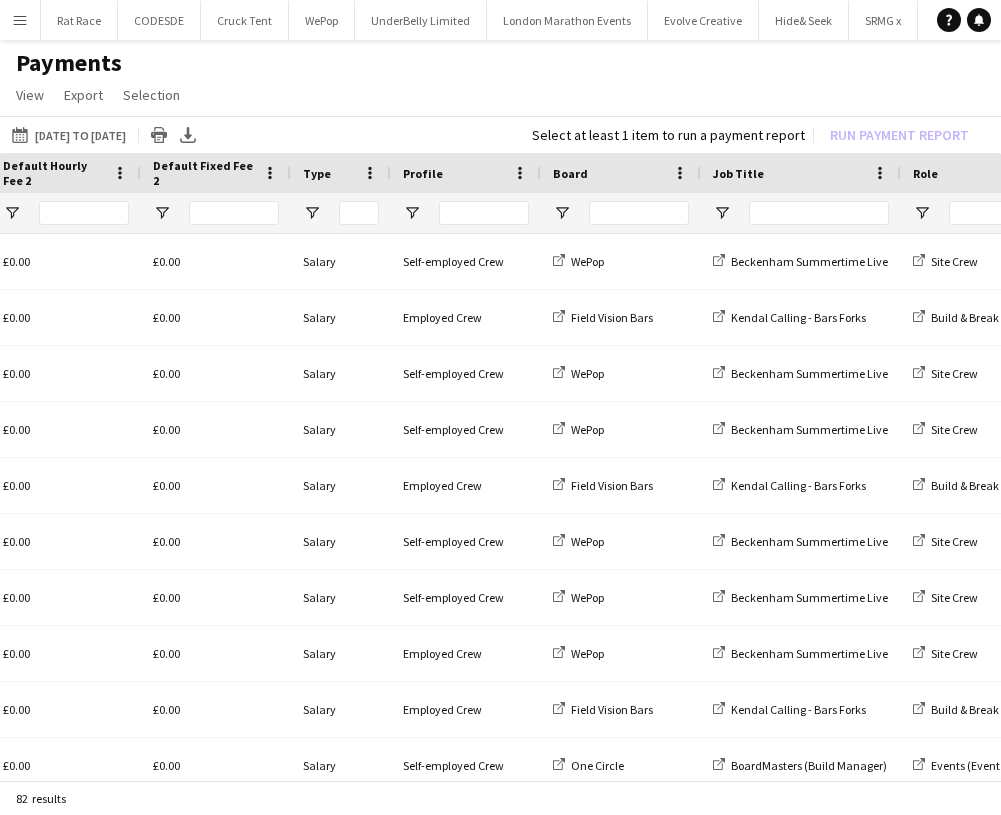 click on "01-07-2025 to 06-08-2025
01-07-2025 to 06-08-2025
Today   This Week   This Month   Yesterday   Last Week   Last Month  AUG 2025 AUG 2025 Monday M Tuesday T Wednesday W Thursday T Friday F Saturday S Sunday S  AUG   1   2   3   4   5   6   7   8   9   10   11   12   13   14   15   16   17   18   19   20   21   22   23   24   25   26   27   28   29   30   31
Comparison range
Comparison range
Apply
Print table
Export XLSX
Select at least 1 item to run a payment report   Run Payment Report" 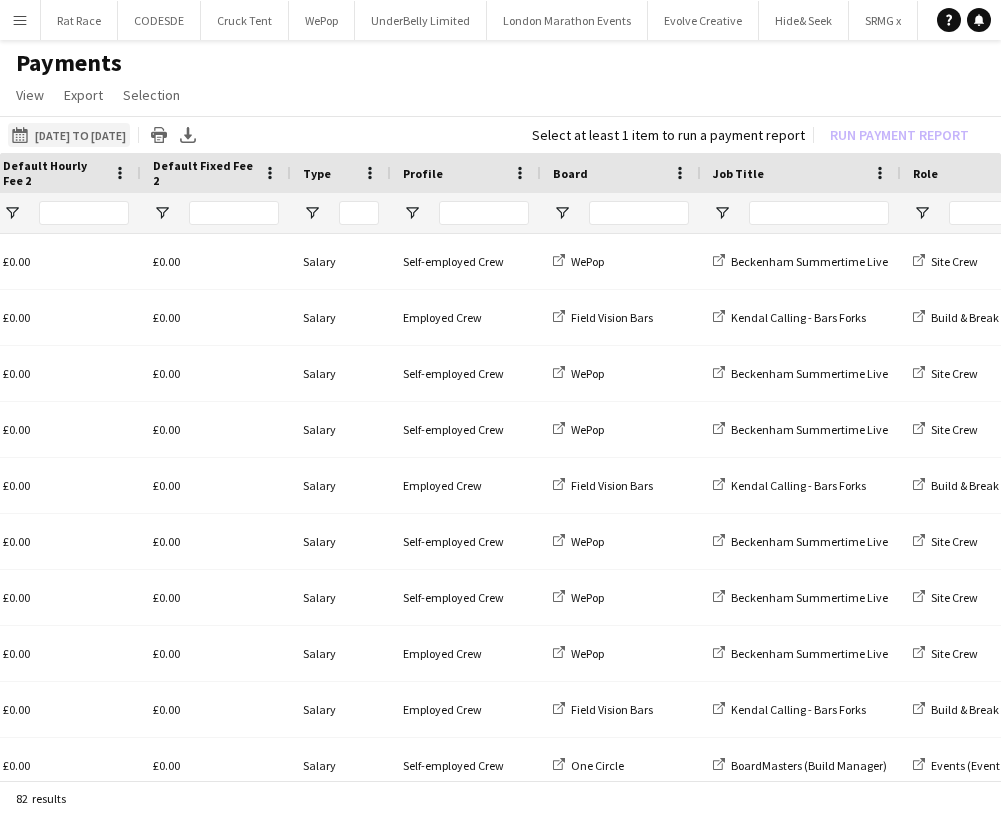 click on "01-07-2025 to 06-08-2025
01-07-2025 to 06-08-2025" 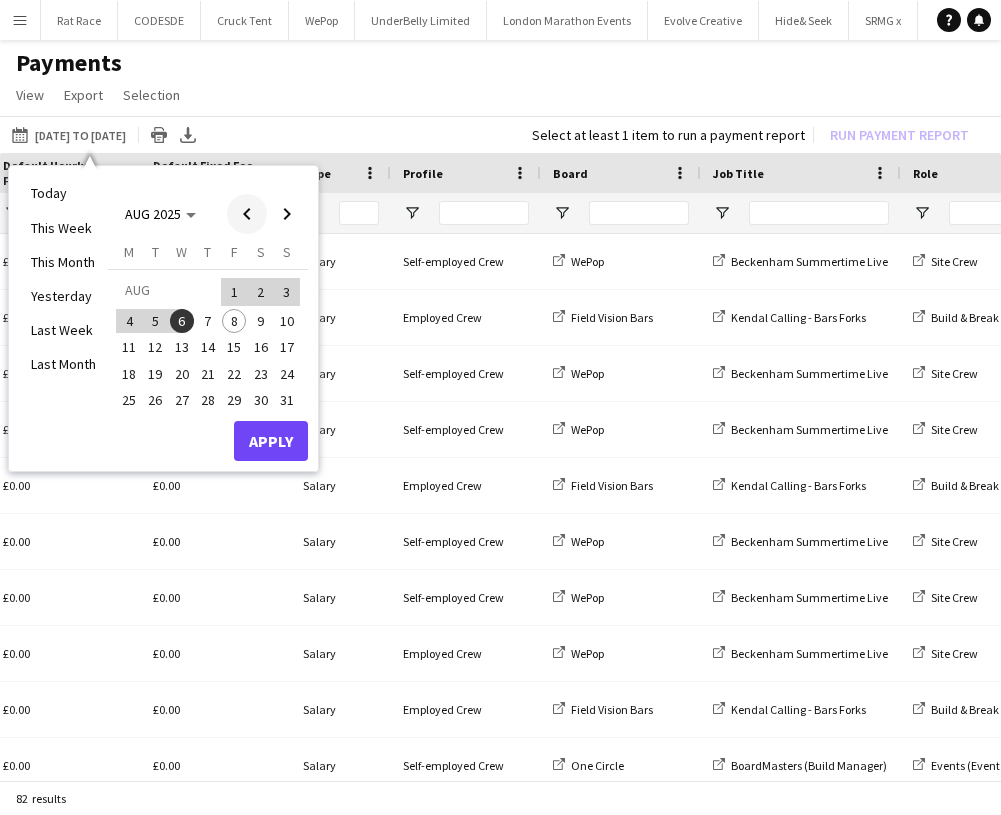 click at bounding box center (247, 214) 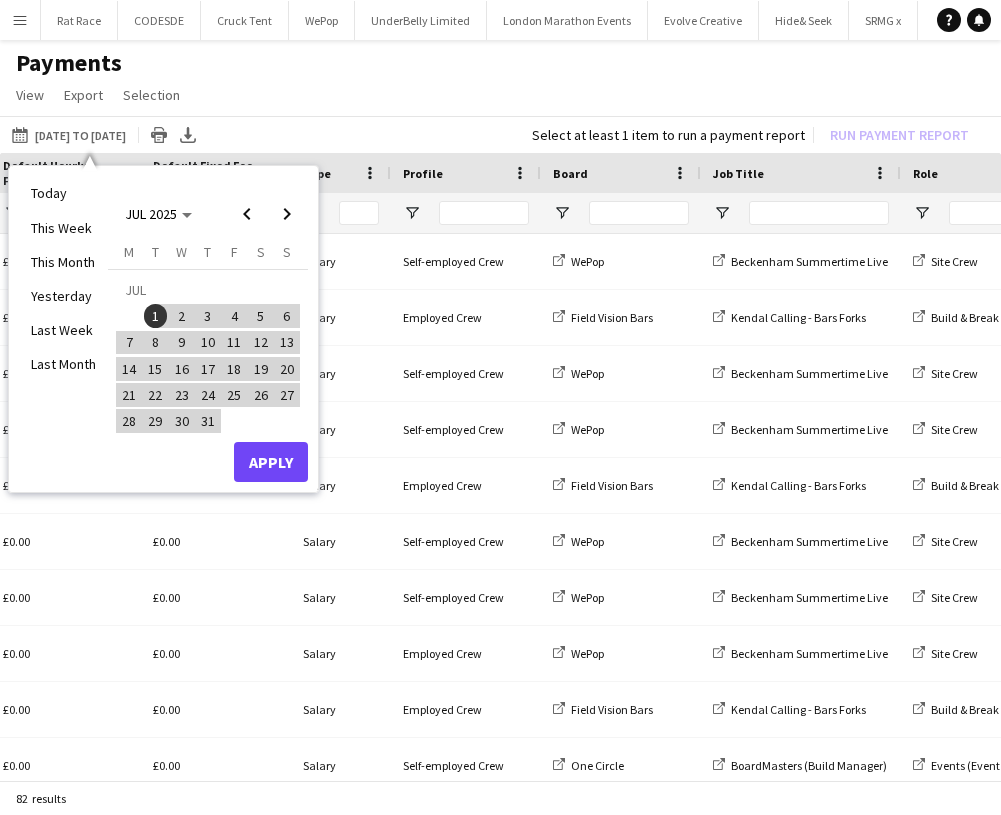 click on "21" at bounding box center (129, 395) 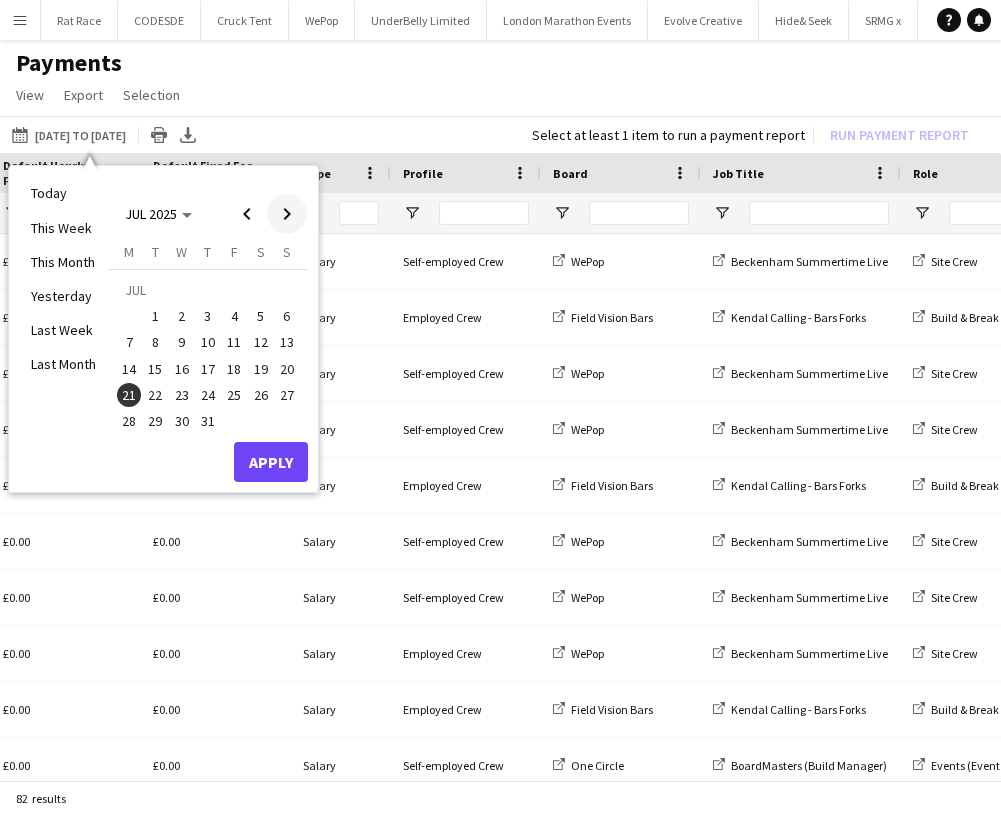click at bounding box center [287, 214] 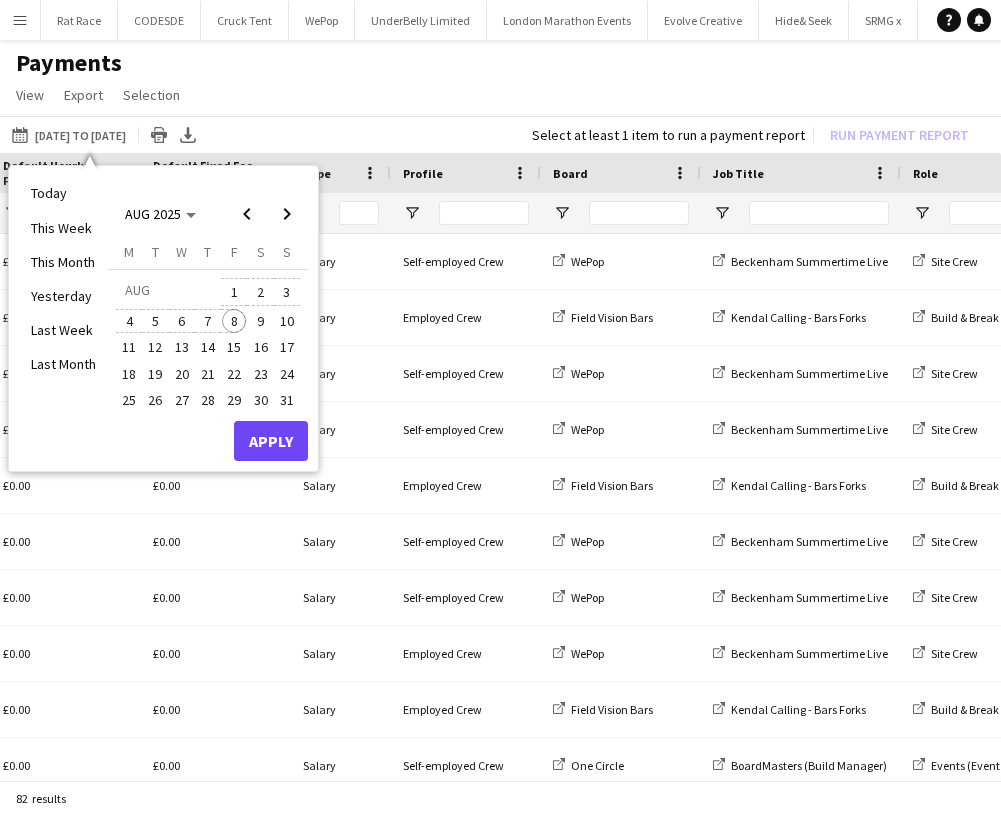 click on "8" at bounding box center [234, 321] 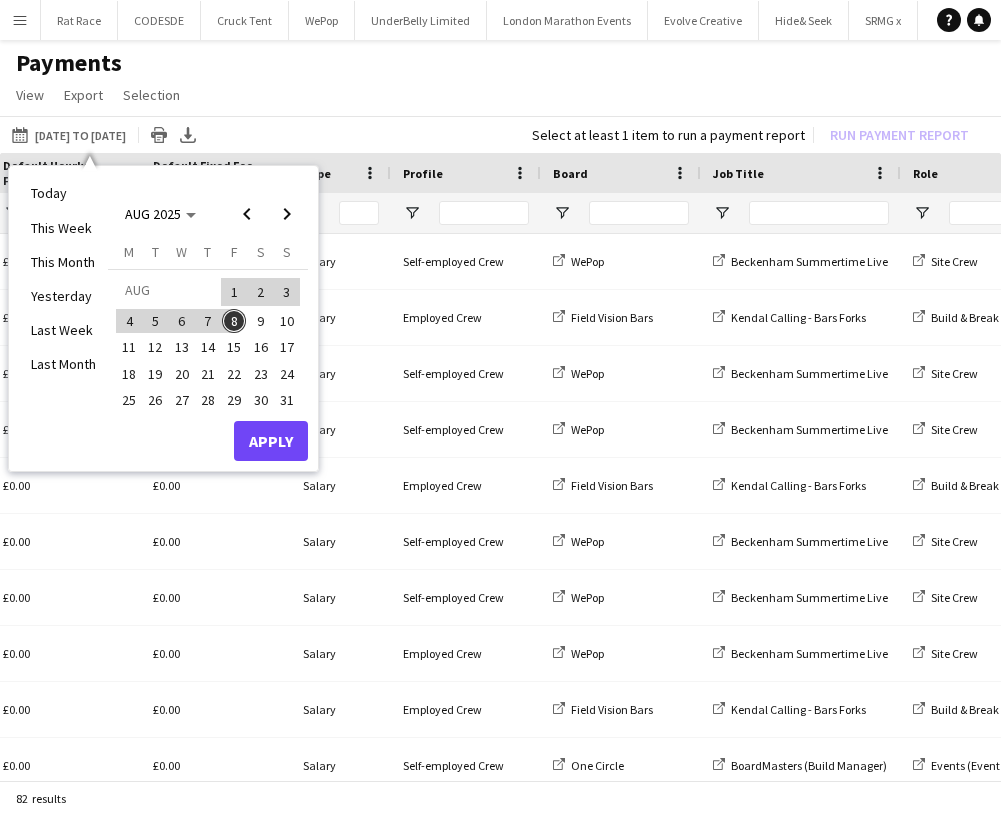 click on "Apply" at bounding box center [271, 441] 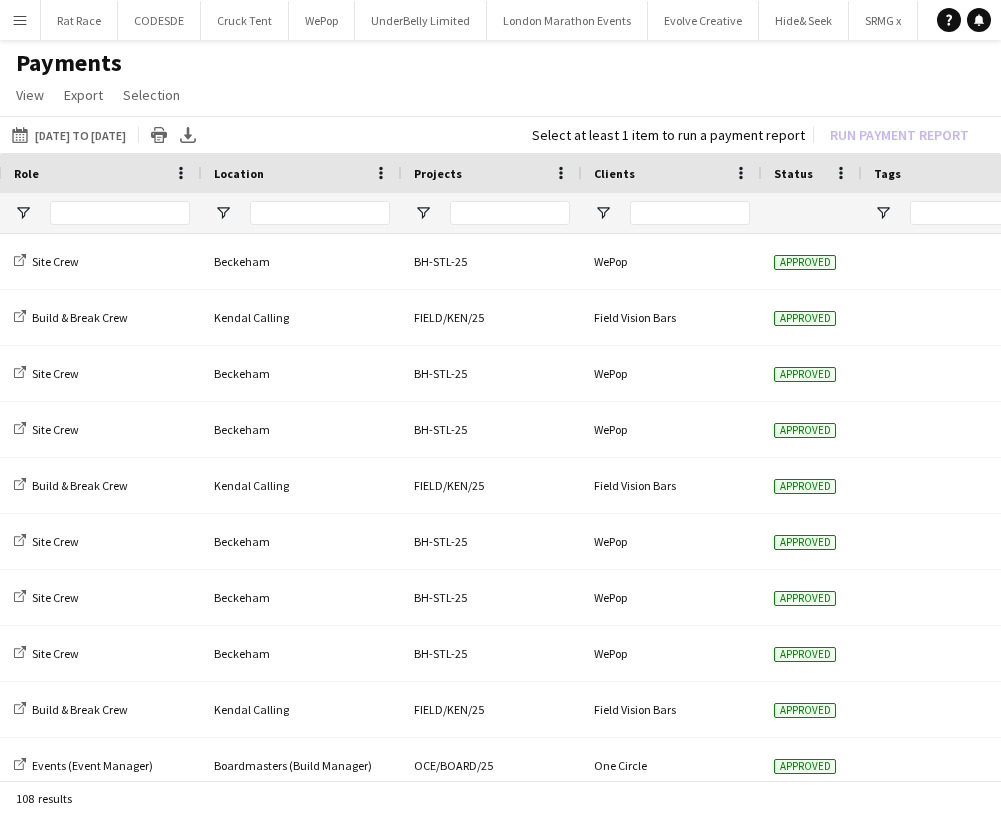 click at bounding box center (690, 213) 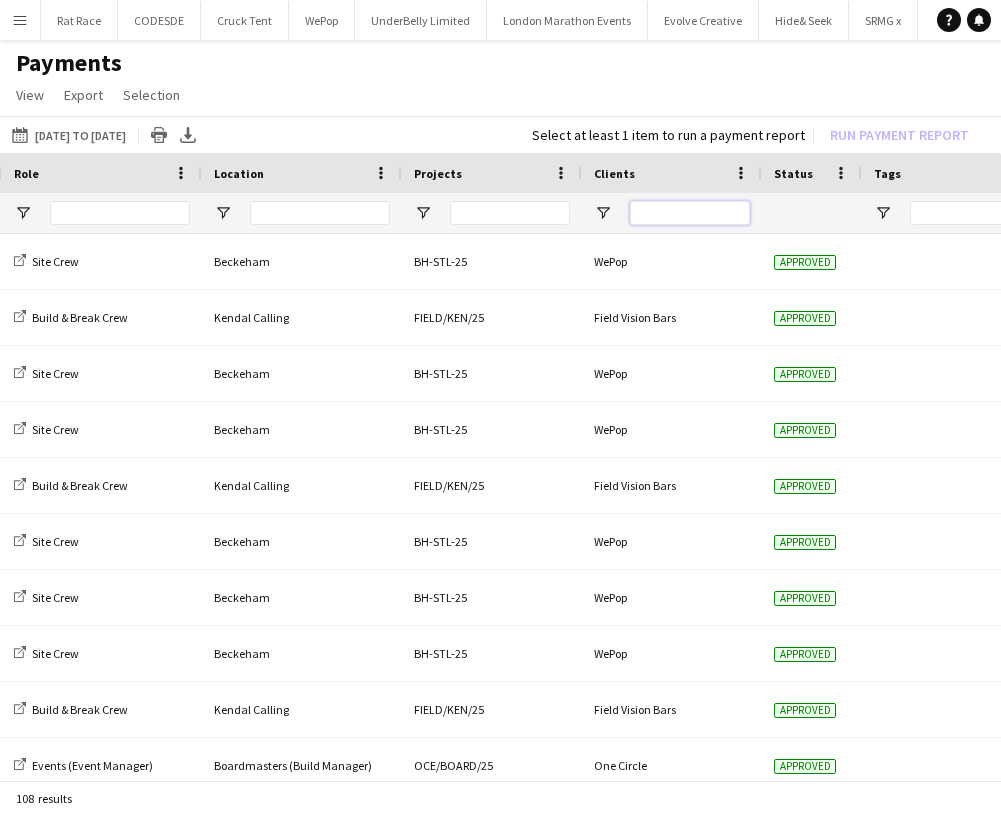 click at bounding box center (690, 213) 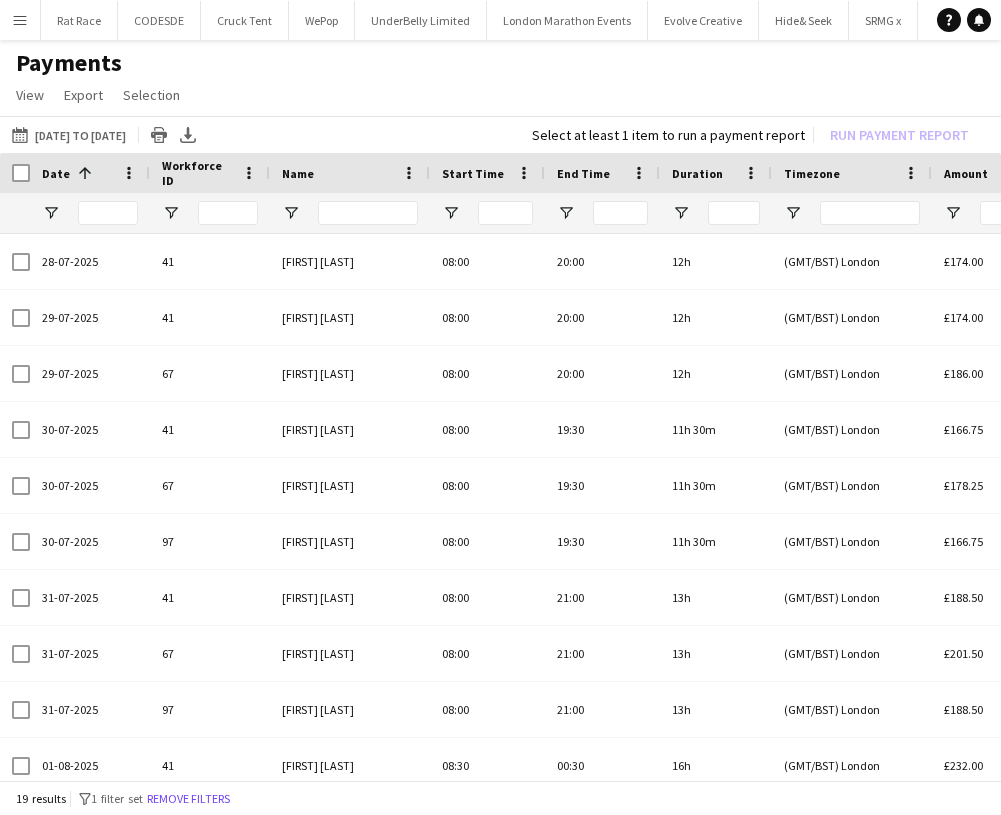 type on "*****" 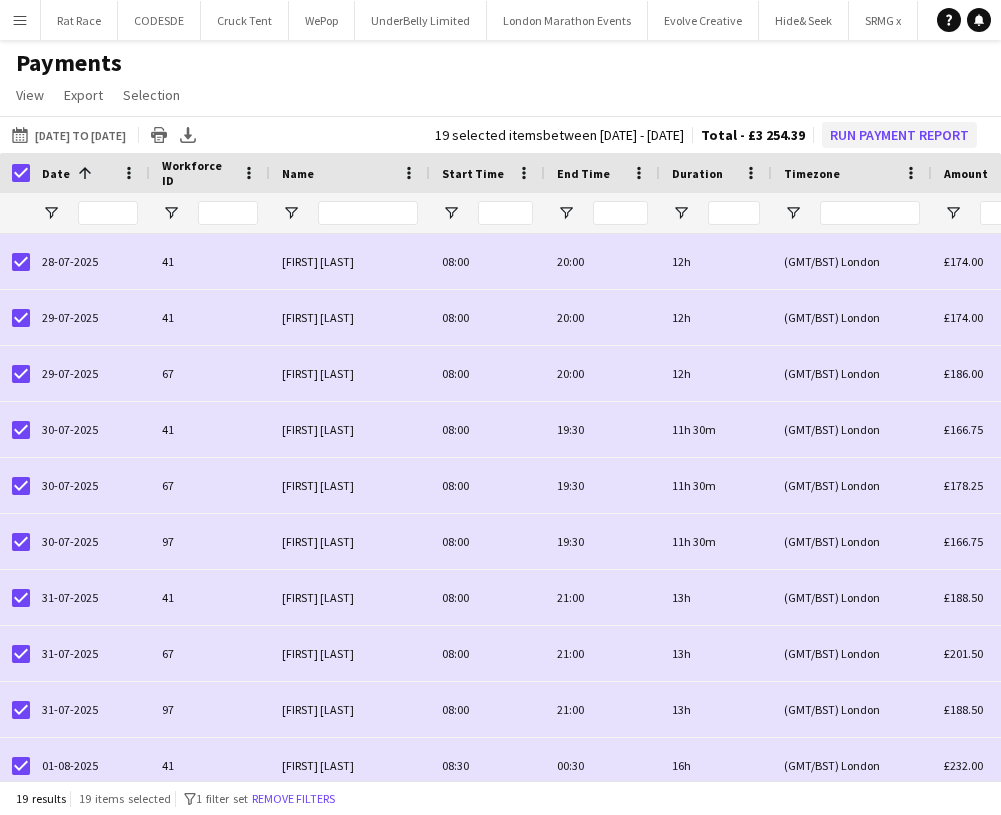 click on "Run Payment Report" 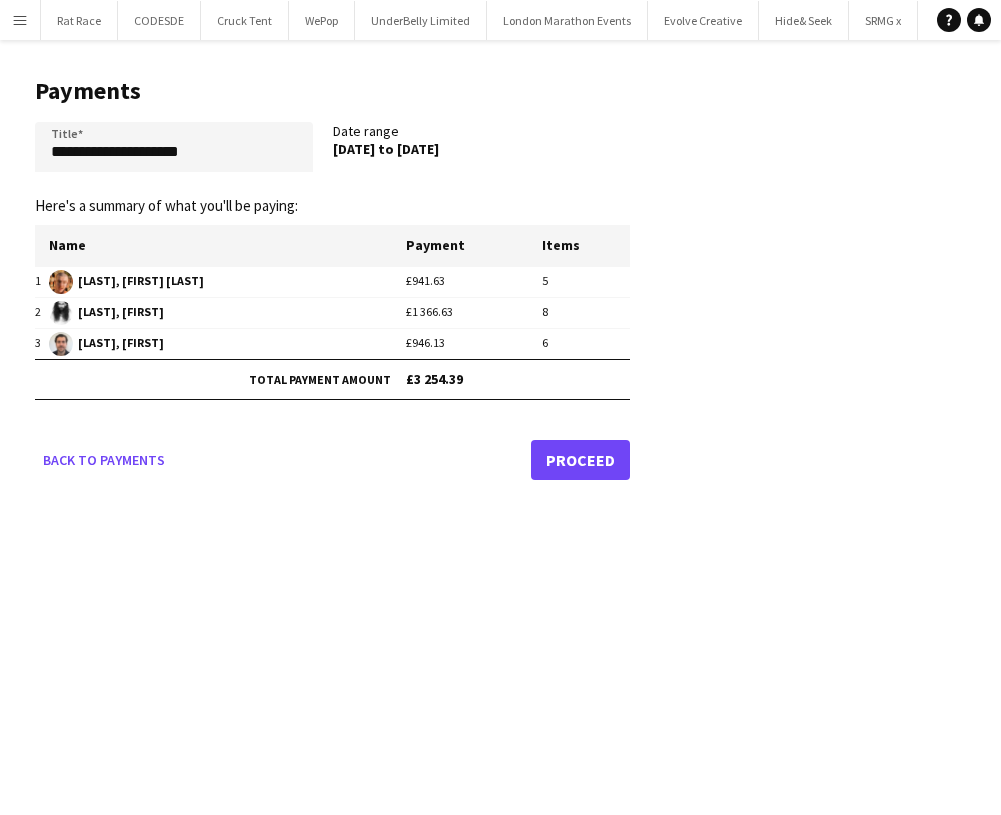 click on "Proceed" 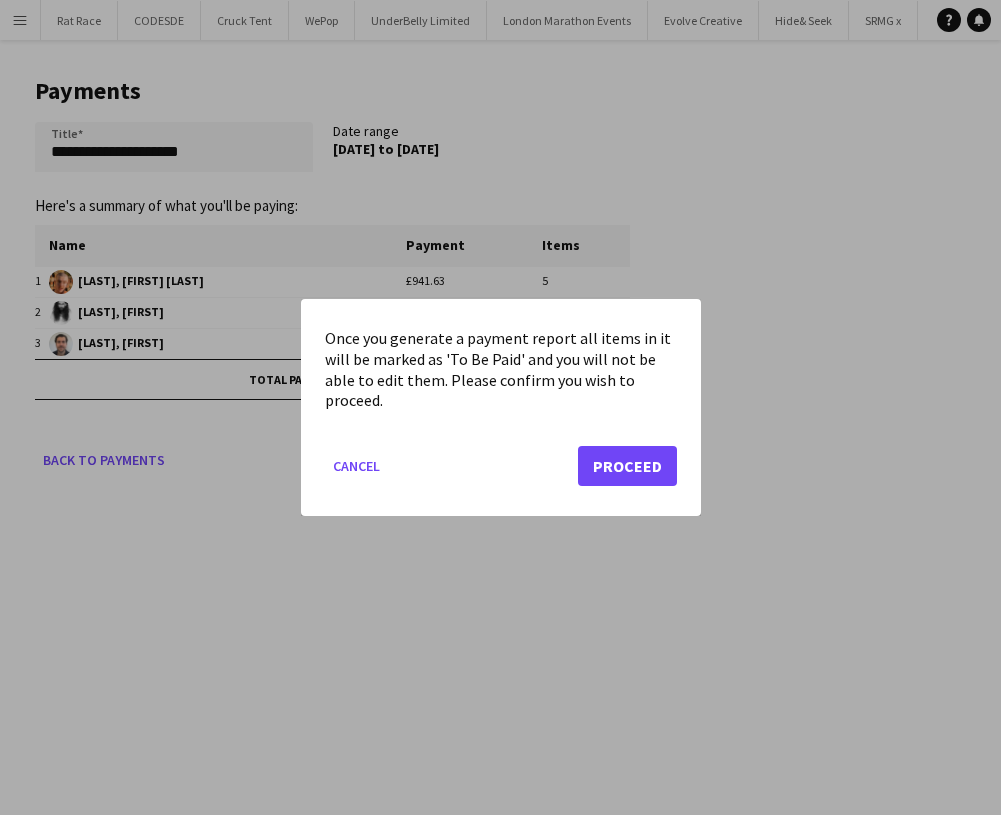 click on "Proceed" 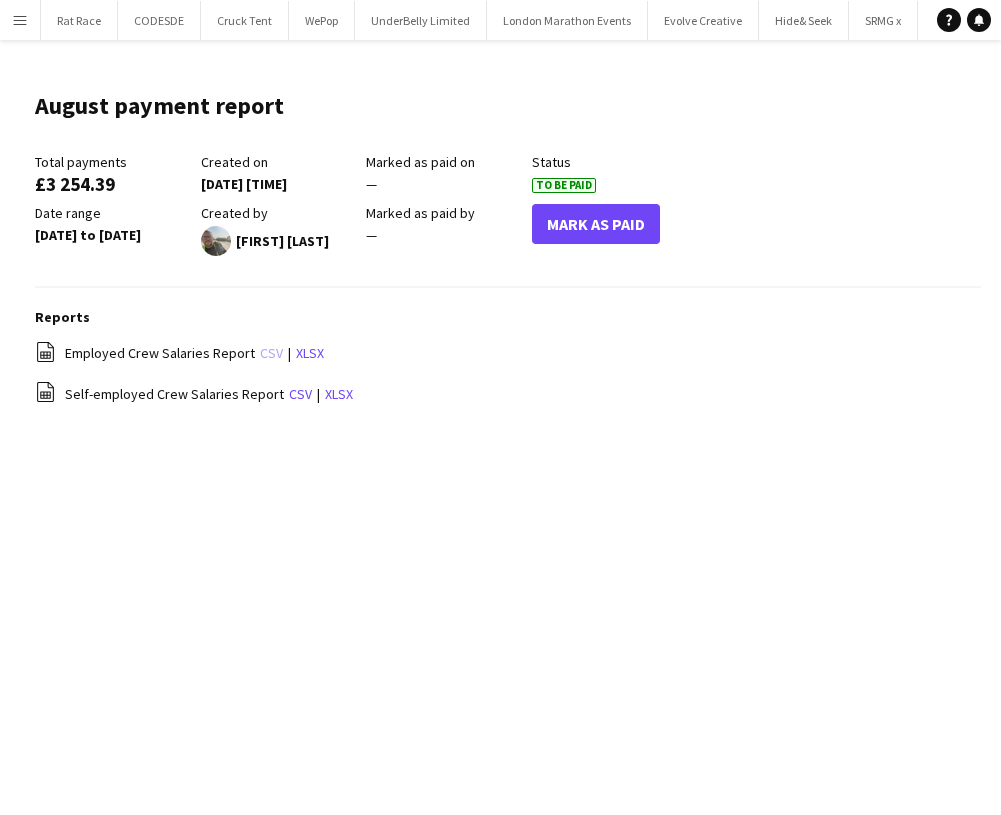 click on "csv" 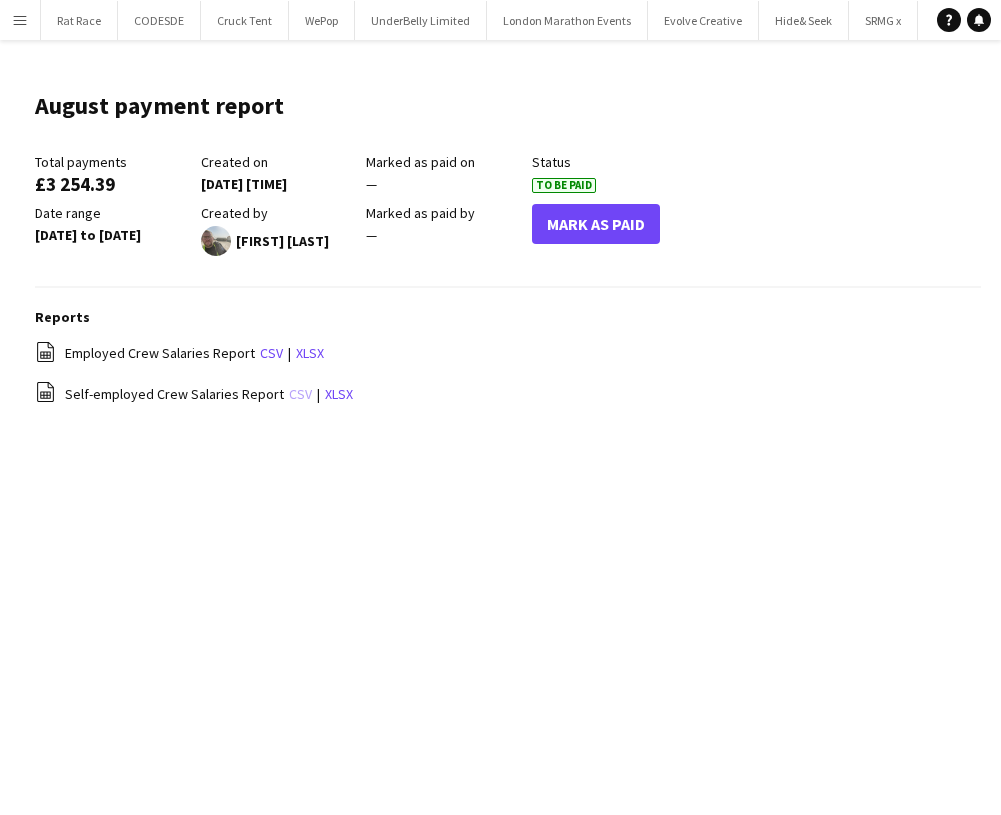 click on "csv" 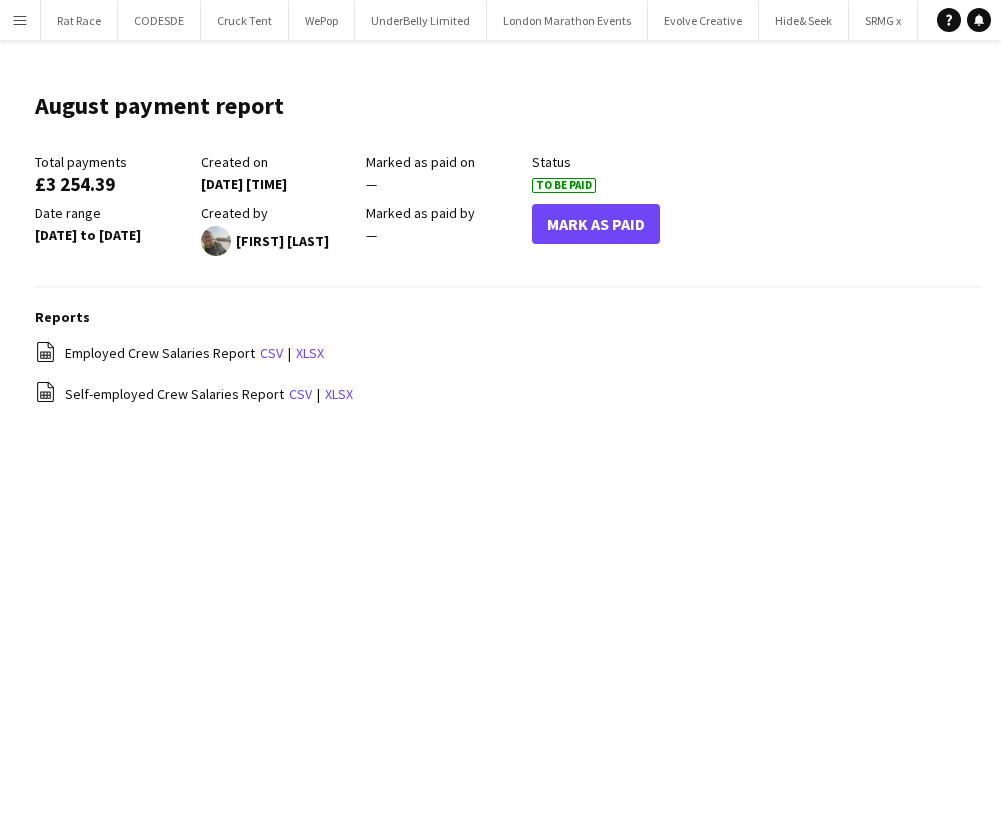 click on "Menu
Boards
Boards   Boards   All jobs   Status
Workforce
Workforce   My Workforce   Recruiting
Comms
Comms
Pay
Pay   Approvals   Payments   Reports
Platform Settings
Platform Settings   App settings   Your settings   Profiles
Training Academy
Training Academy
Knowledge Base
Knowledge Base
Product Updates
Product Updates   Log Out   Privacy   Rat Race
Close
CODESDE
Close
Cruck Tent
Close
WePop
Close
UnderBelly Limited
Close
London Marathon Events
Close
Evolve Creative
Close
Hide& Seek
Close
SRMG x
Close
Collucci - CFS" at bounding box center [500, 407] 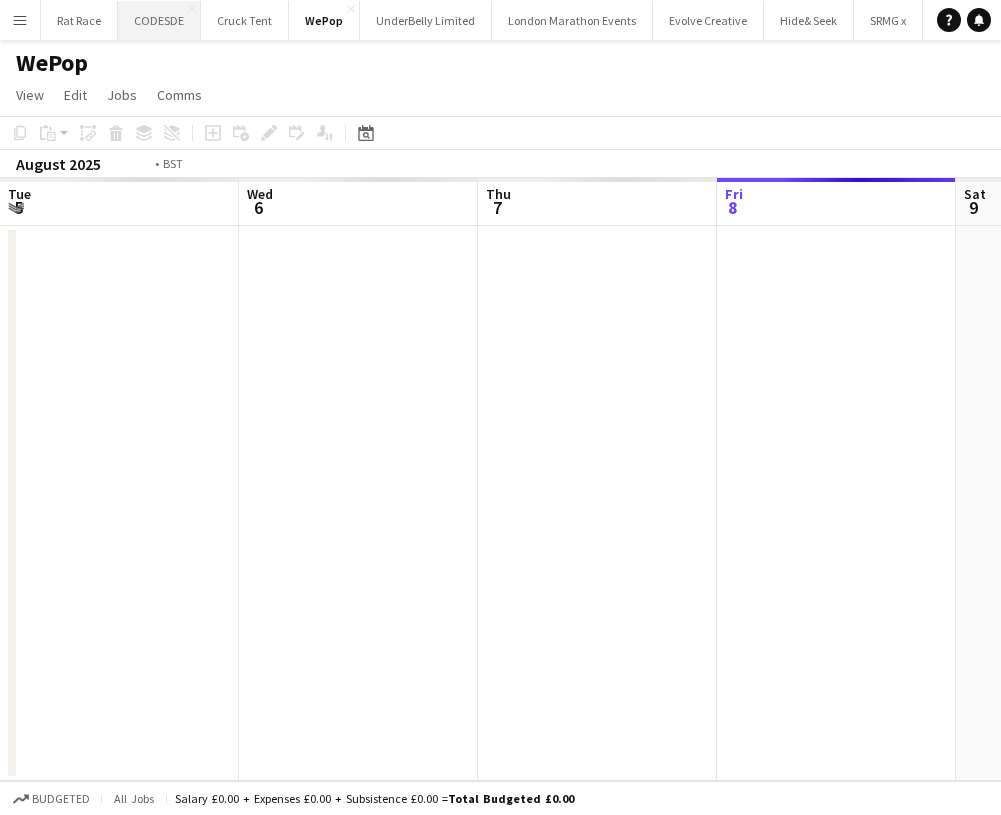 scroll, scrollTop: 0, scrollLeft: 0, axis: both 